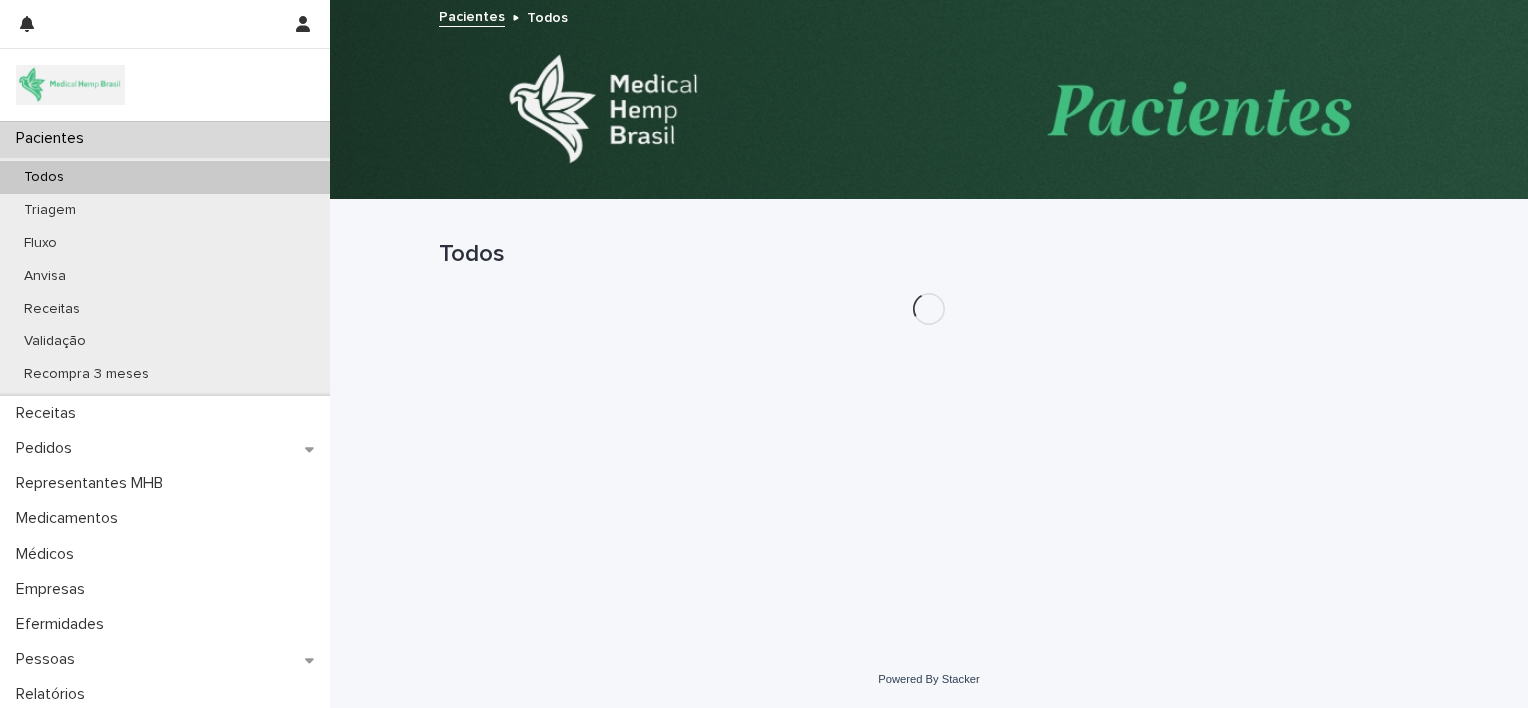 scroll, scrollTop: 0, scrollLeft: 0, axis: both 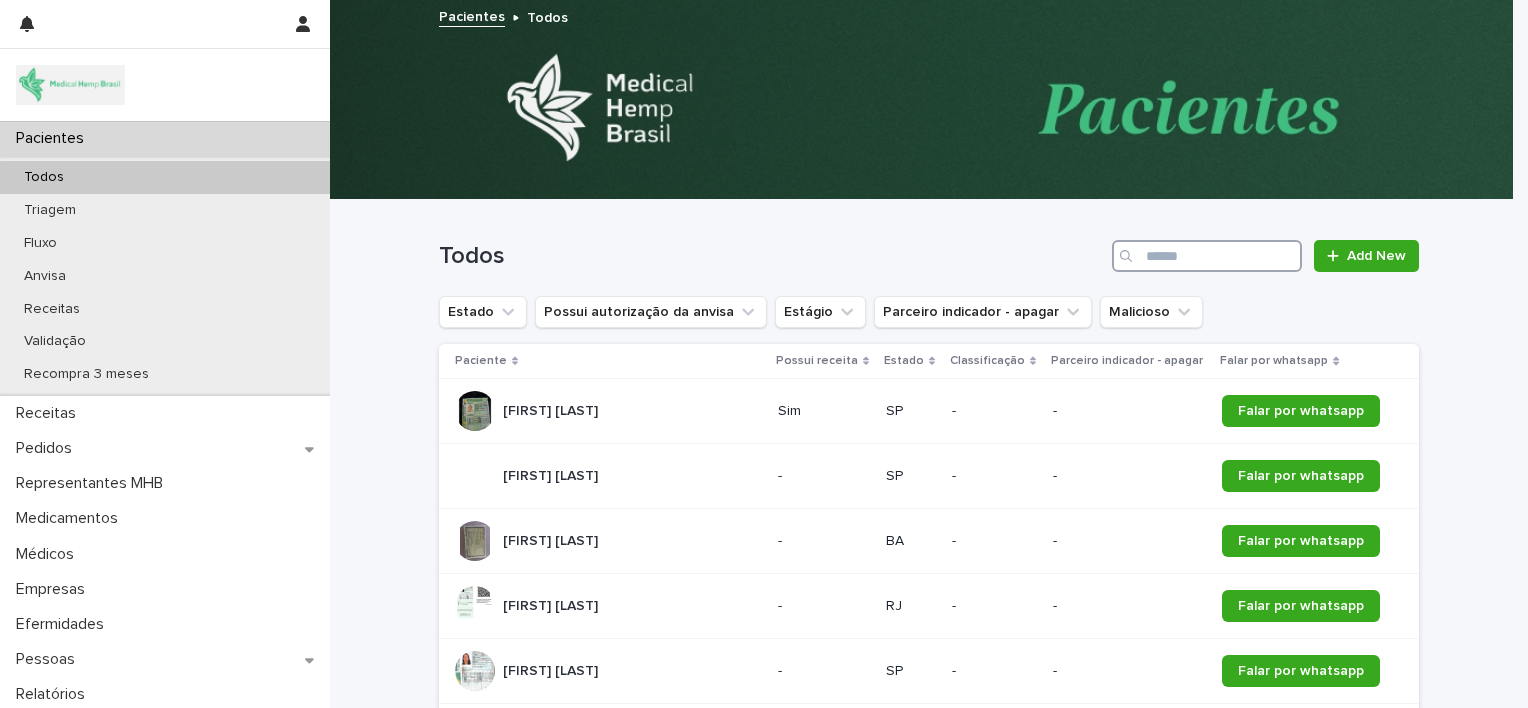 click at bounding box center [1207, 256] 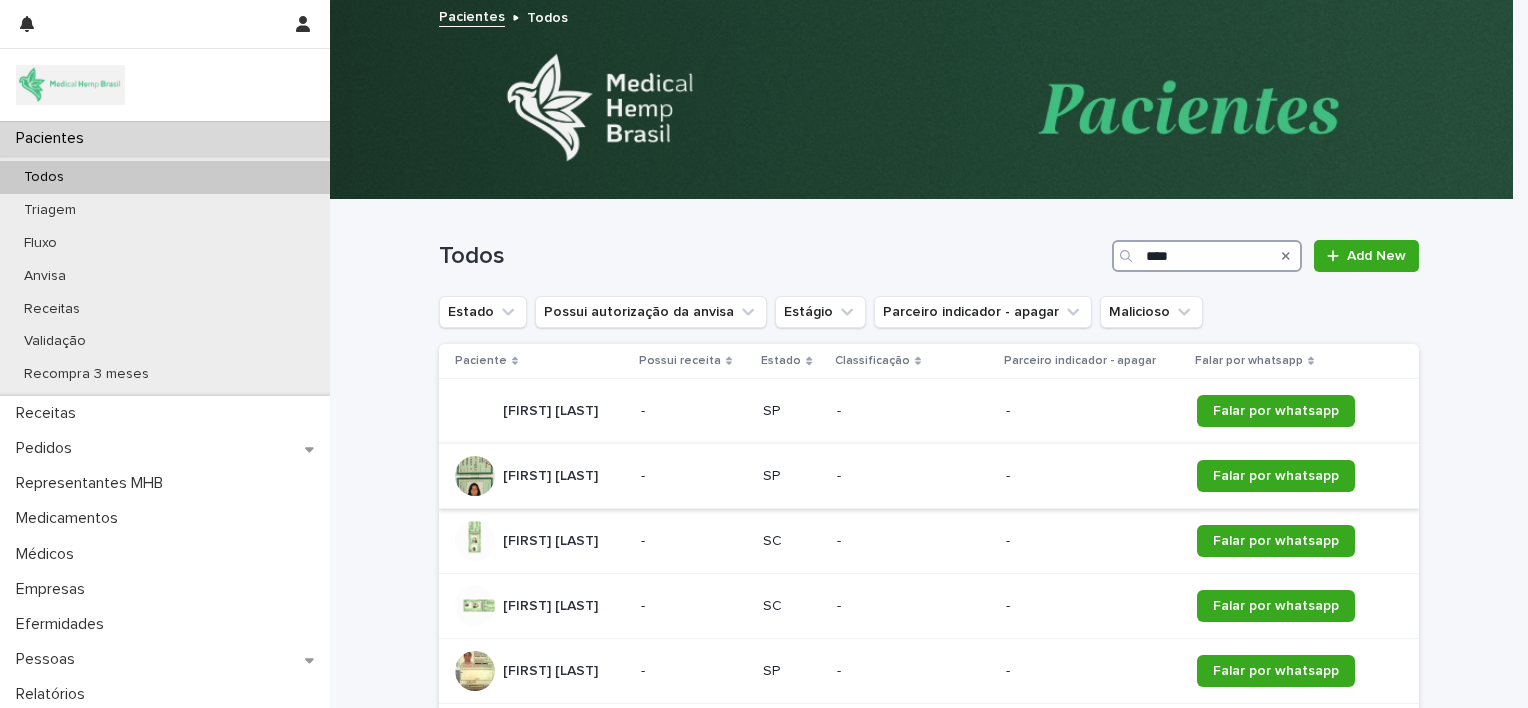 type on "****" 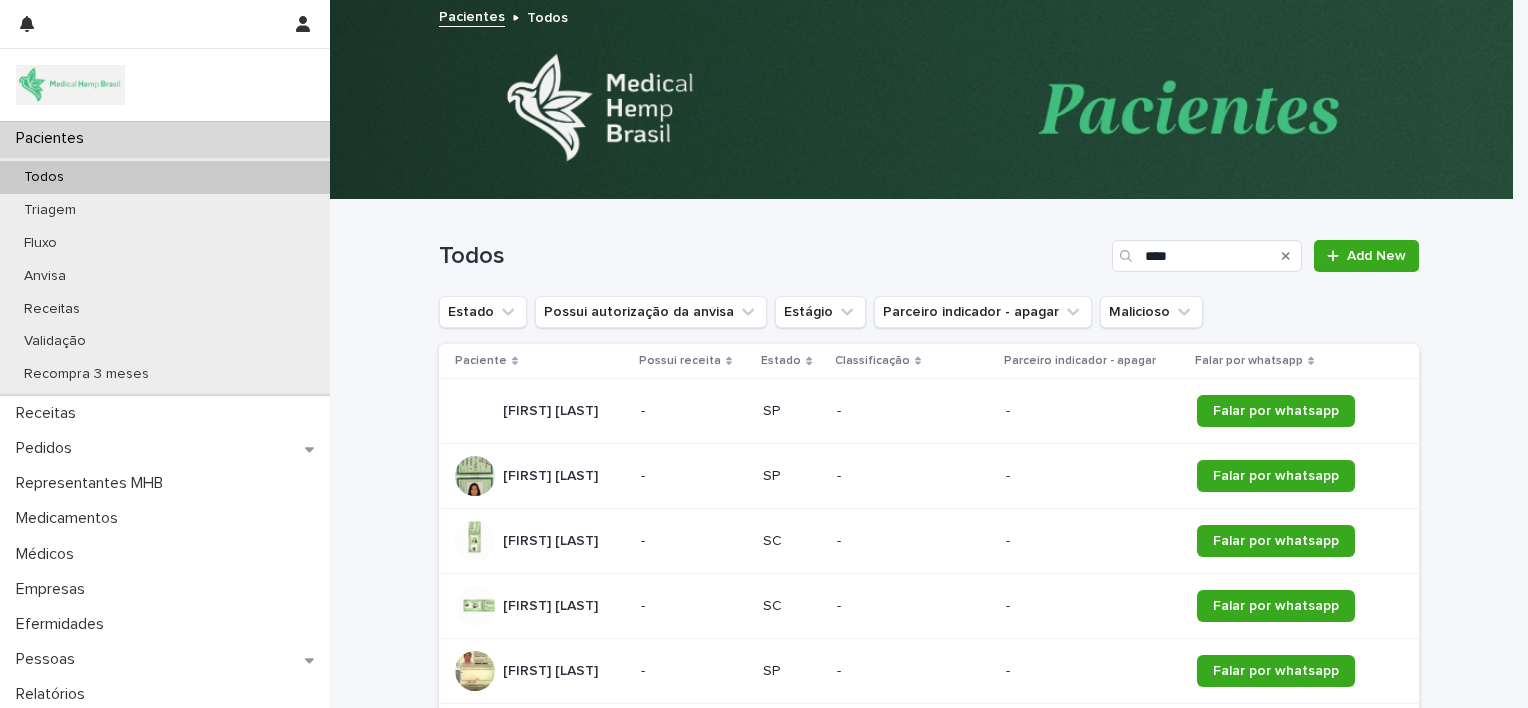 click on "[FIRST] [LAST] [FIRST] [LAST]" at bounding box center (540, 476) 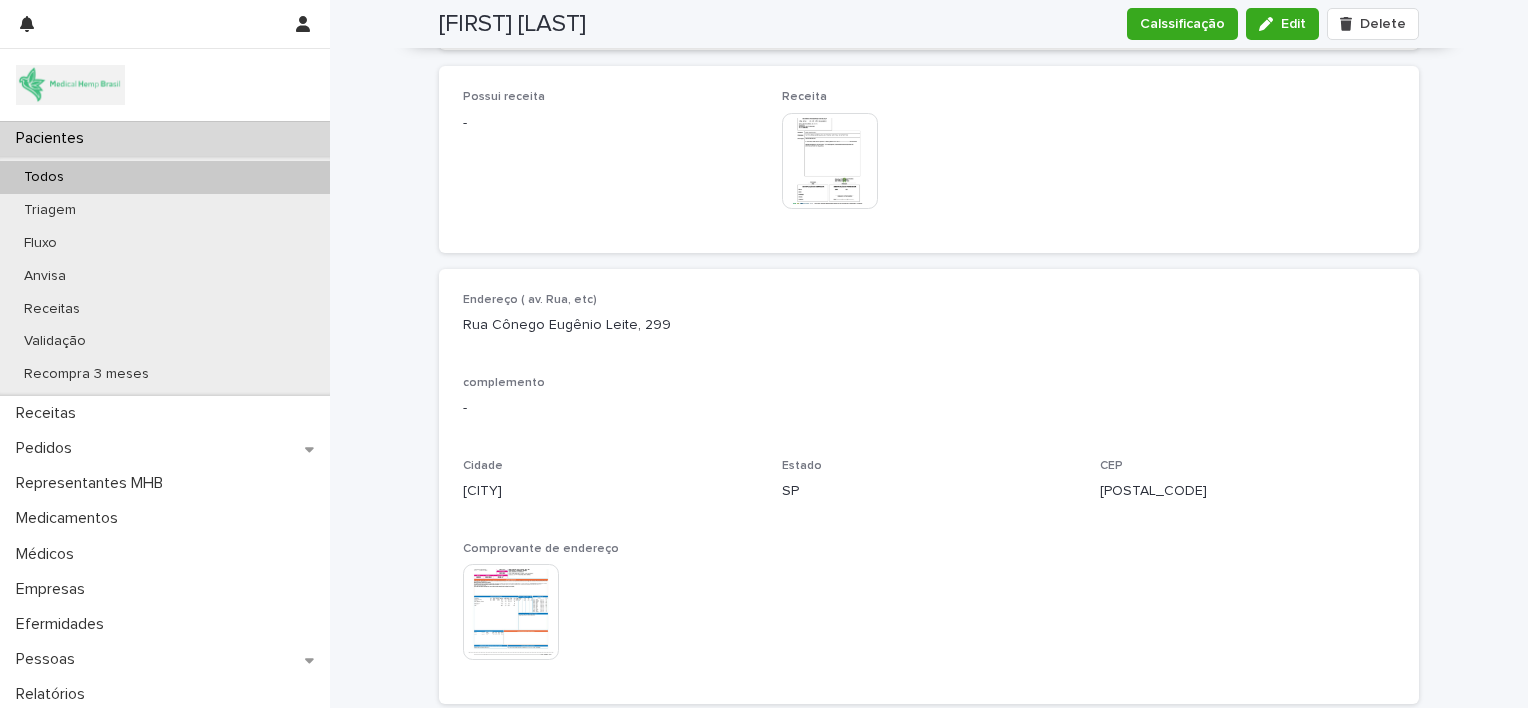 scroll, scrollTop: 1354, scrollLeft: 0, axis: vertical 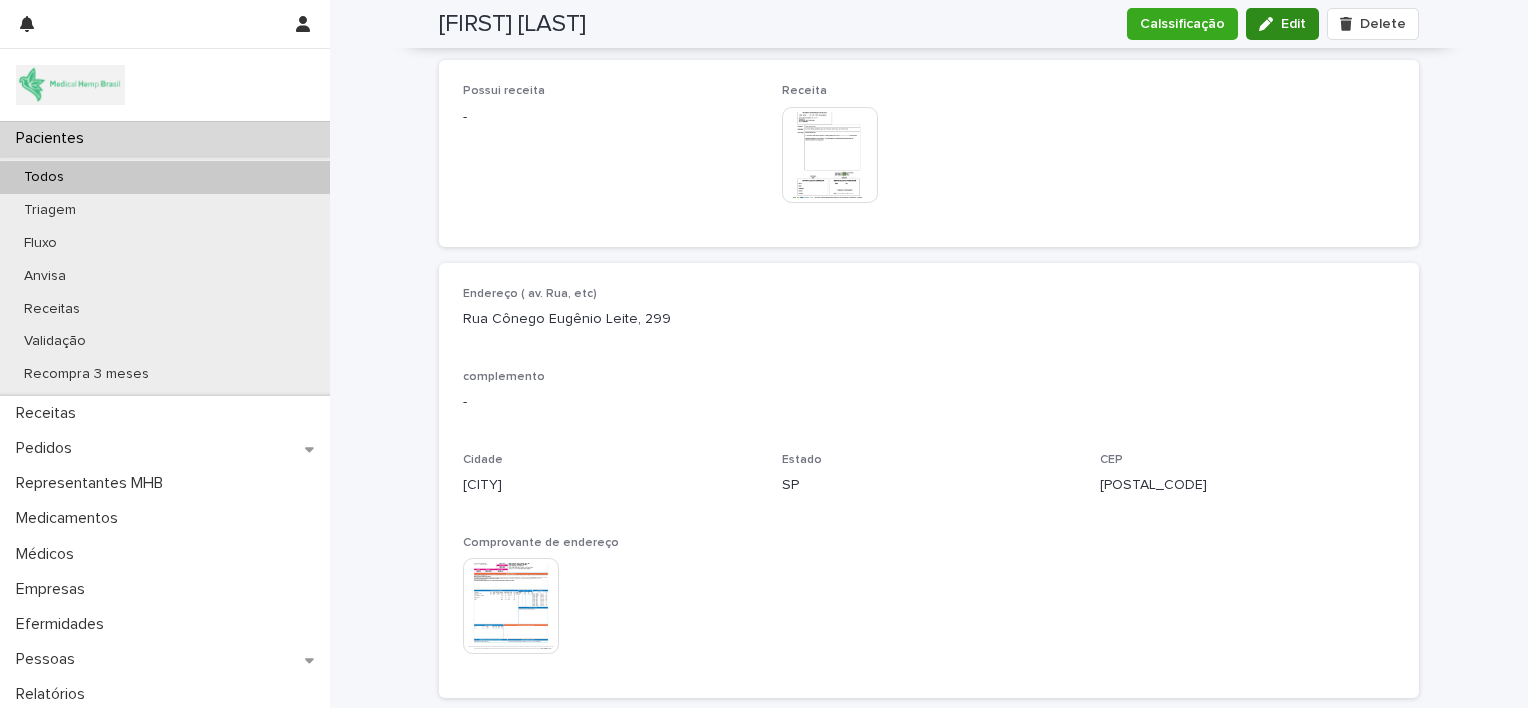 click on "Edit" at bounding box center [1282, 24] 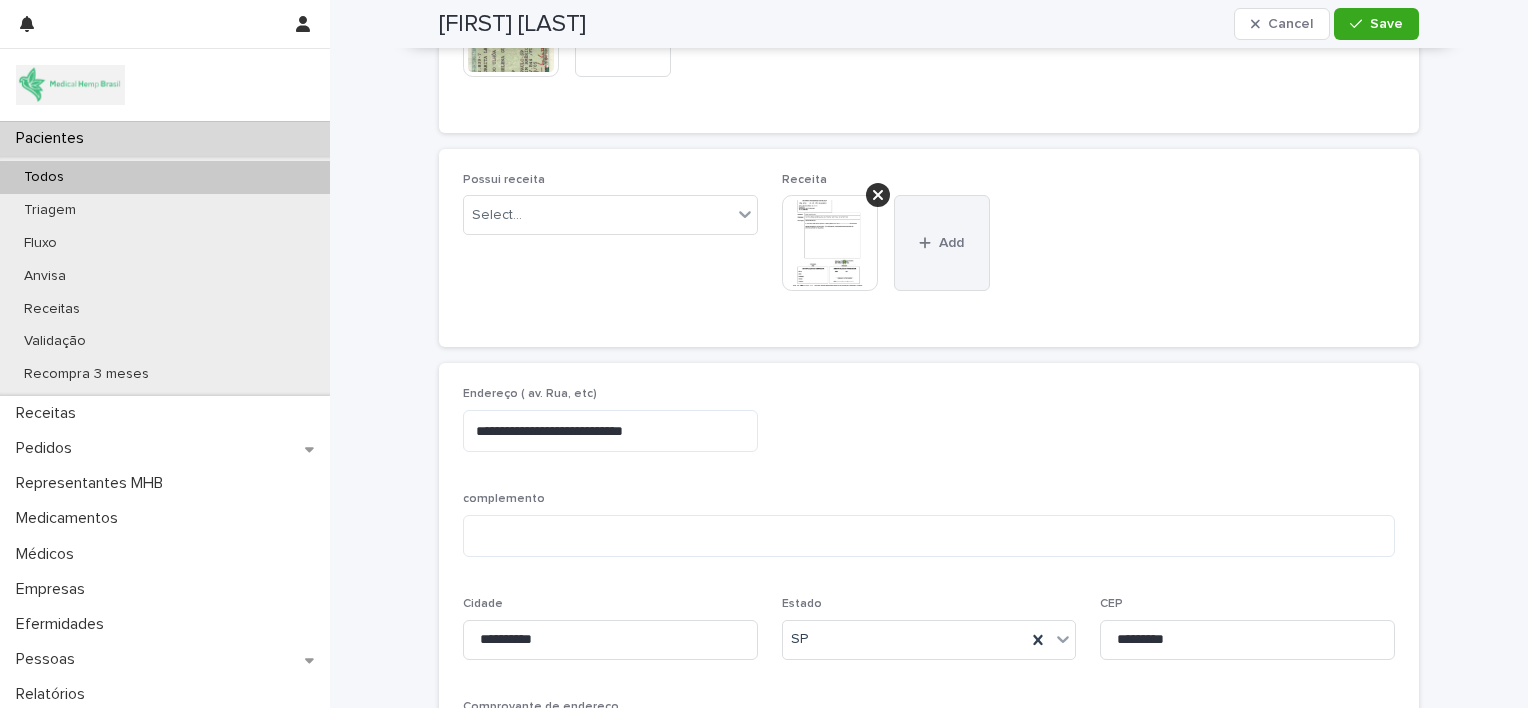 click on "Add" at bounding box center (942, 243) 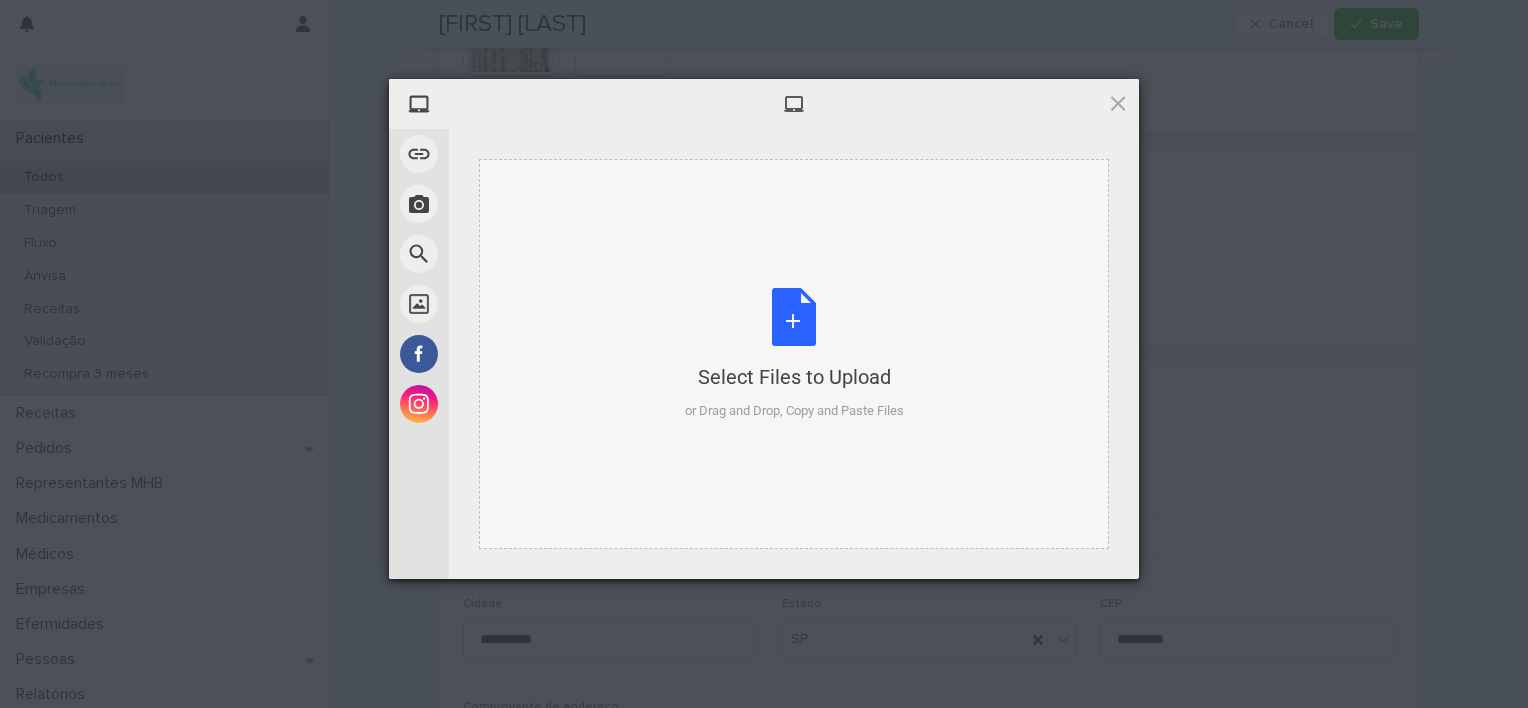 click on "Select Files to Upload
or Drag and Drop, Copy and Paste Files" at bounding box center [794, 354] 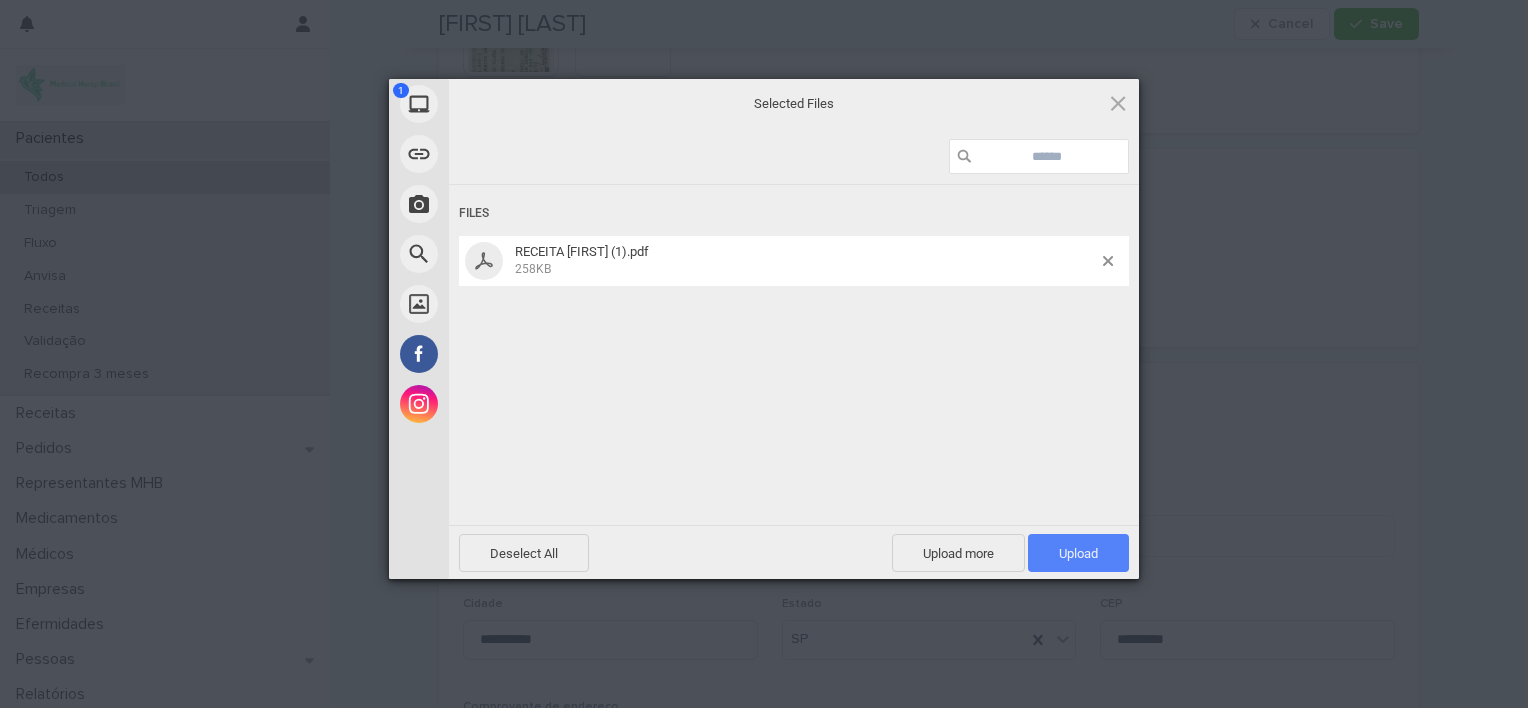 click on "Upload
1" at bounding box center (1078, 553) 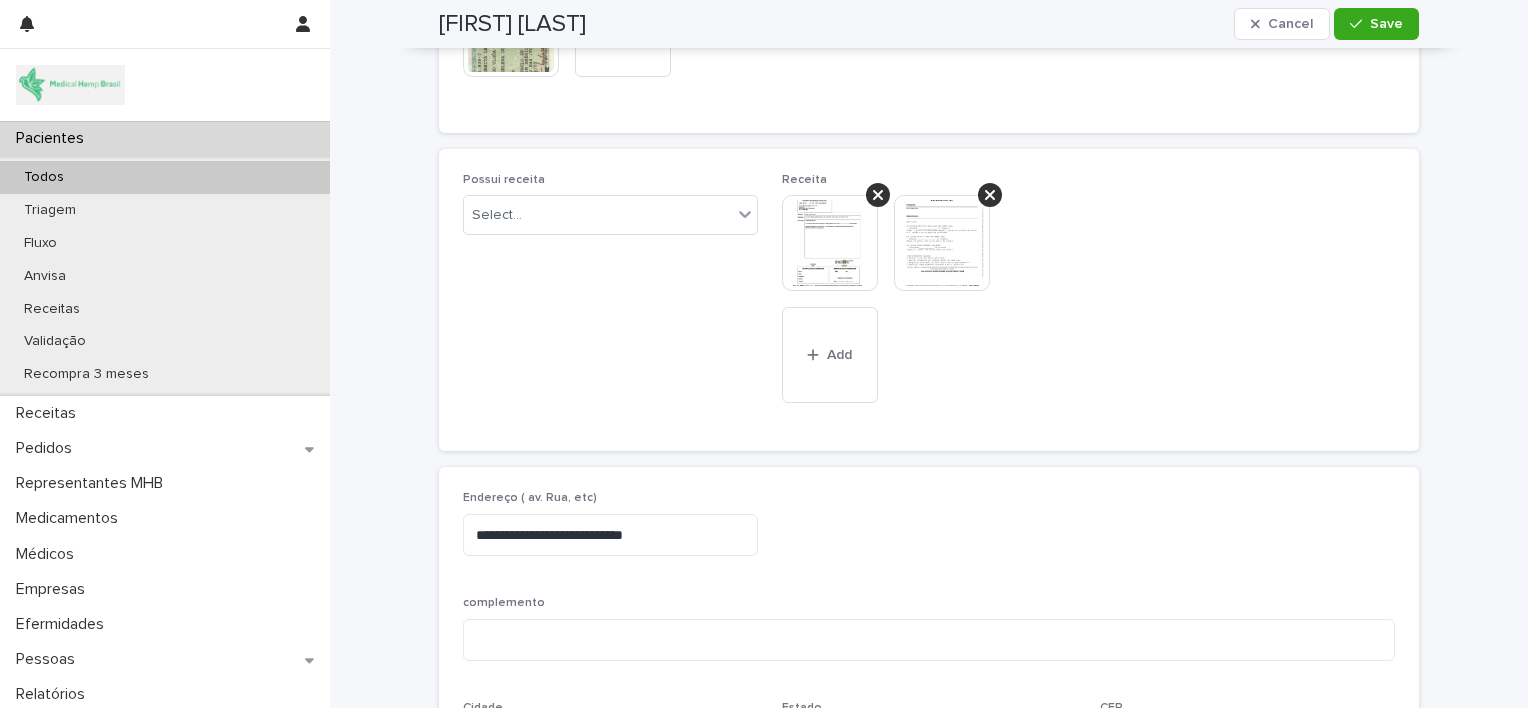 click at bounding box center [942, 243] 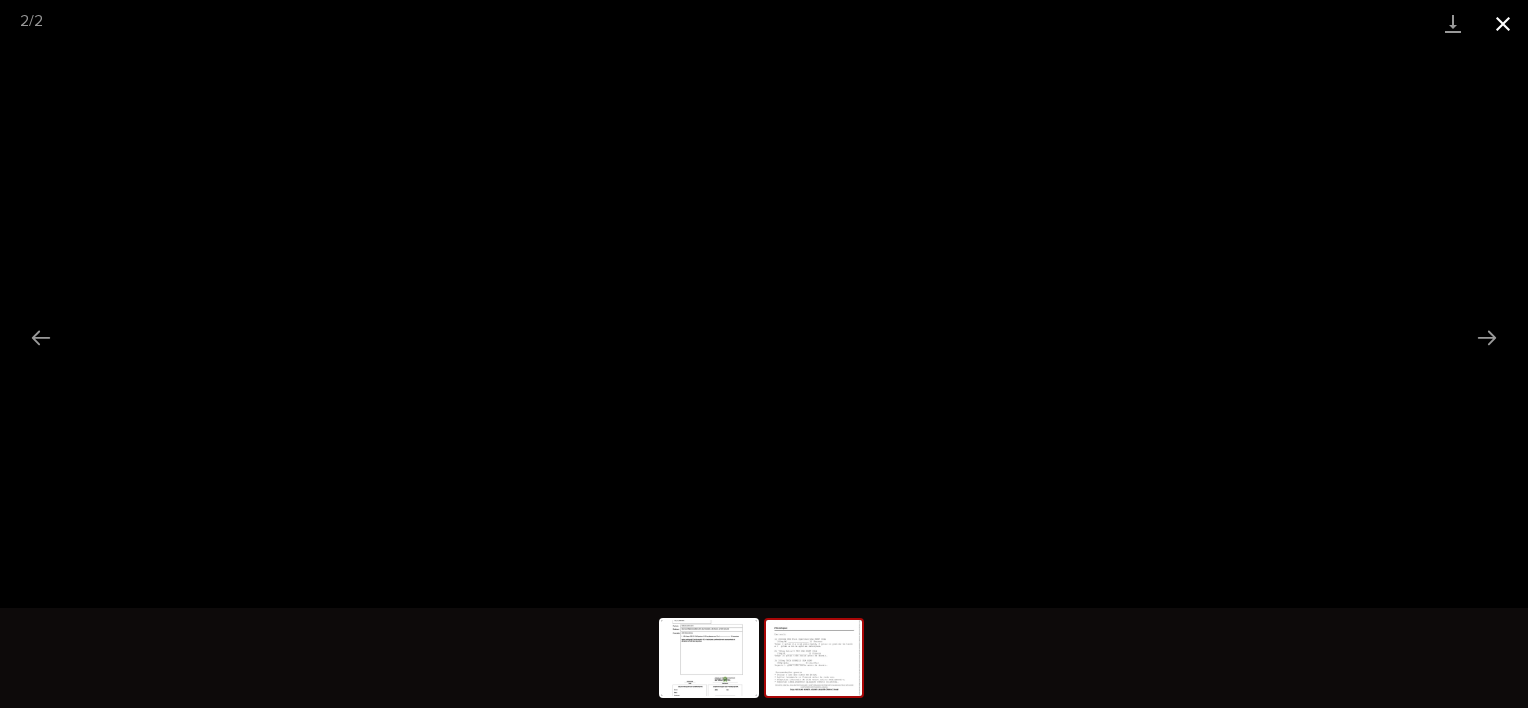 click at bounding box center [1503, 23] 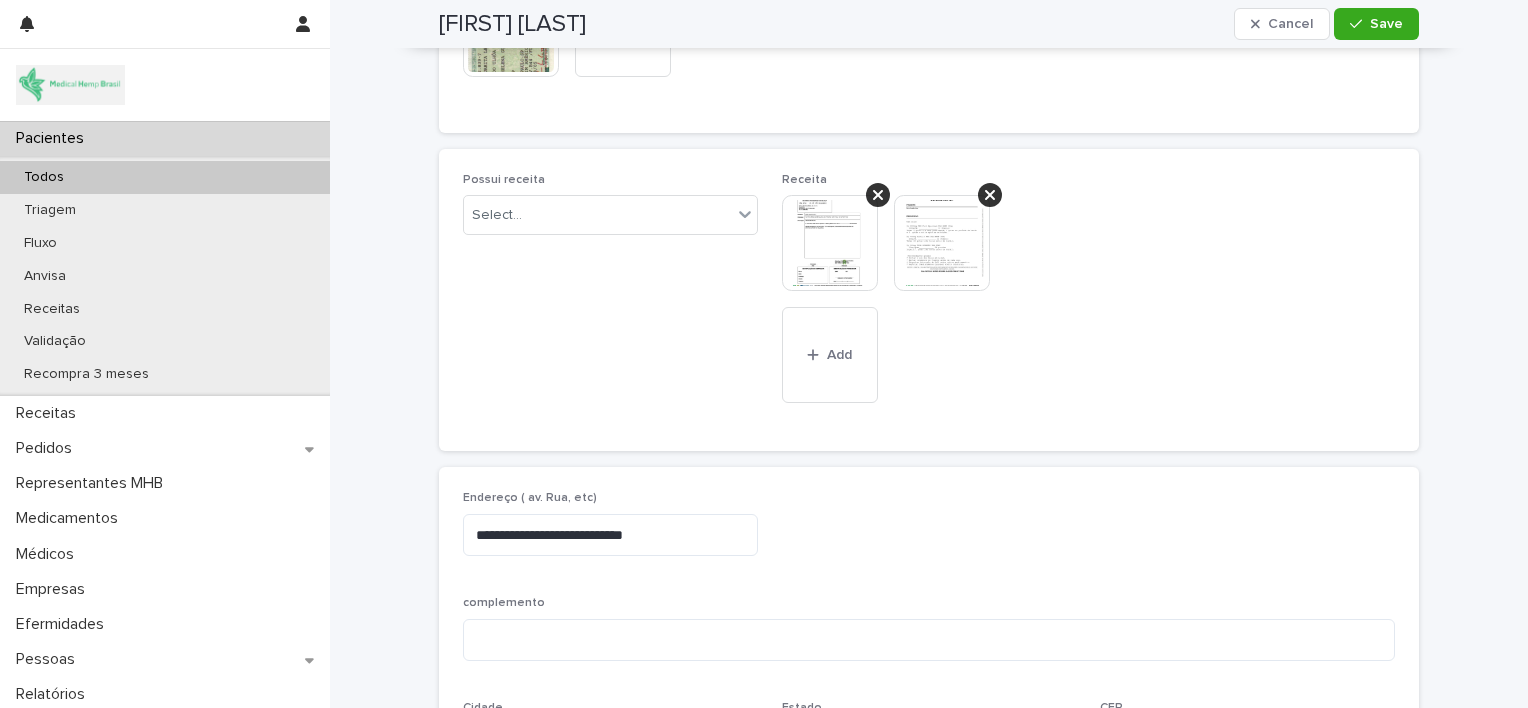 click at bounding box center [830, 243] 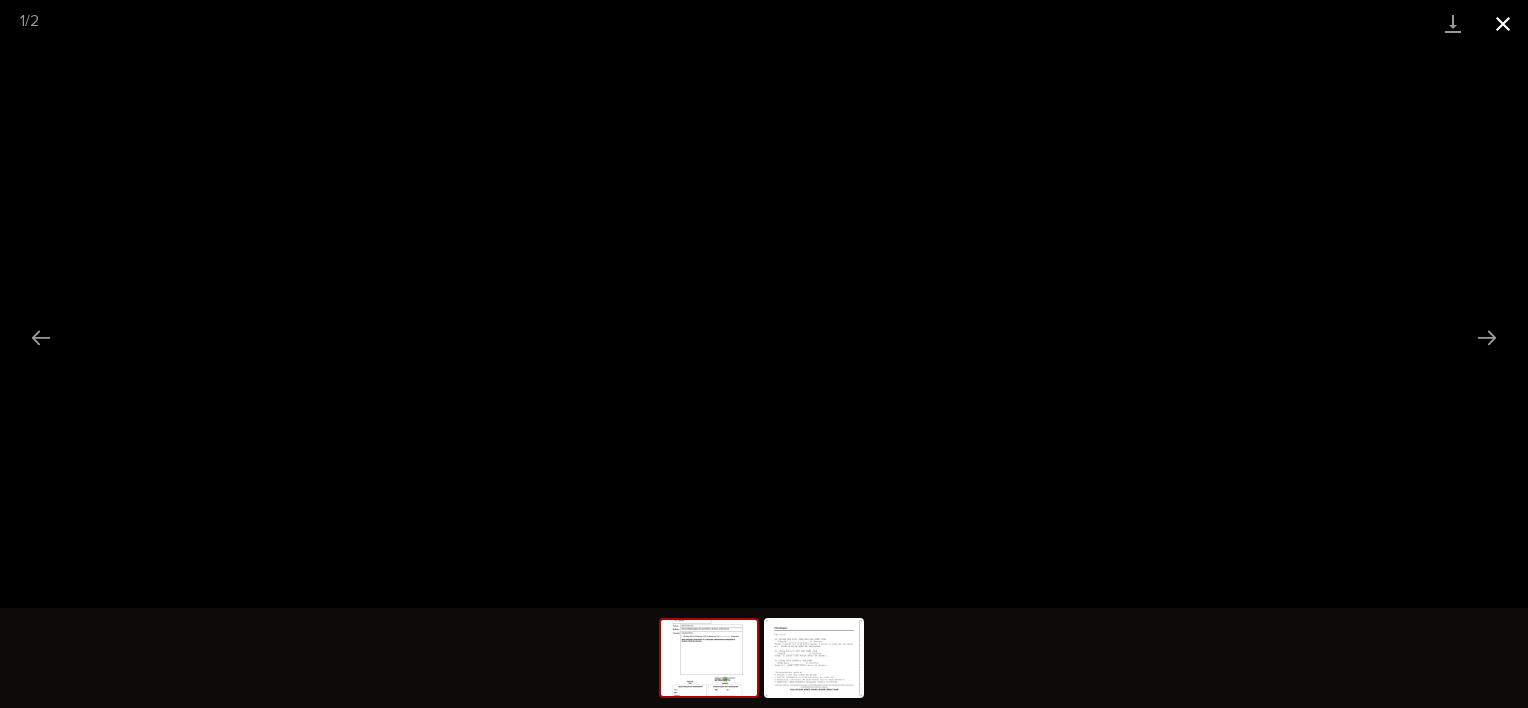 click at bounding box center (1503, 23) 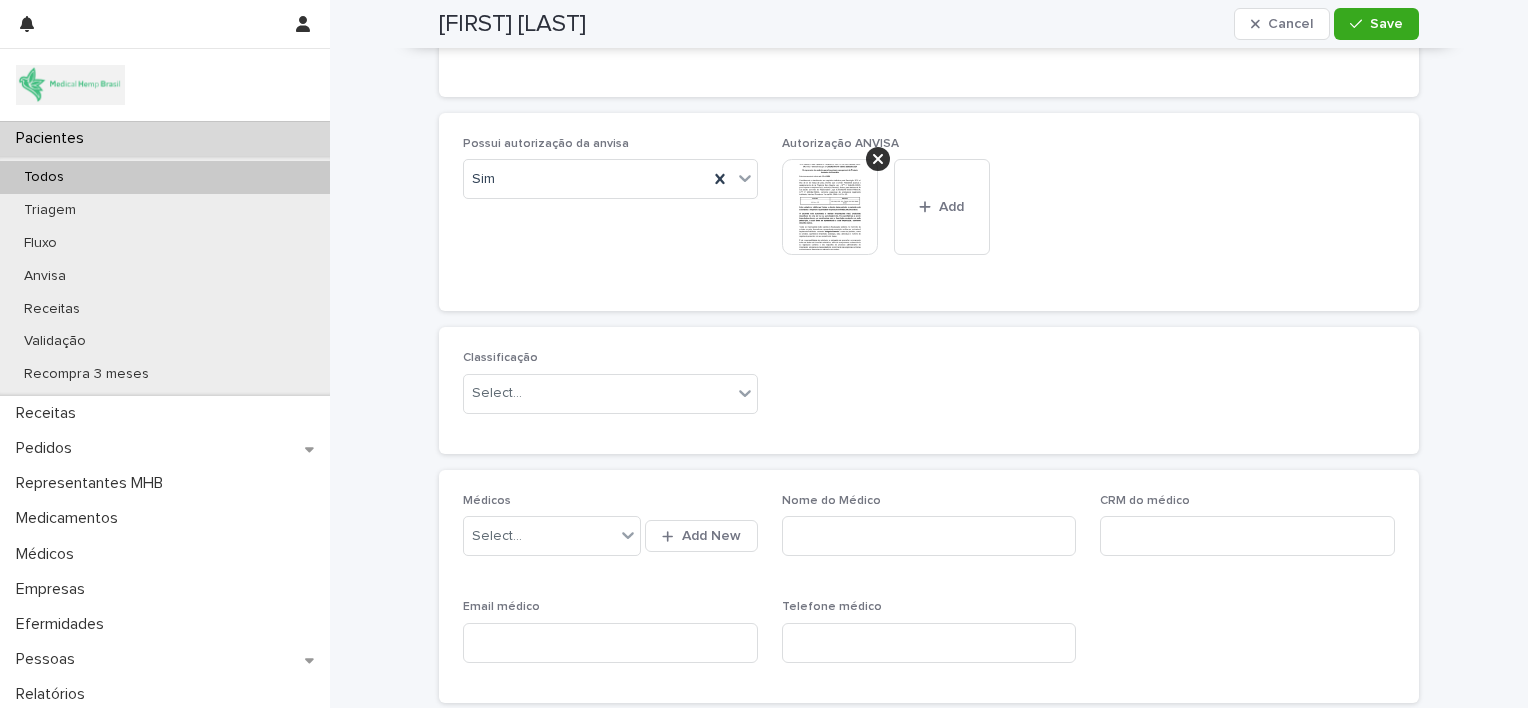 scroll, scrollTop: 2234, scrollLeft: 0, axis: vertical 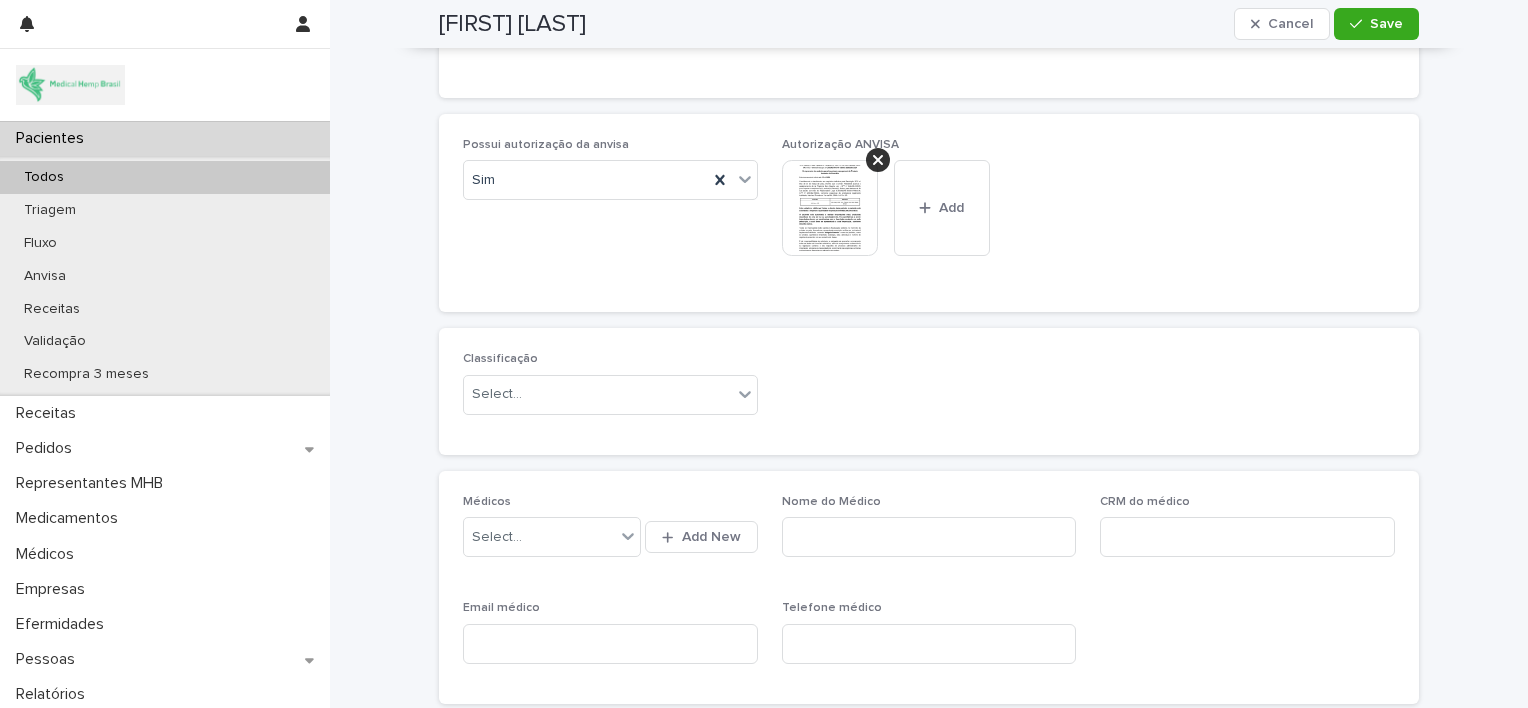 click at bounding box center (830, 208) 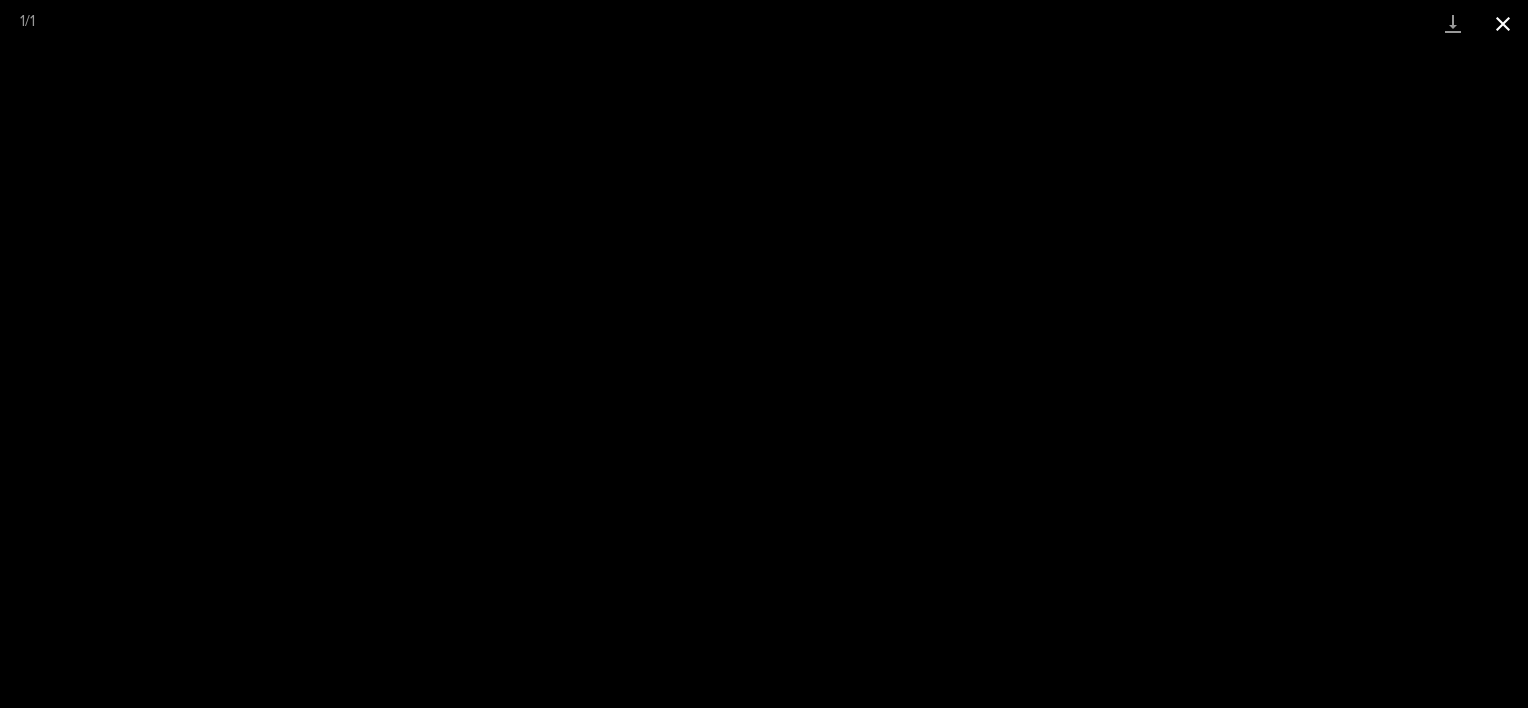 click at bounding box center (1503, 23) 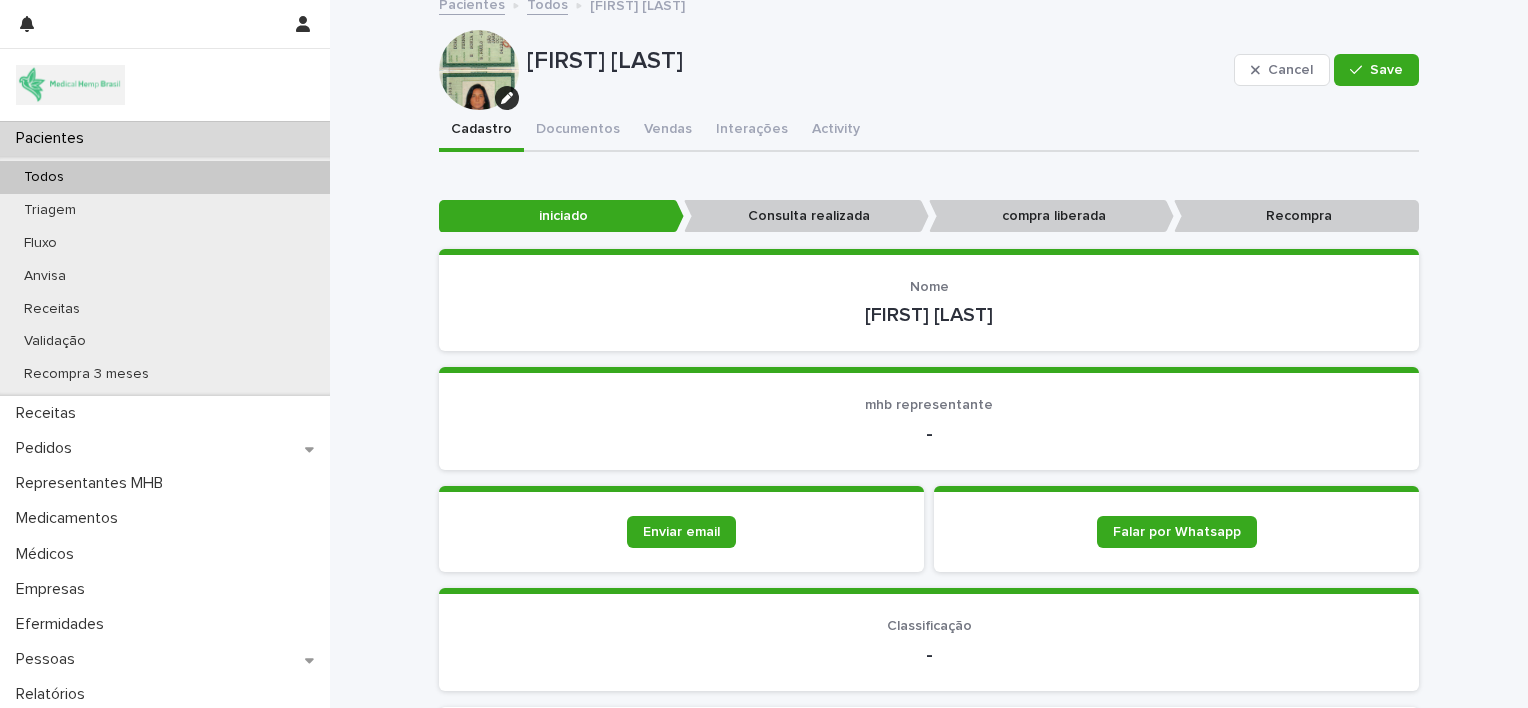 scroll, scrollTop: 11, scrollLeft: 0, axis: vertical 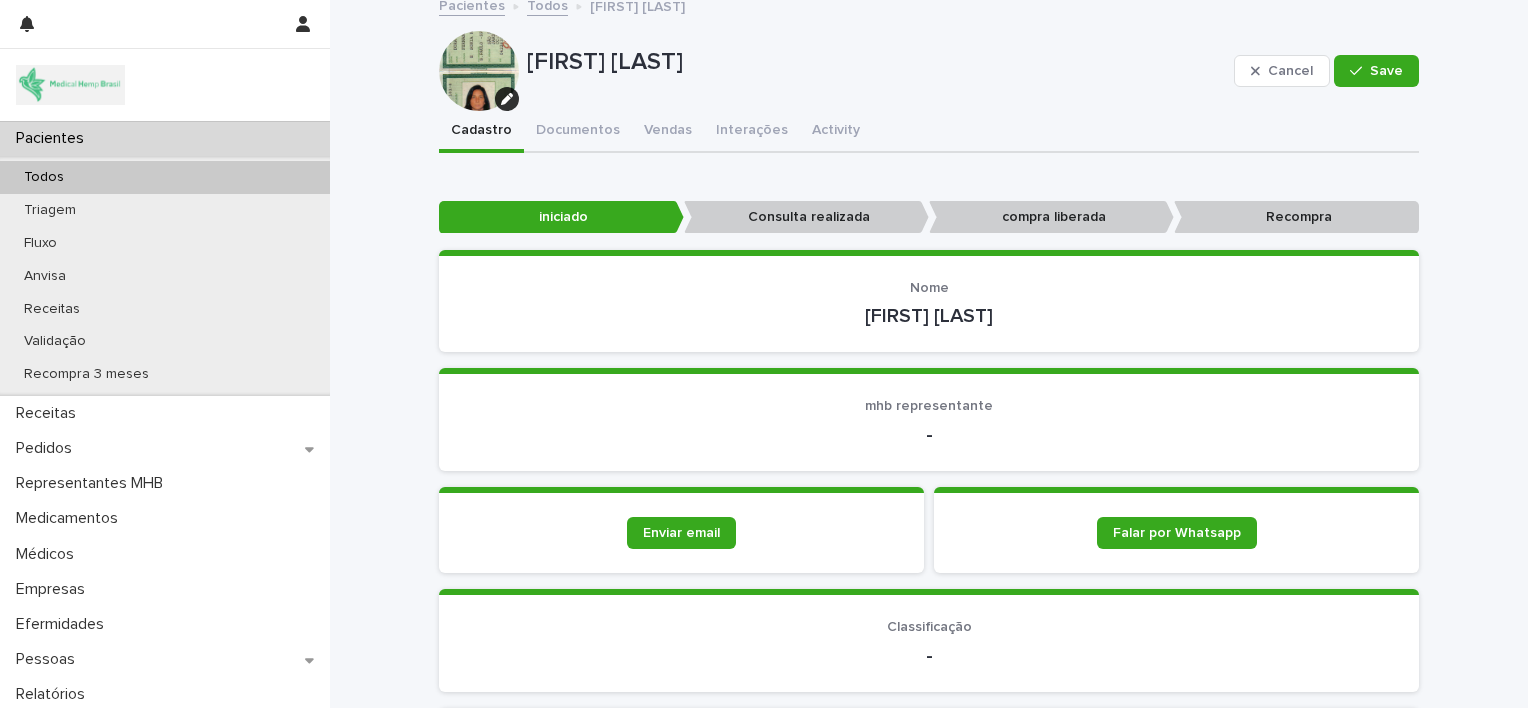 drag, startPoint x: 893, startPoint y: 312, endPoint x: 1006, endPoint y: 318, distance: 113.15918 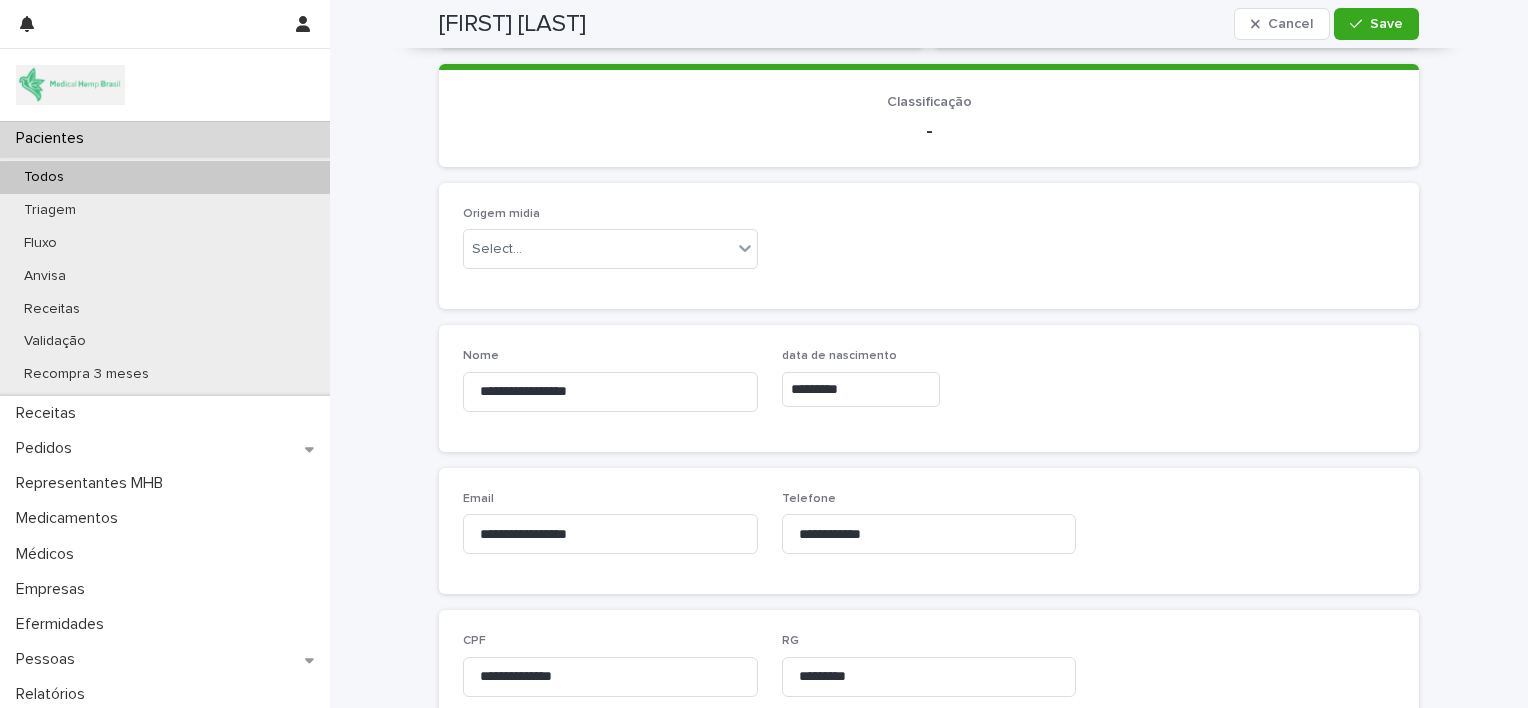 scroll, scrollTop: 538, scrollLeft: 0, axis: vertical 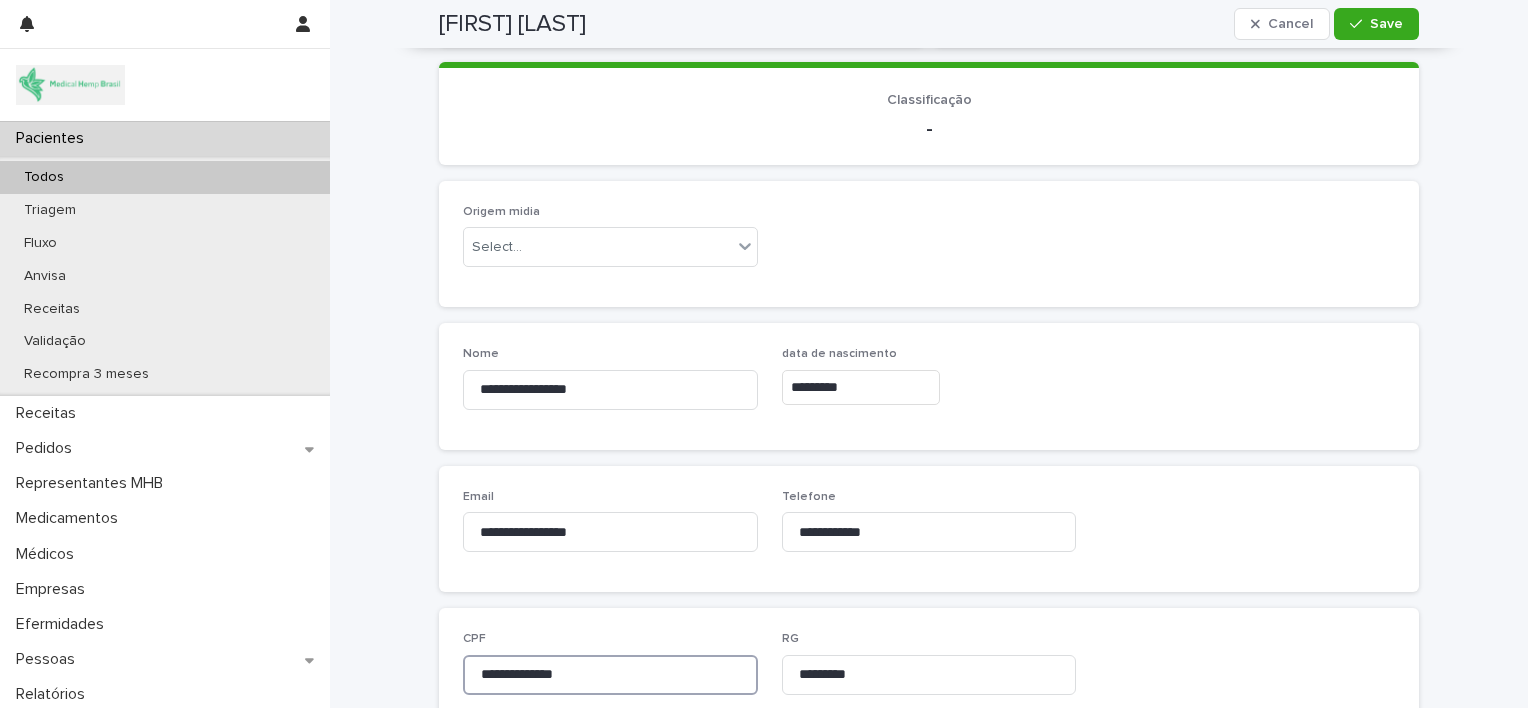 drag, startPoint x: 594, startPoint y: 668, endPoint x: 468, endPoint y: 662, distance: 126.14278 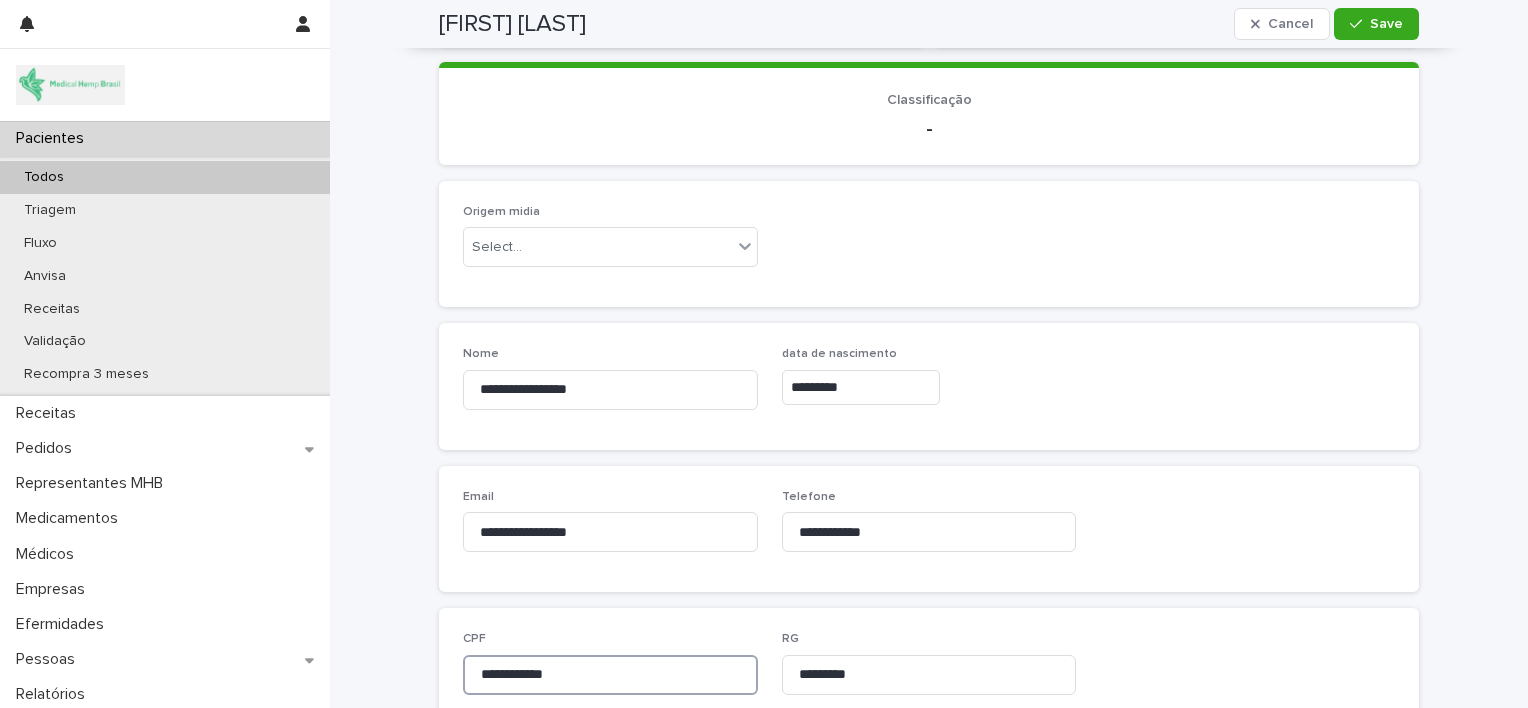 type on "**********" 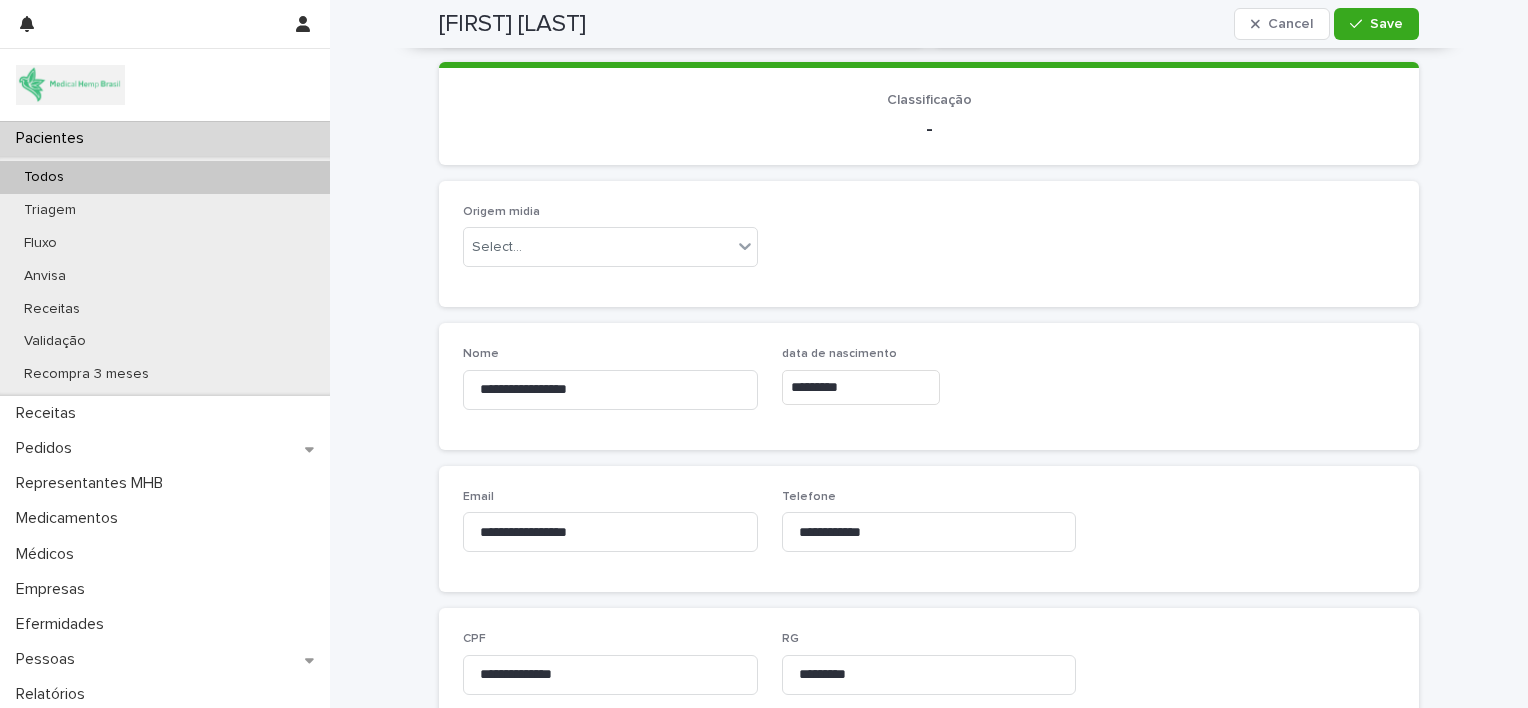 click on "**********" at bounding box center (929, 529) 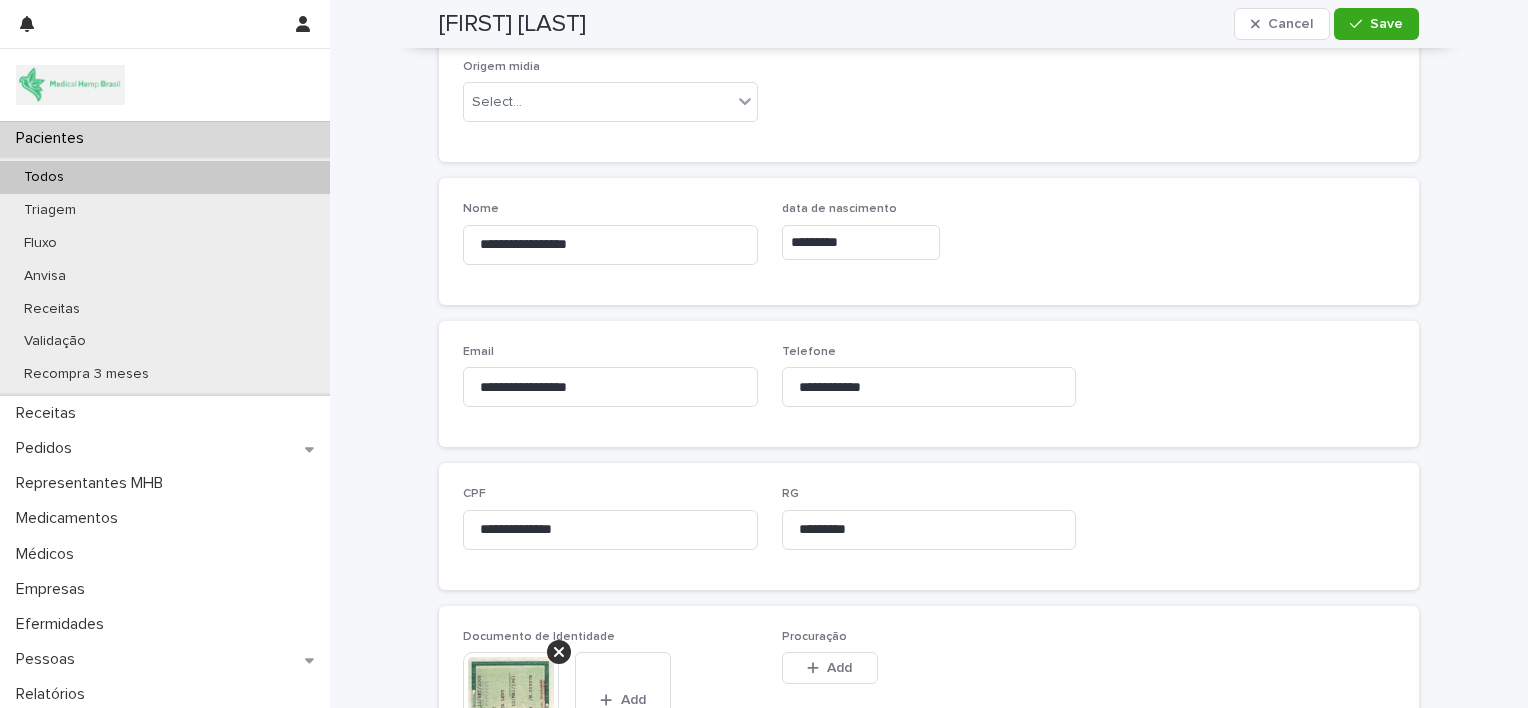 scroll, scrollTop: 687, scrollLeft: 0, axis: vertical 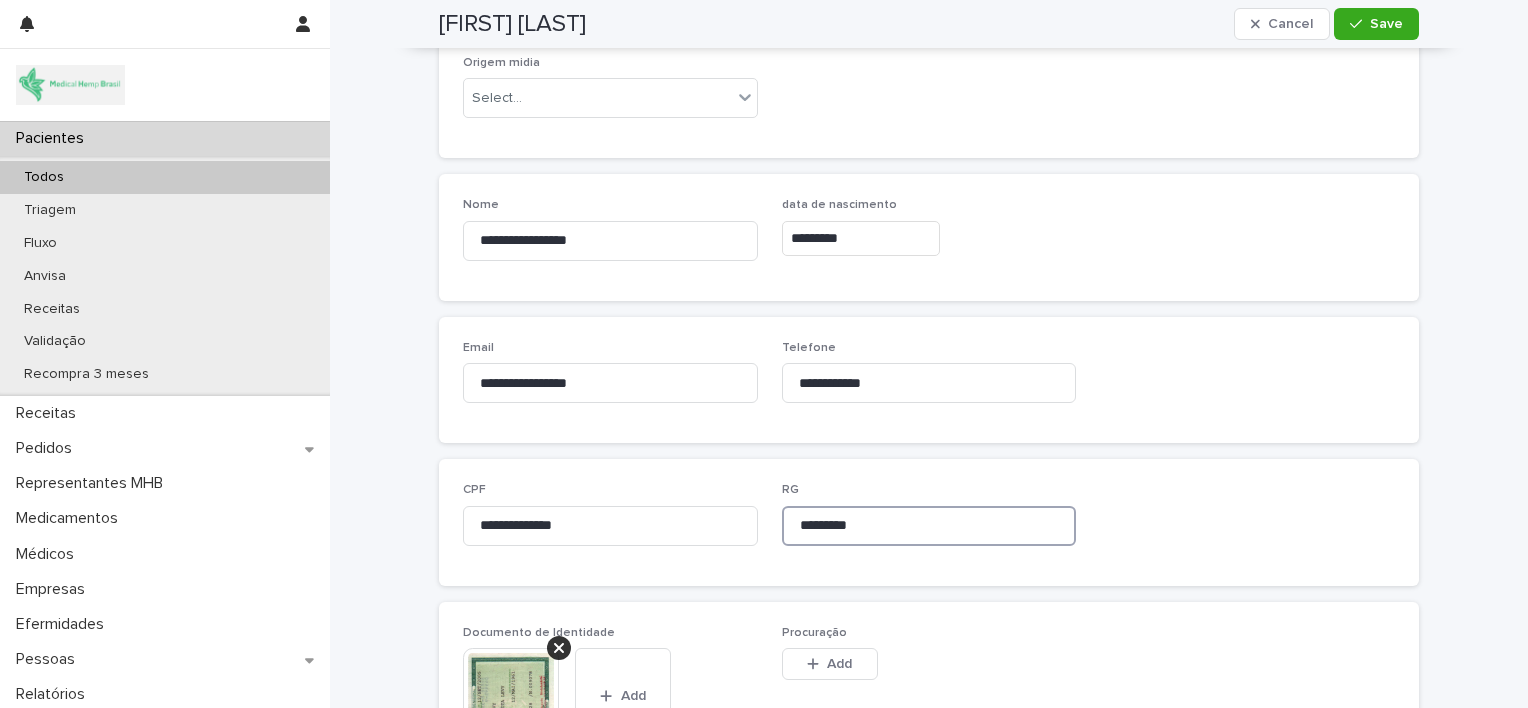 drag, startPoint x: 788, startPoint y: 527, endPoint x: 868, endPoint y: 528, distance: 80.00625 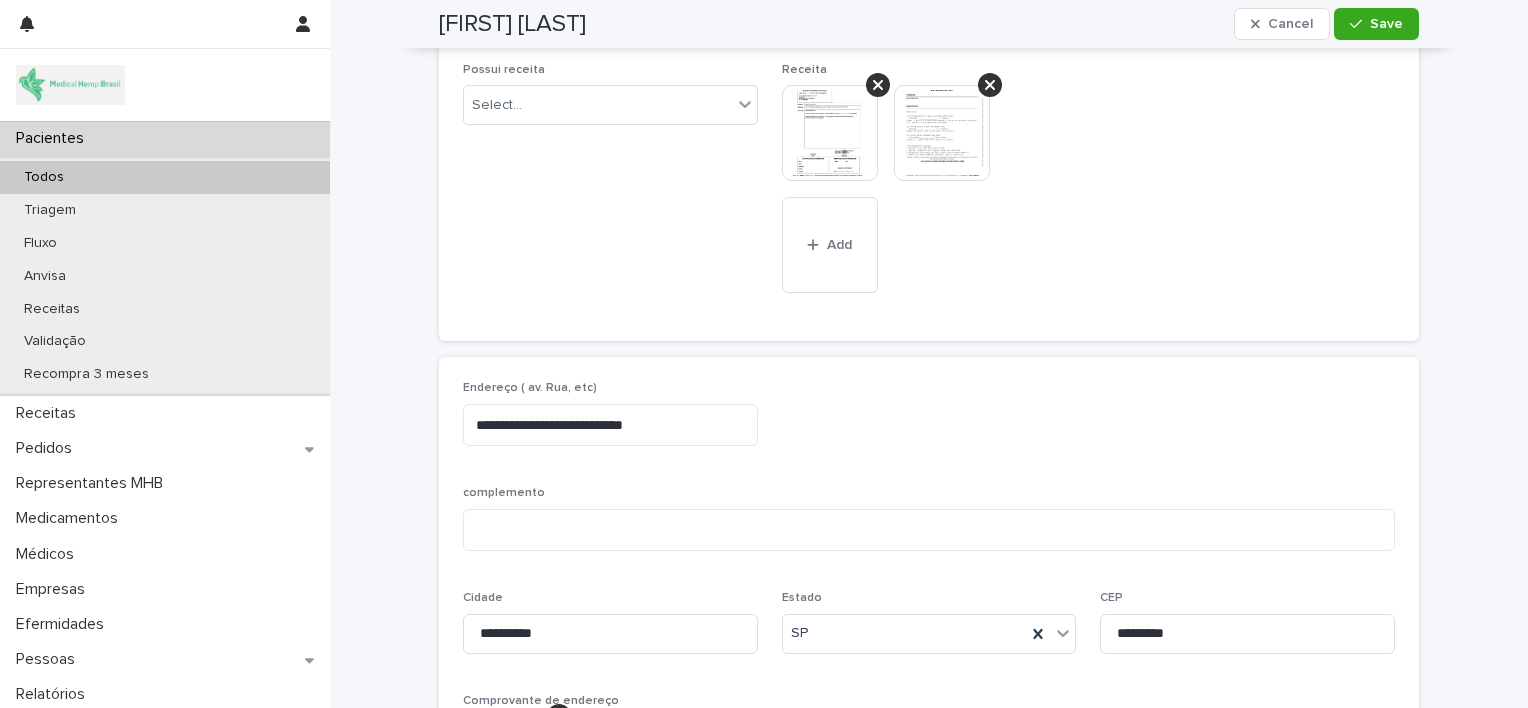 scroll, scrollTop: 1466, scrollLeft: 0, axis: vertical 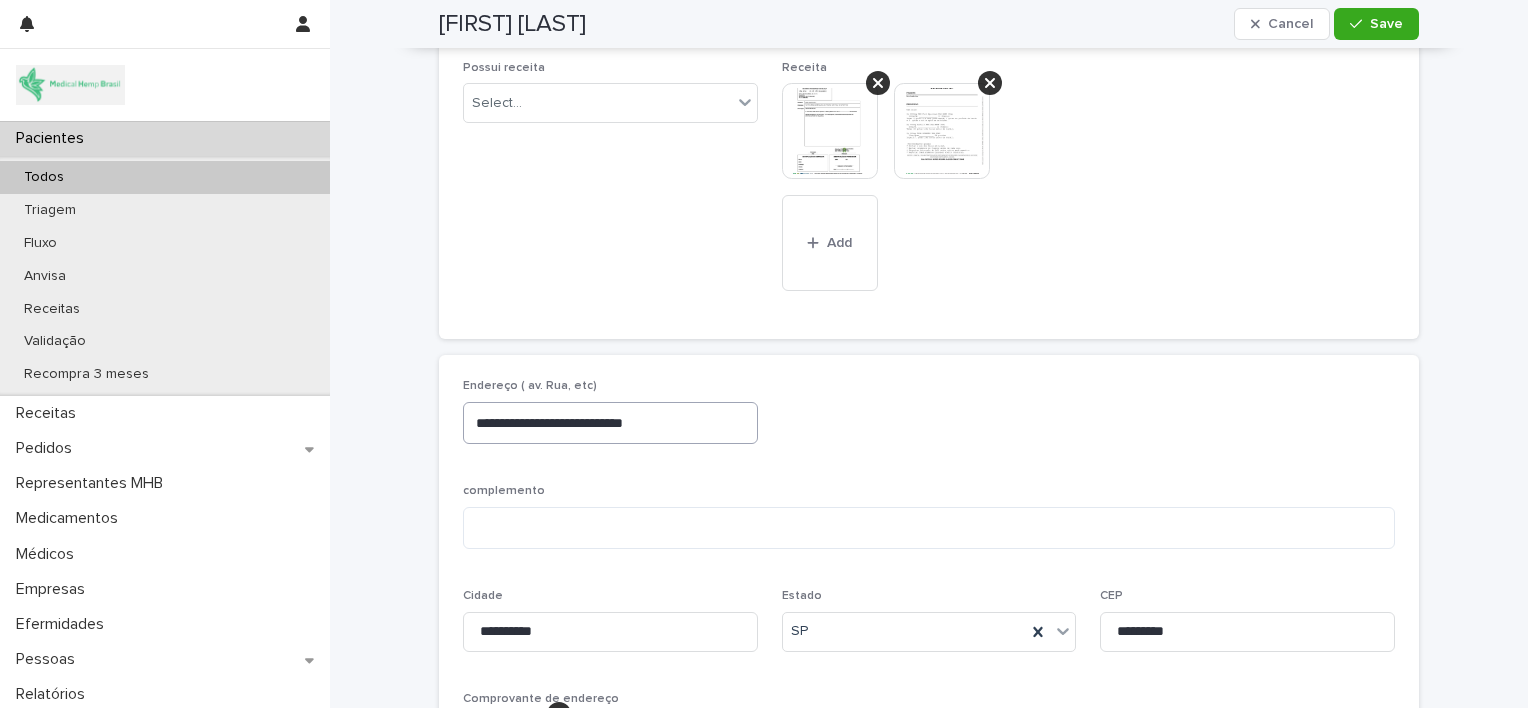 drag, startPoint x: 452, startPoint y: 412, endPoint x: 679, endPoint y: 424, distance: 227.31696 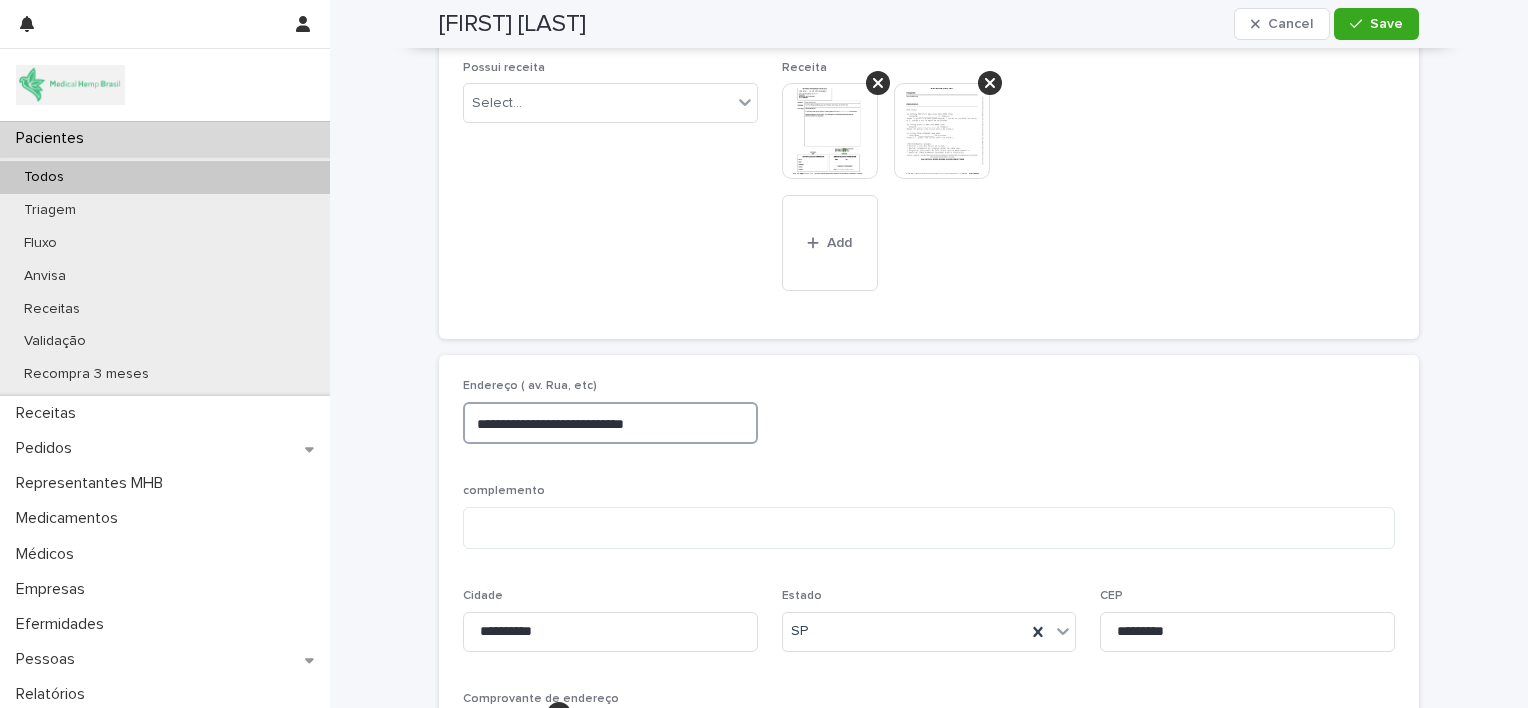 drag, startPoint x: 679, startPoint y: 424, endPoint x: 451, endPoint y: 425, distance: 228.0022 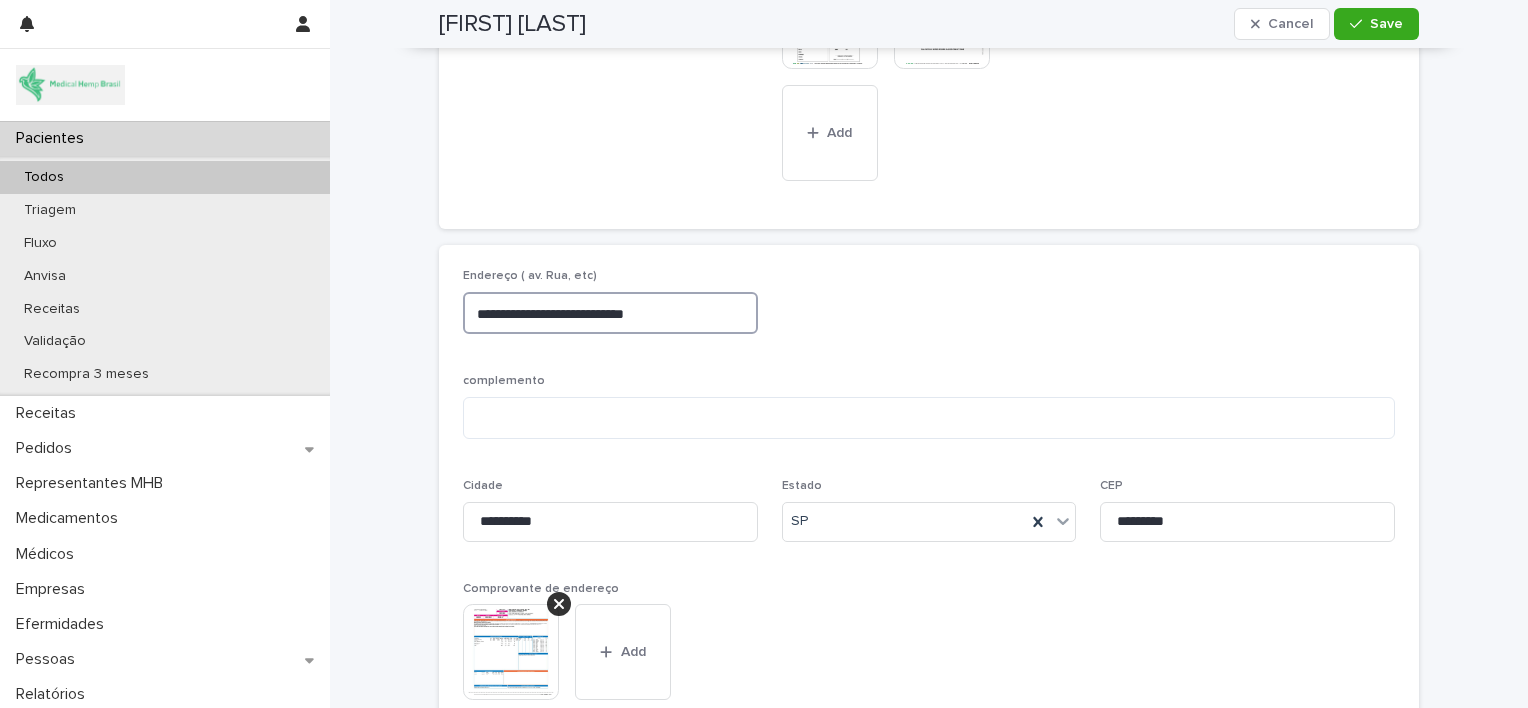 scroll, scrollTop: 1584, scrollLeft: 0, axis: vertical 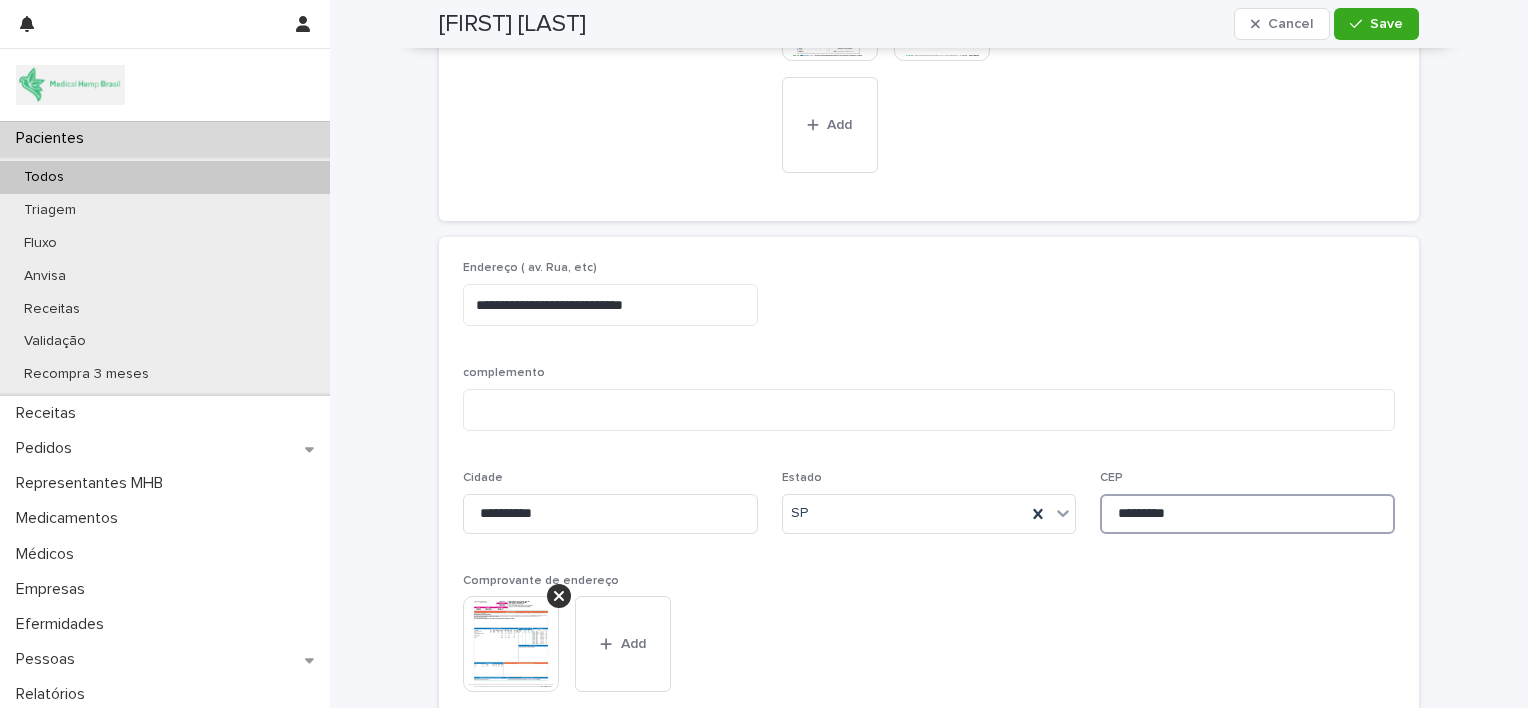 drag, startPoint x: 1106, startPoint y: 508, endPoint x: 1194, endPoint y: 512, distance: 88.09086 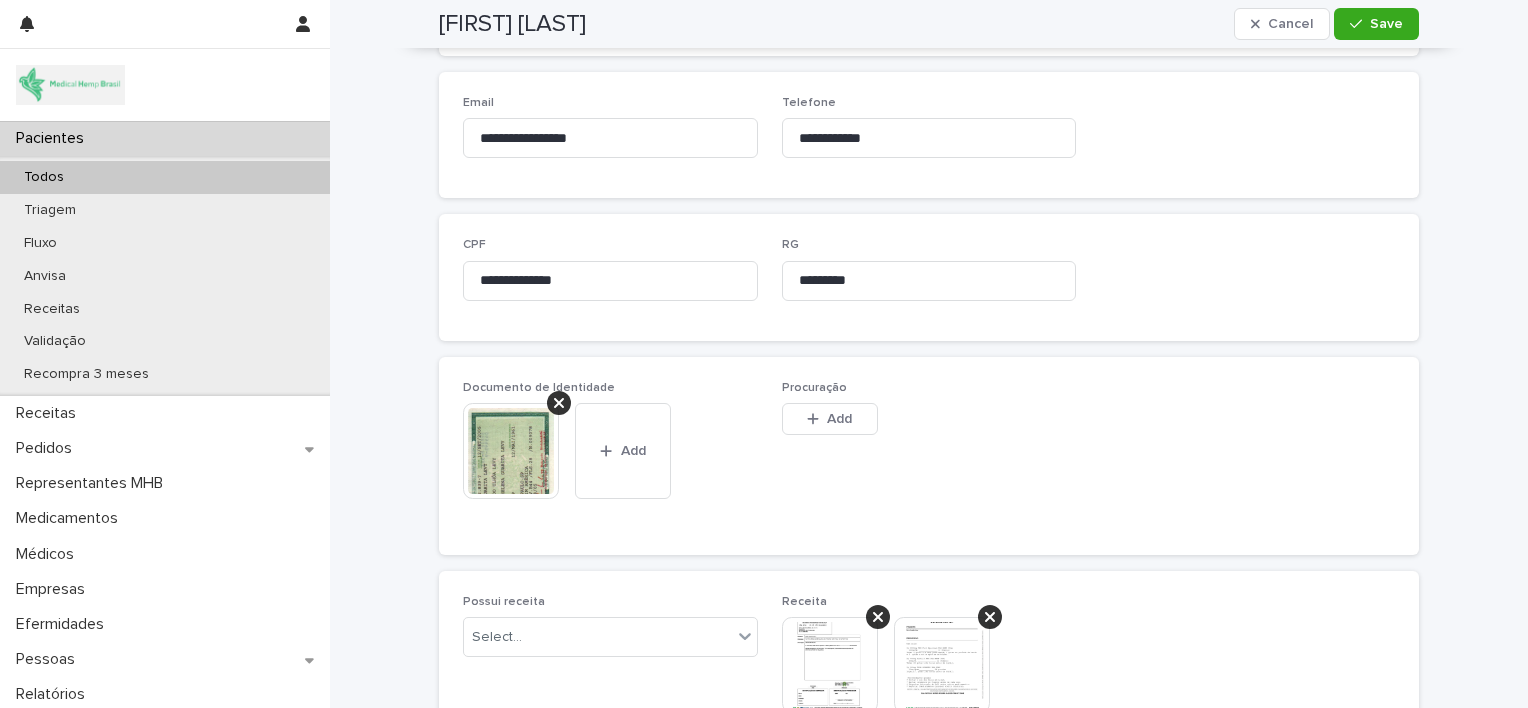 scroll, scrollTop: 898, scrollLeft: 0, axis: vertical 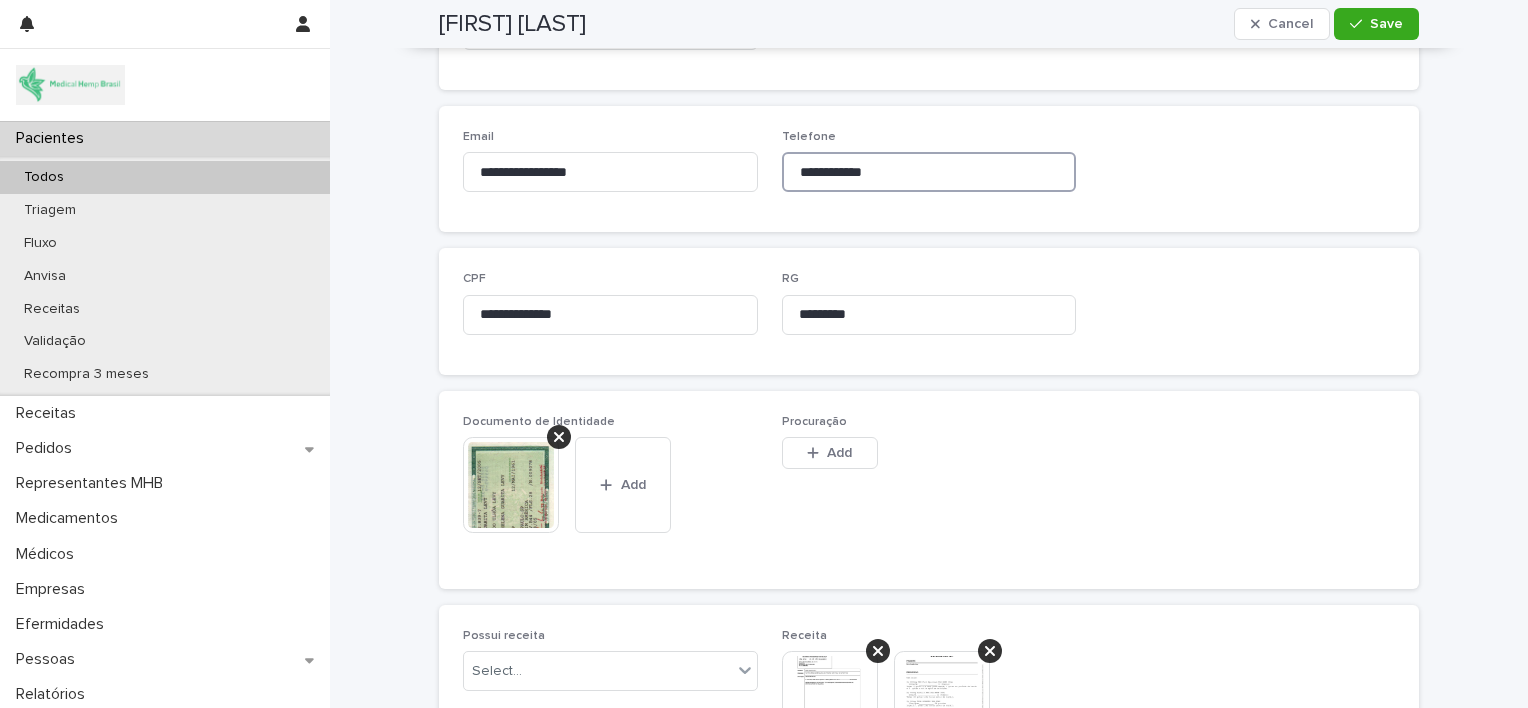 drag, startPoint x: 789, startPoint y: 172, endPoint x: 900, endPoint y: 179, distance: 111.220505 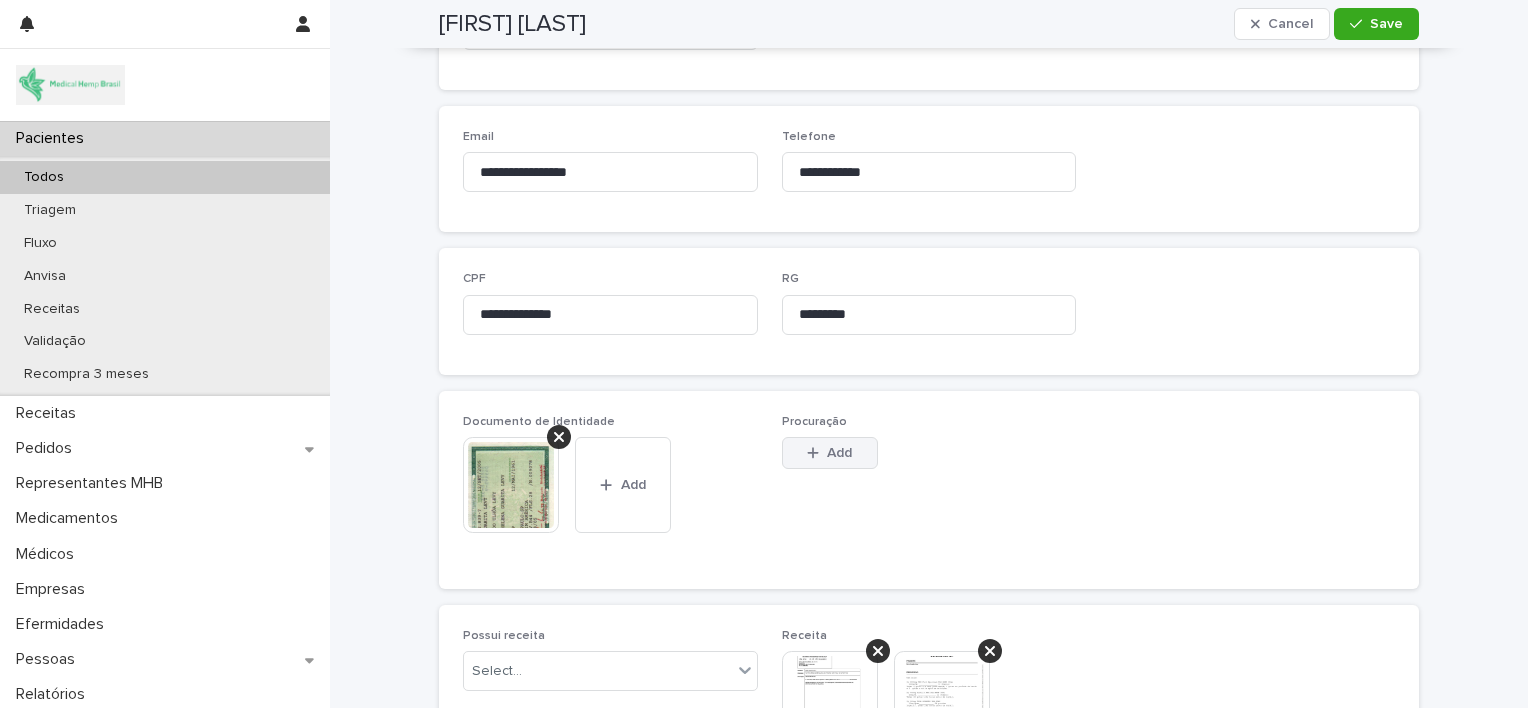 click 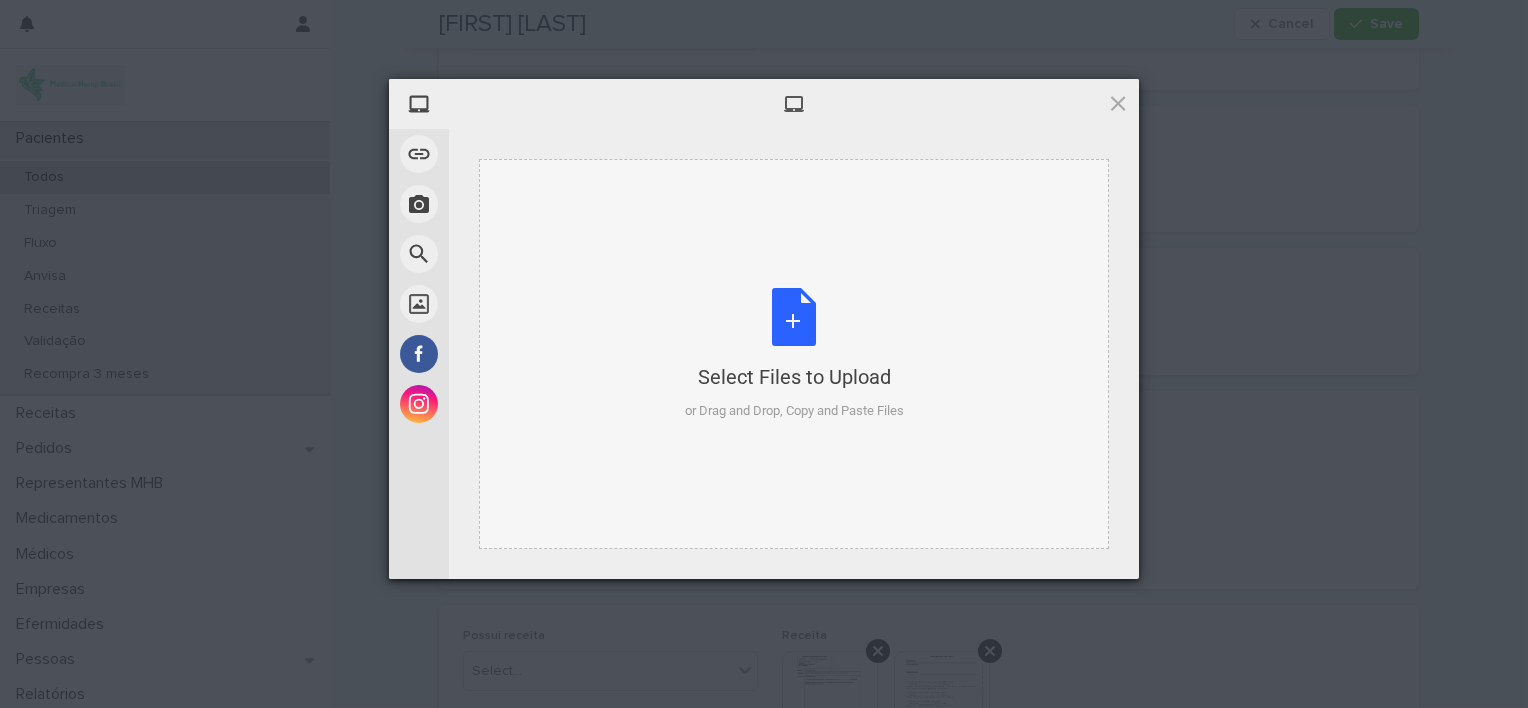 click on "Select Files to Upload
or Drag and Drop, Copy and Paste Files" at bounding box center (794, 354) 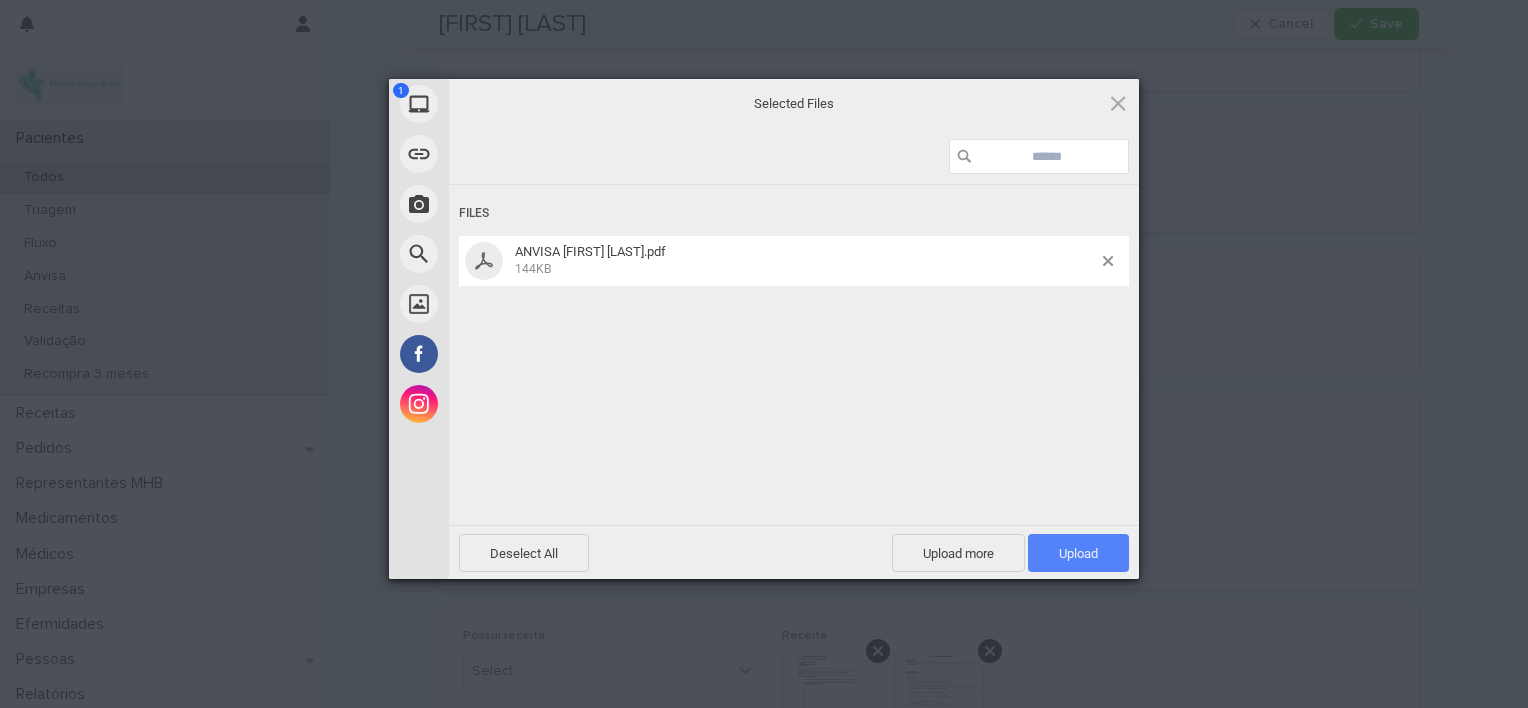 click on "Upload
1" at bounding box center [1078, 553] 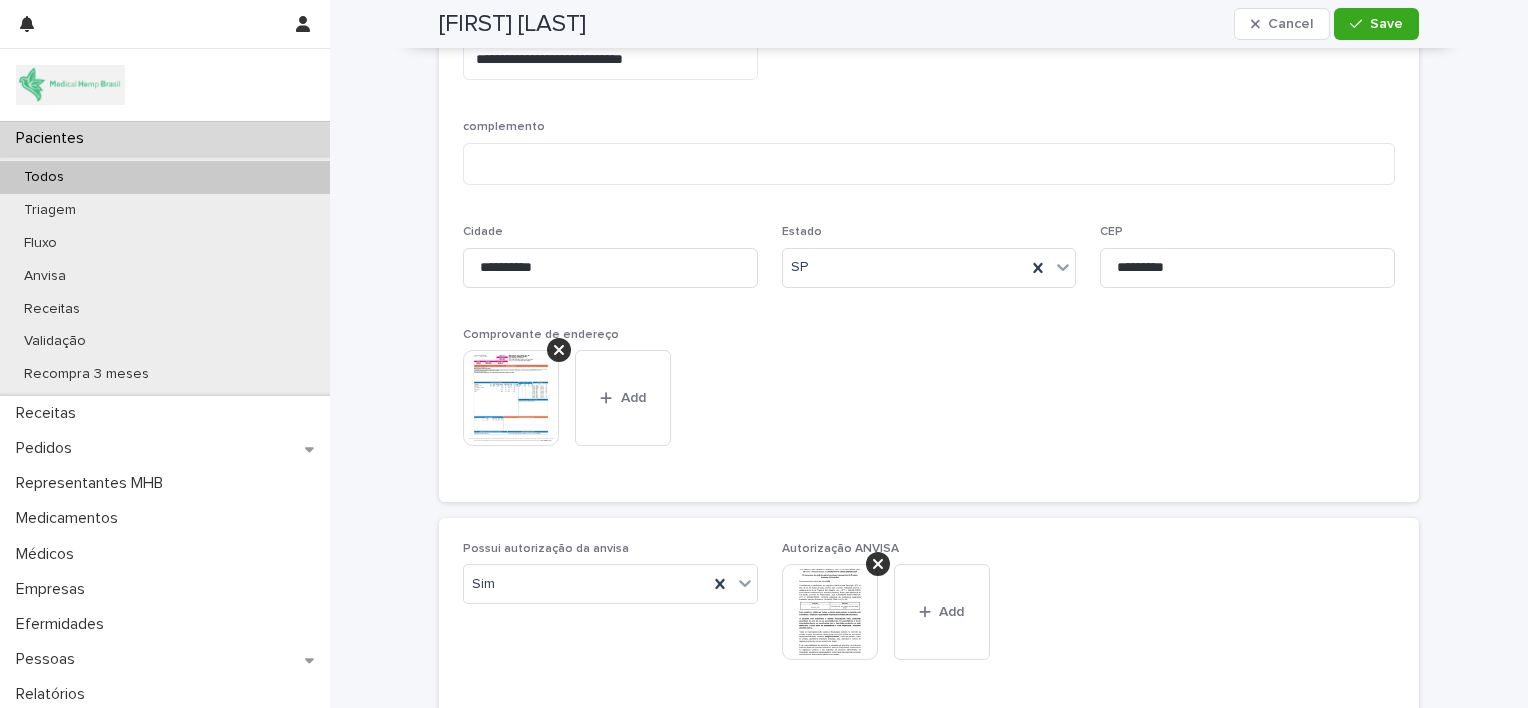 scroll, scrollTop: 1836, scrollLeft: 0, axis: vertical 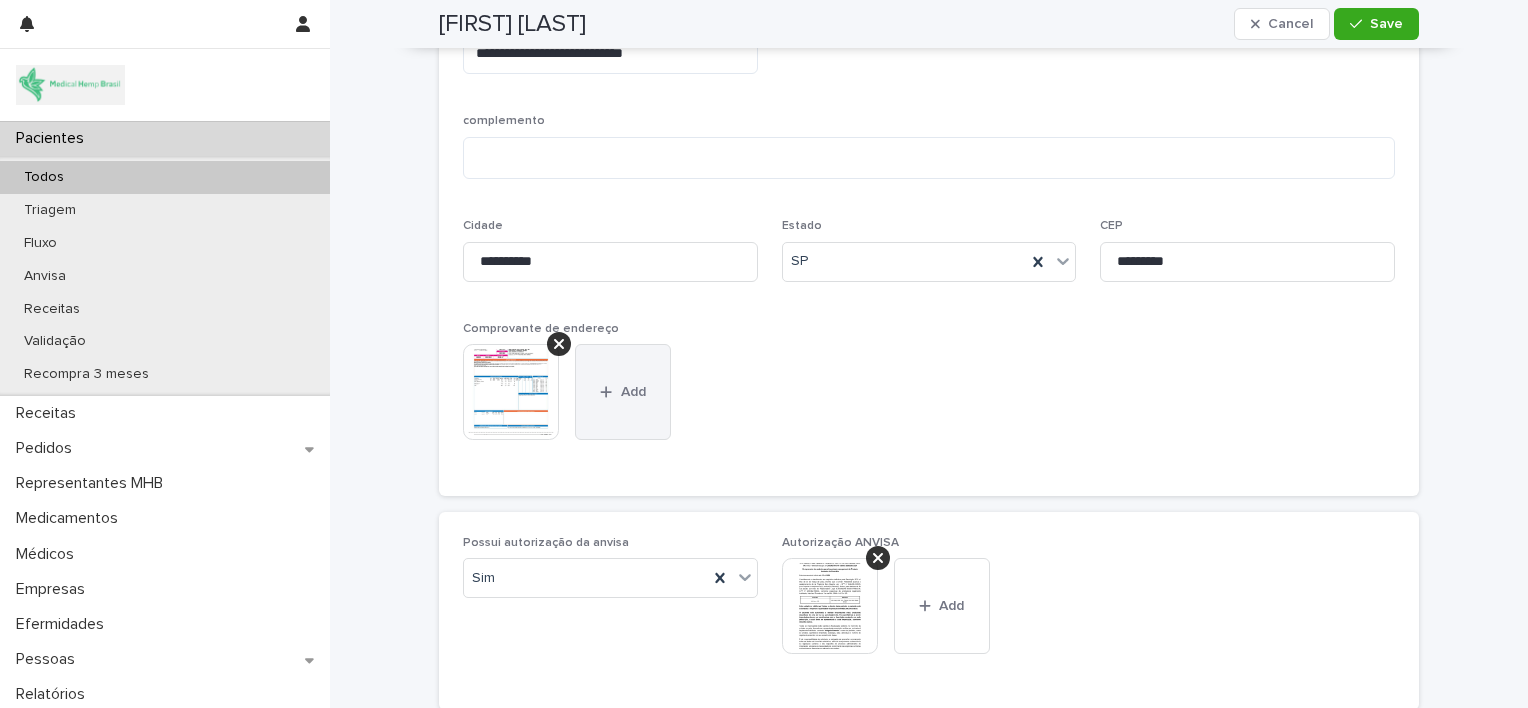 click on "Add" at bounding box center [633, 392] 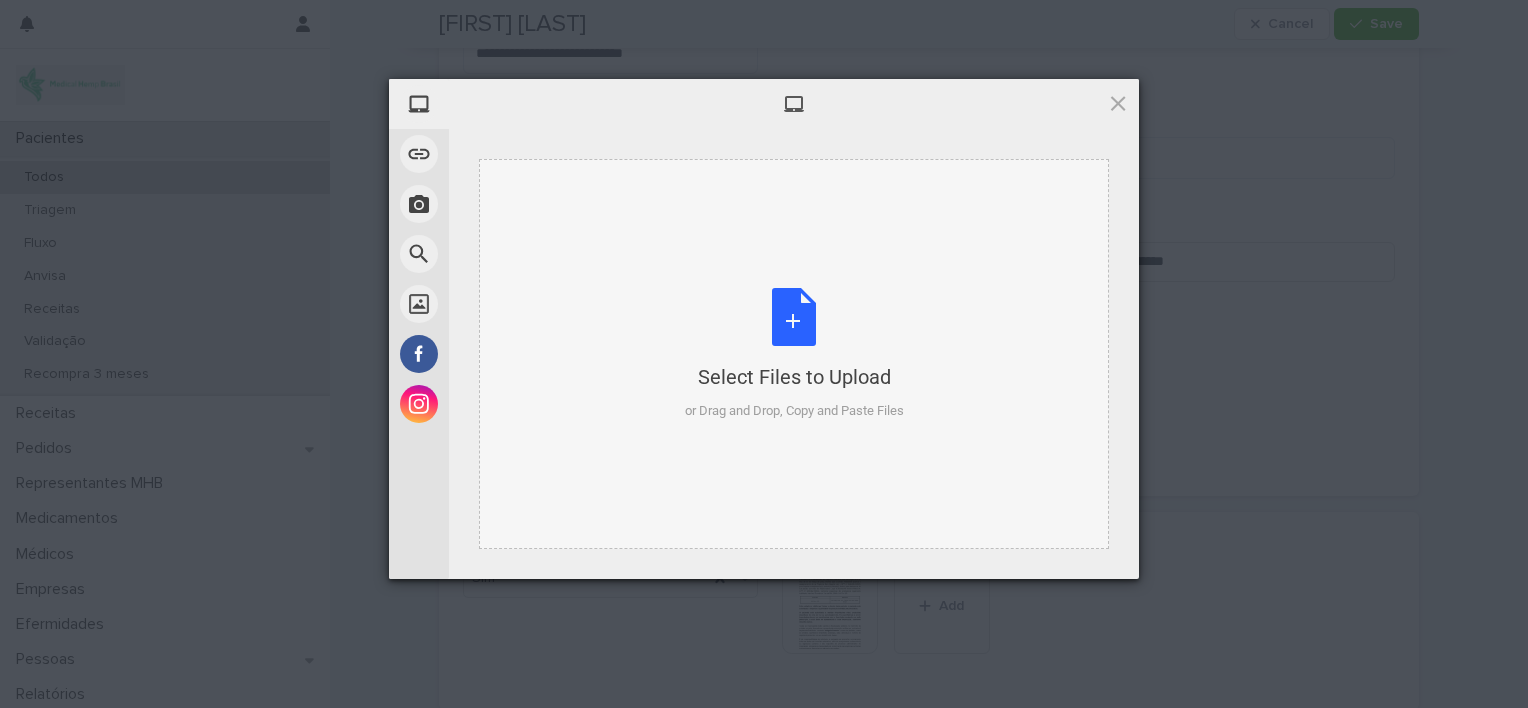 click on "Select Files to Upload
or Drag and Drop, Copy and Paste Files" at bounding box center (794, 354) 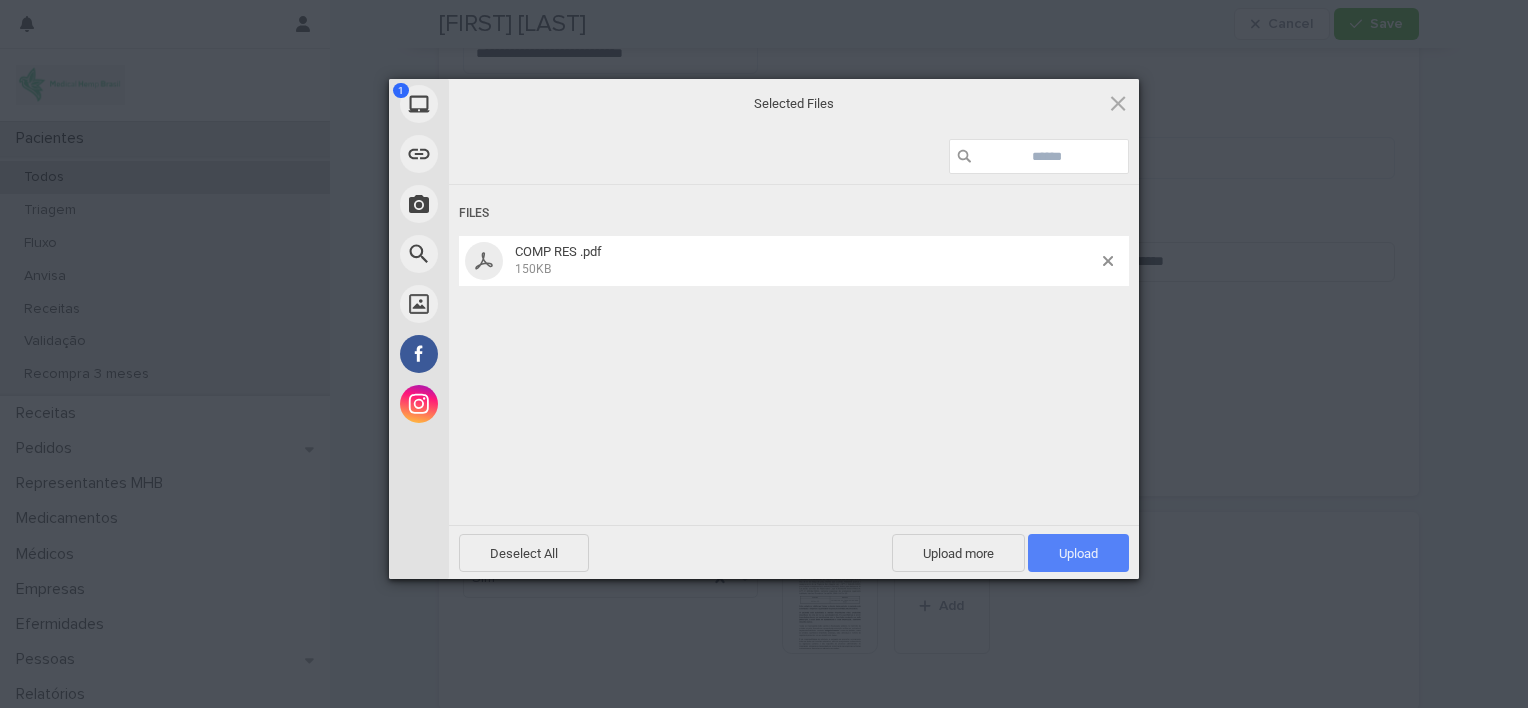 click on "Upload
1" at bounding box center [1078, 553] 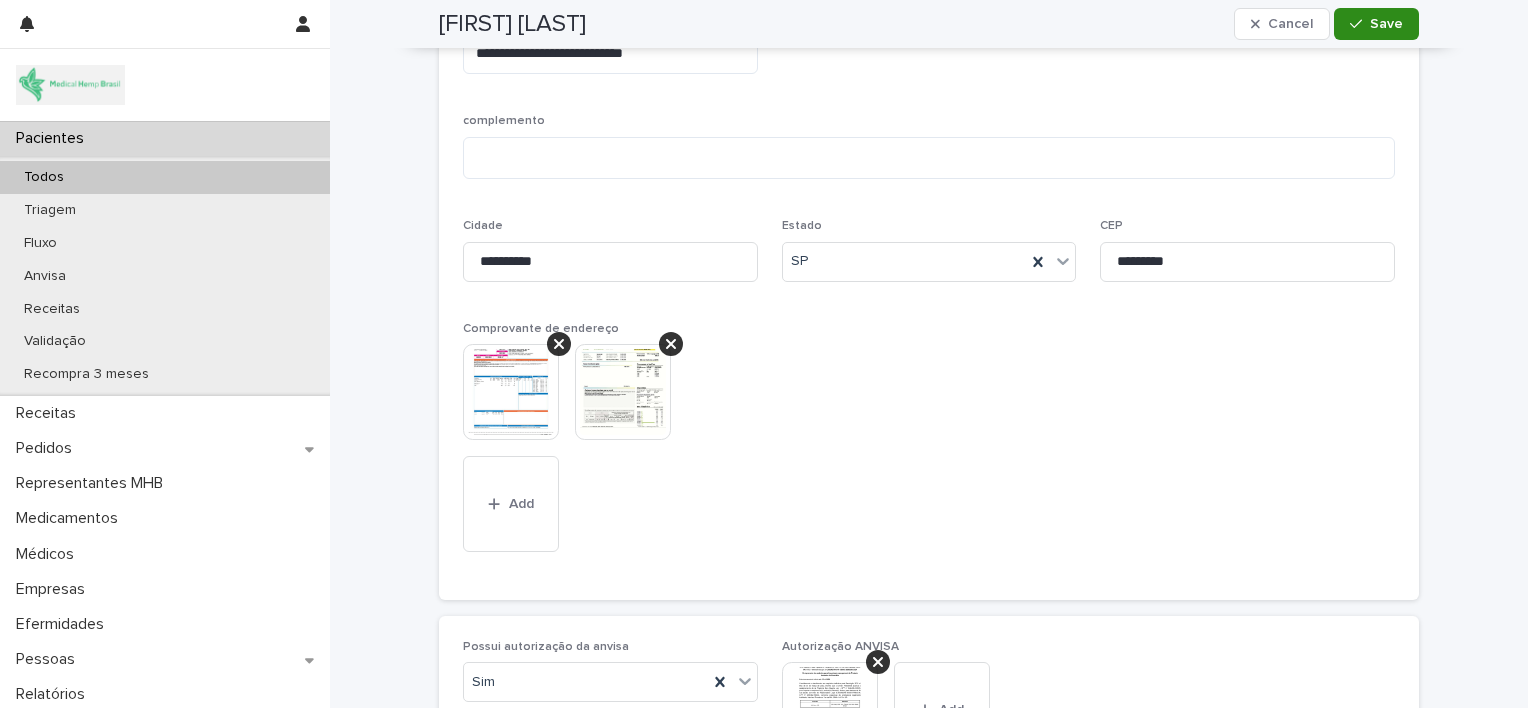 click on "Save" at bounding box center [1386, 24] 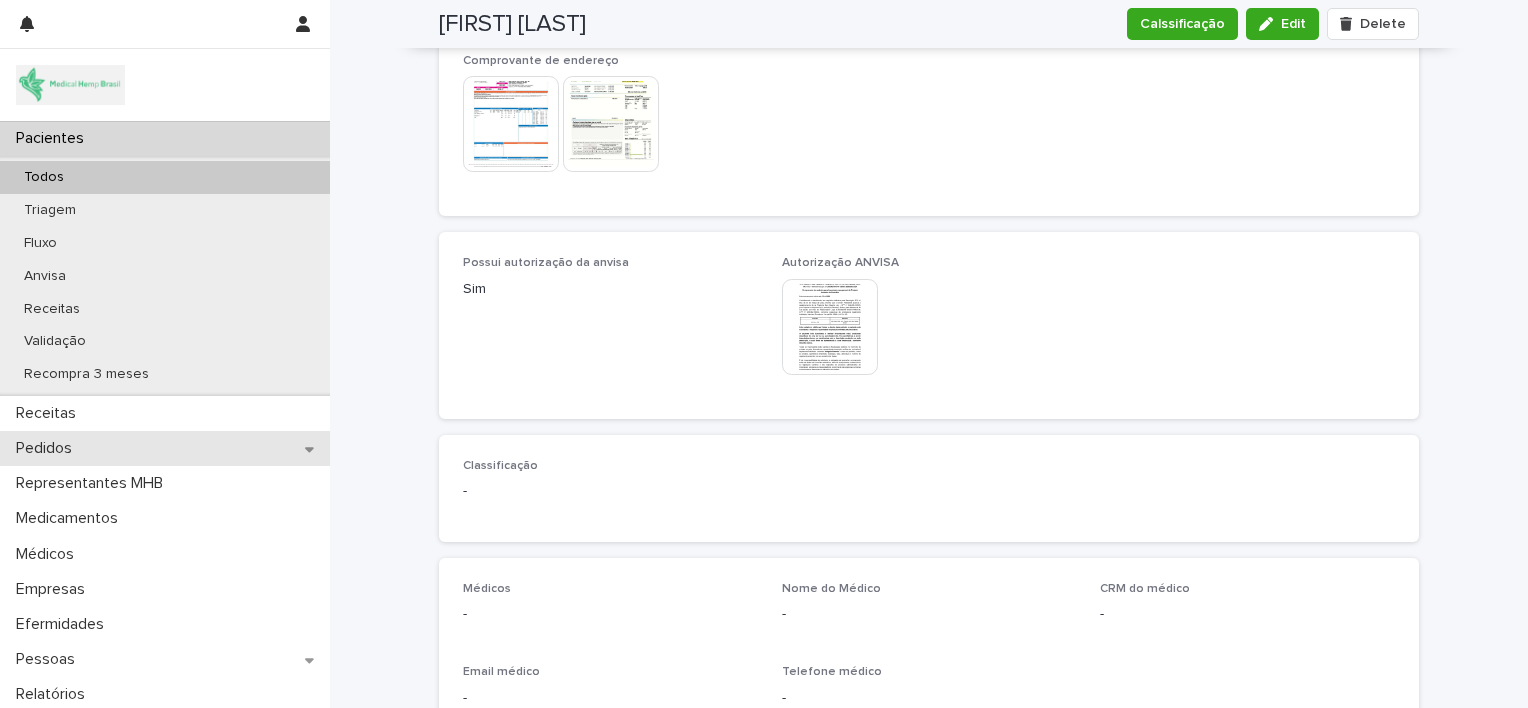 click on "Pedidos" at bounding box center [165, 448] 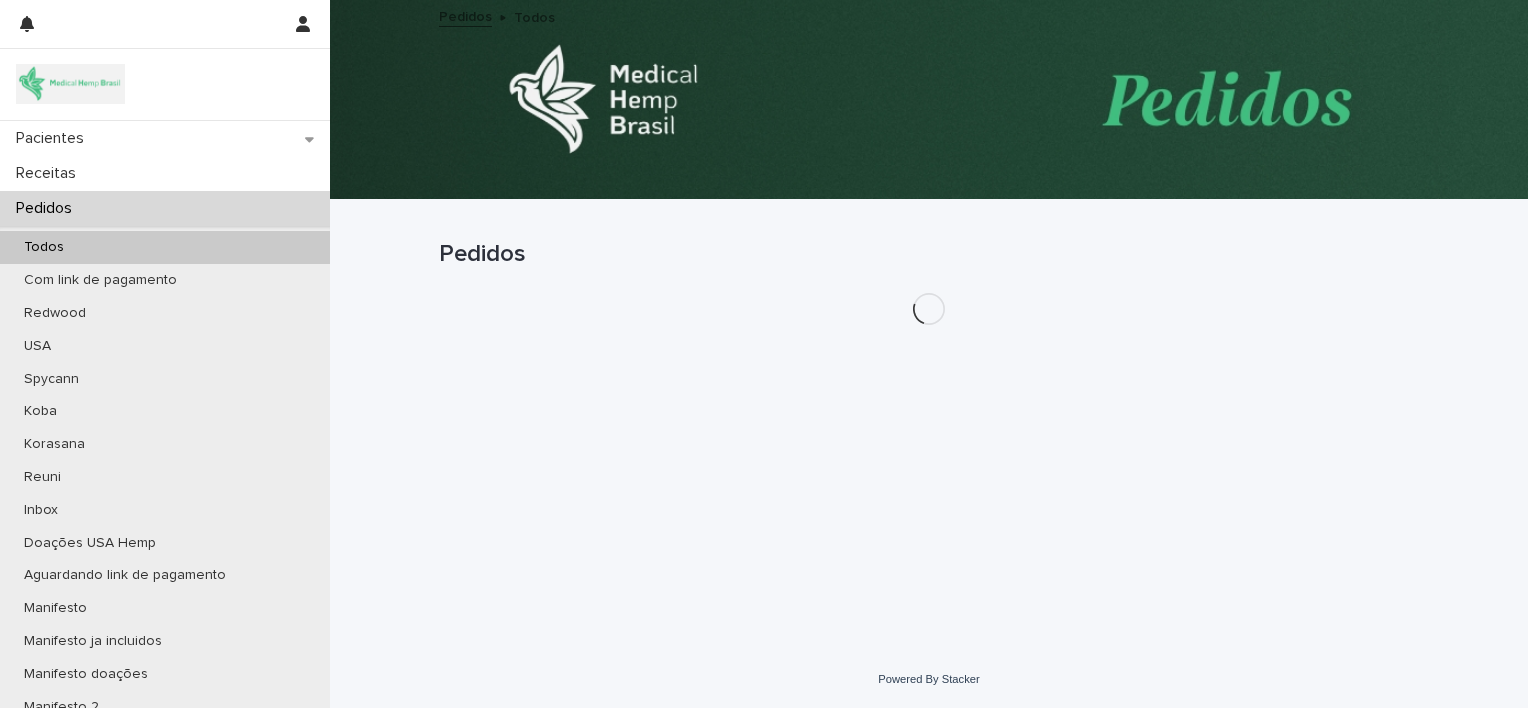 scroll, scrollTop: 0, scrollLeft: 0, axis: both 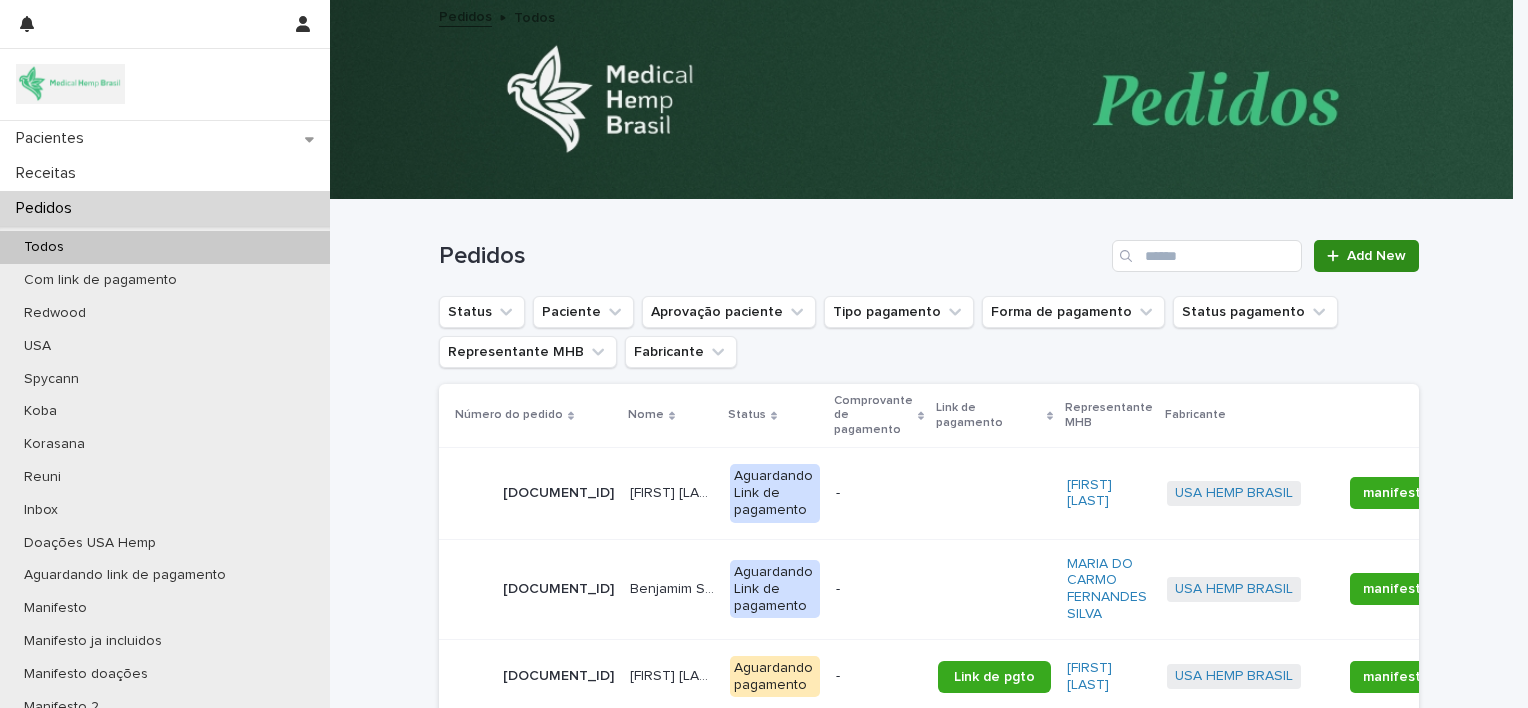 click on "Add New" at bounding box center [1366, 256] 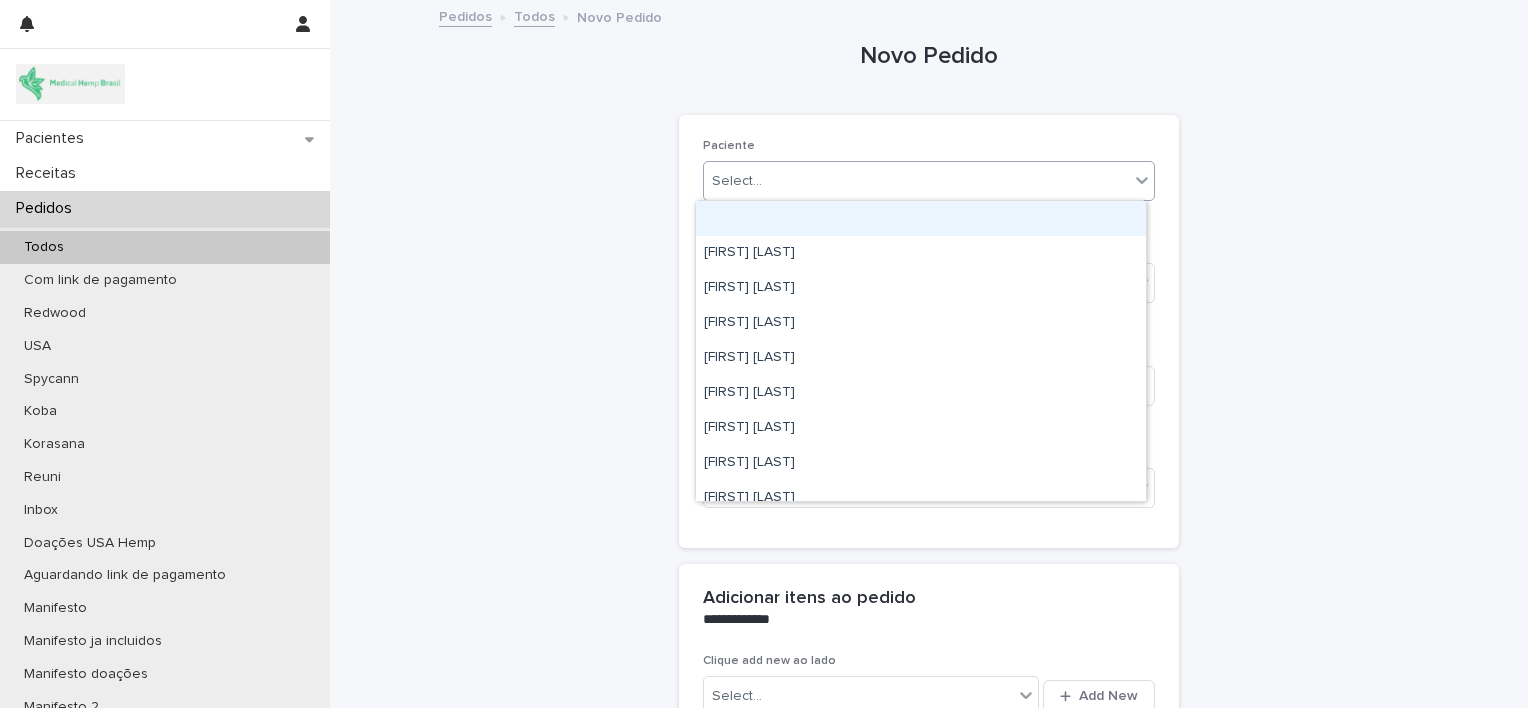 click on "Select..." at bounding box center (916, 181) 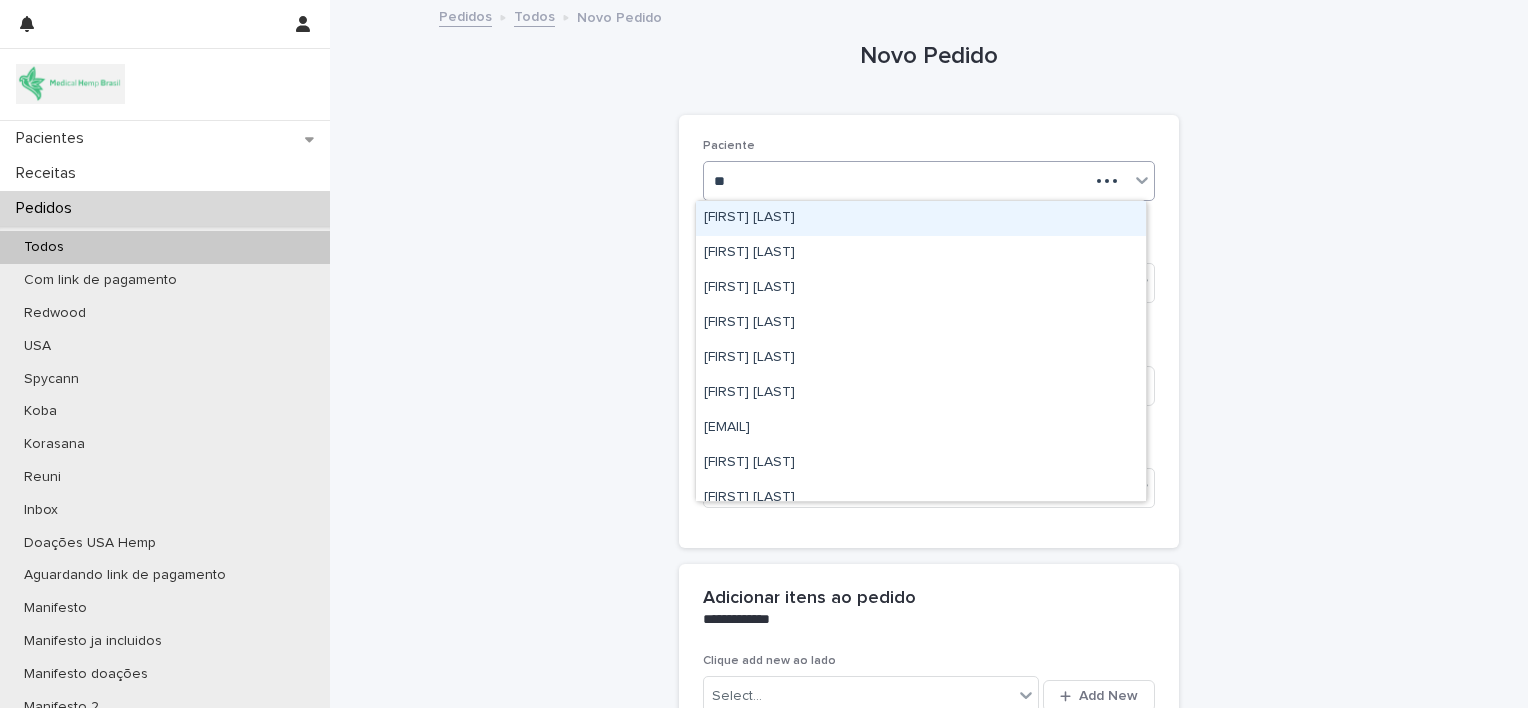 type on "***" 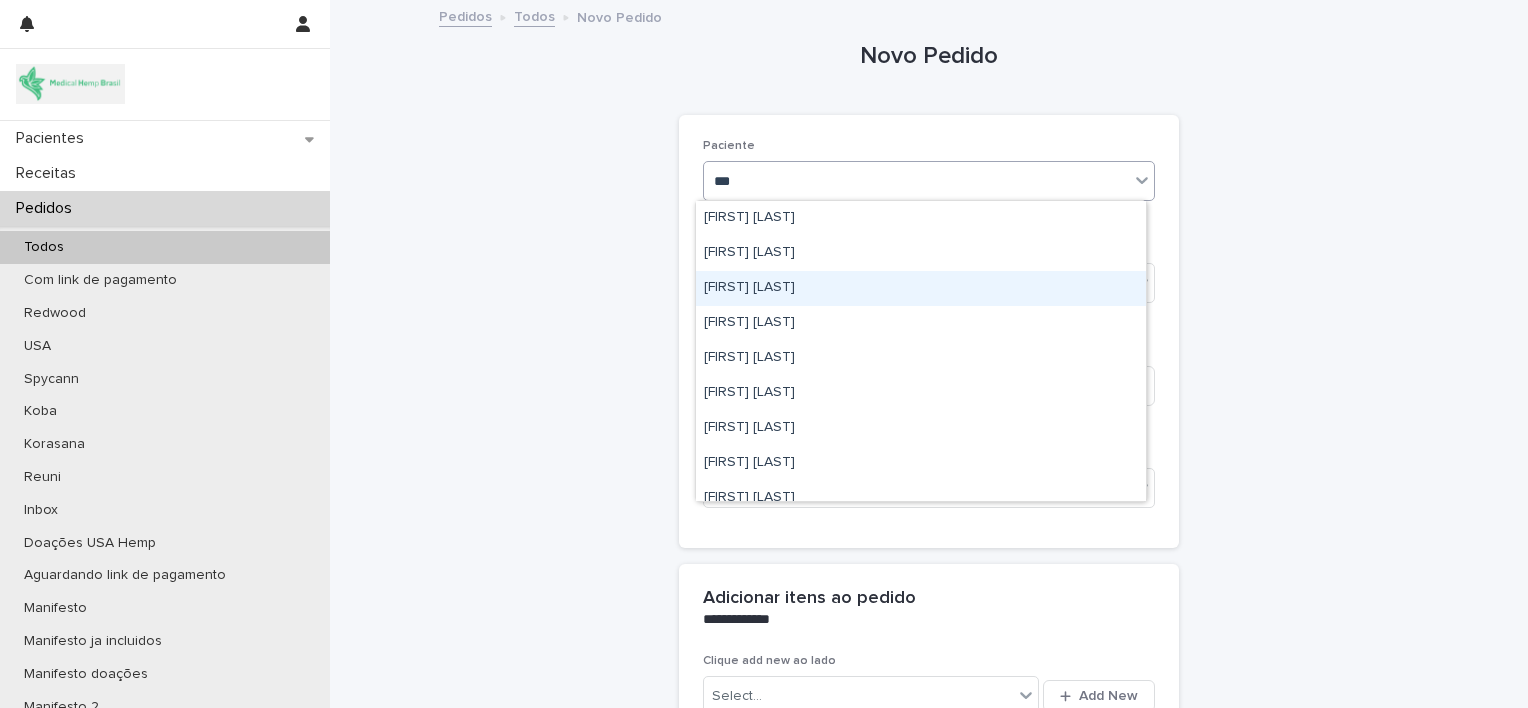 click on "[FIRST] [LAST]" at bounding box center (921, 288) 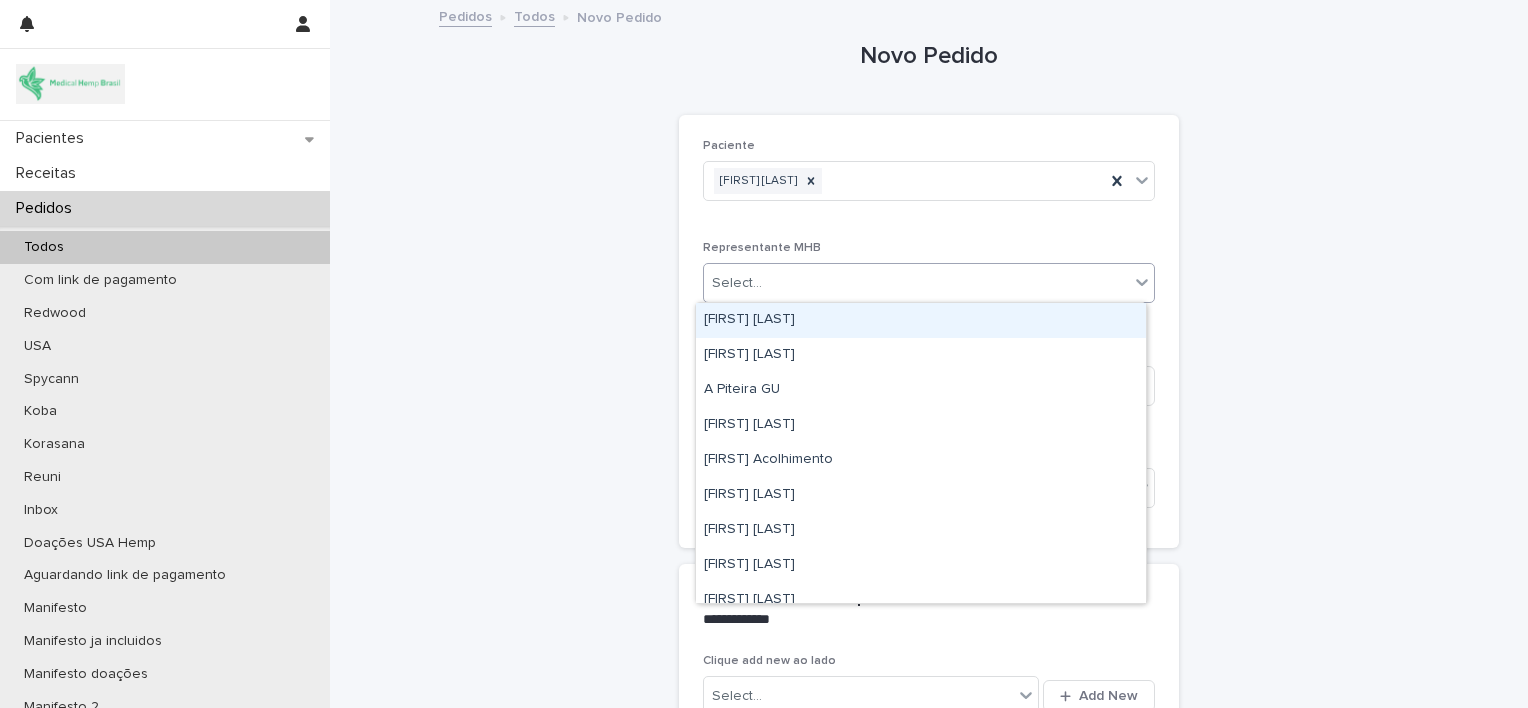 click on "Select..." at bounding box center [916, 283] 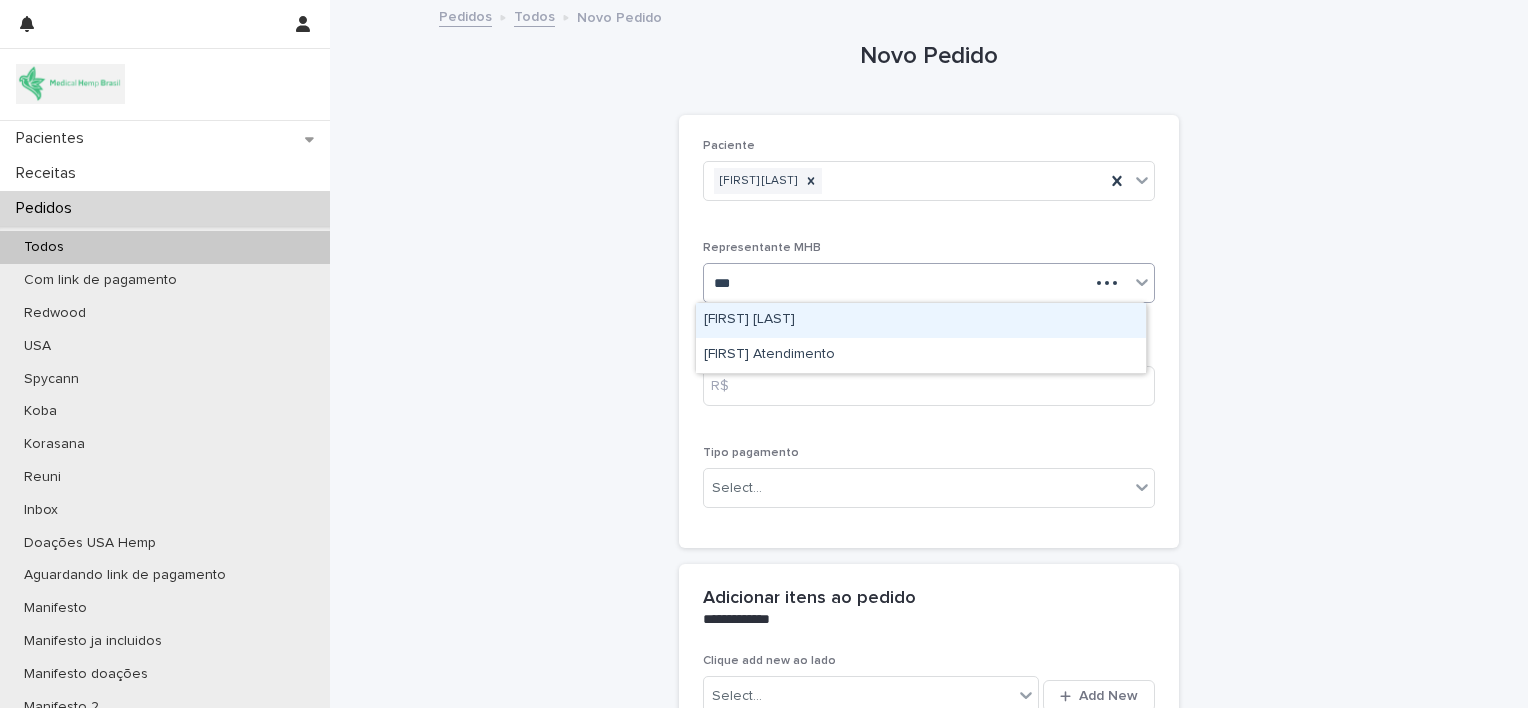 type on "****" 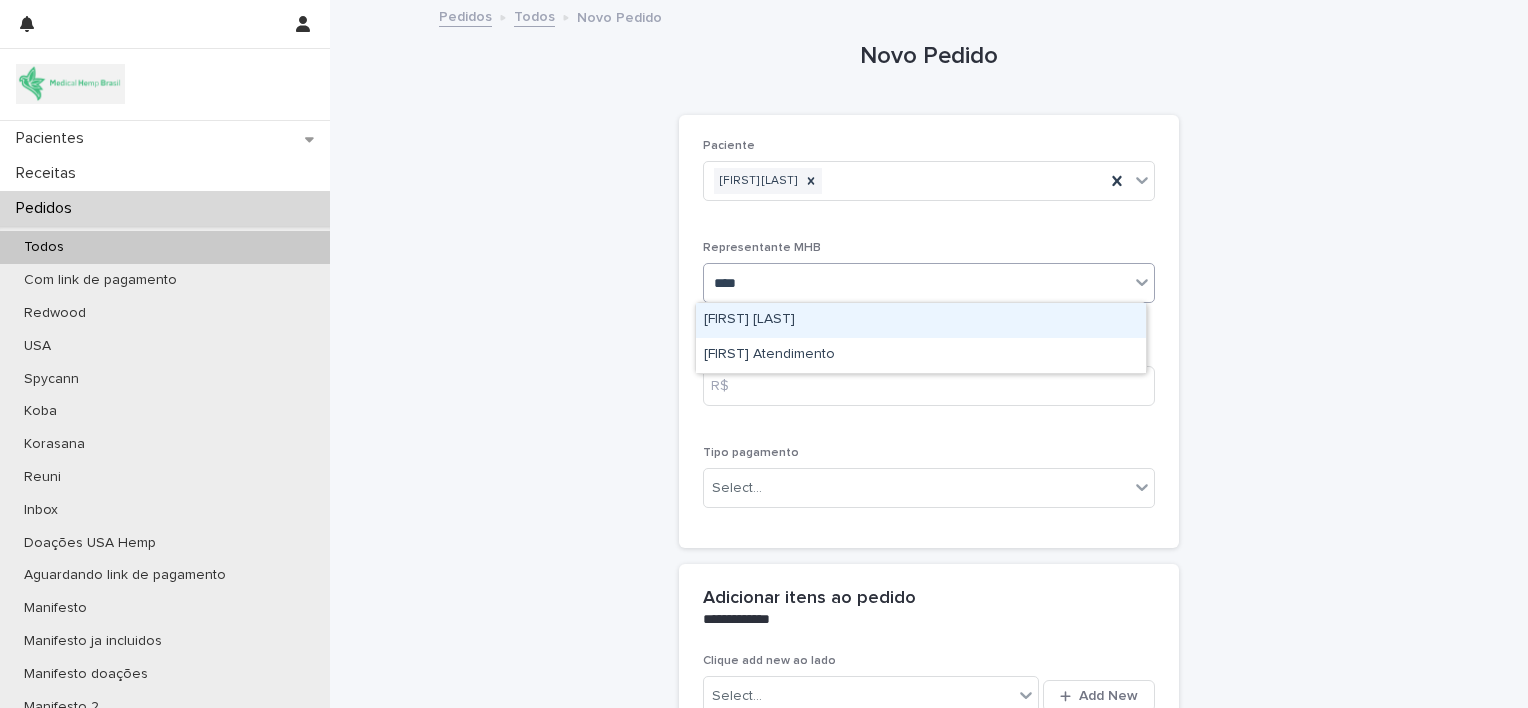 click on "[FIRST] [LAST]" at bounding box center [921, 320] 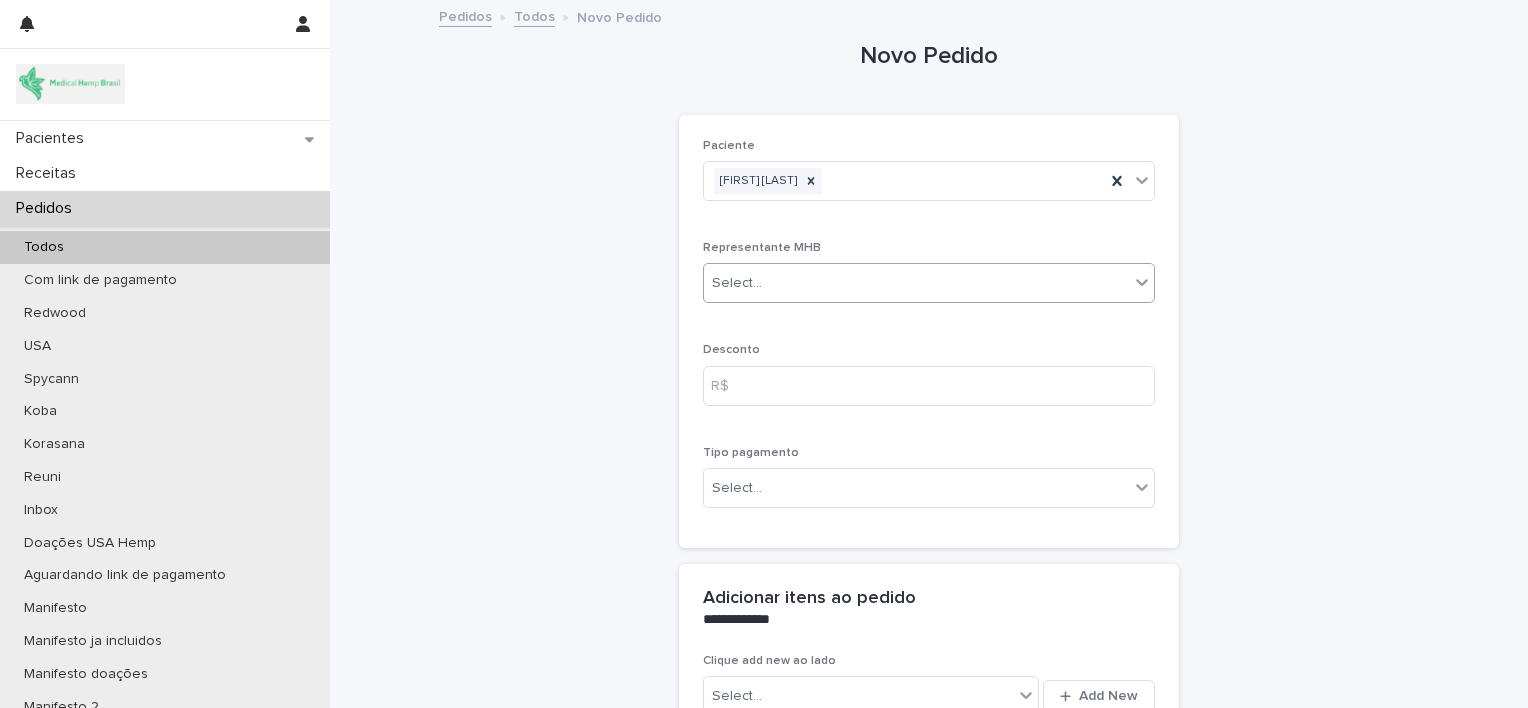 click on "Paciente [FIRST] [LAST] Representante MHB option [FIRST] [LAST], selected. 0 results available. Select is focused ,type to refine list, press Down to open the menu, Select... Desconto R$ Tipo pagamento Select..." at bounding box center (929, 332) 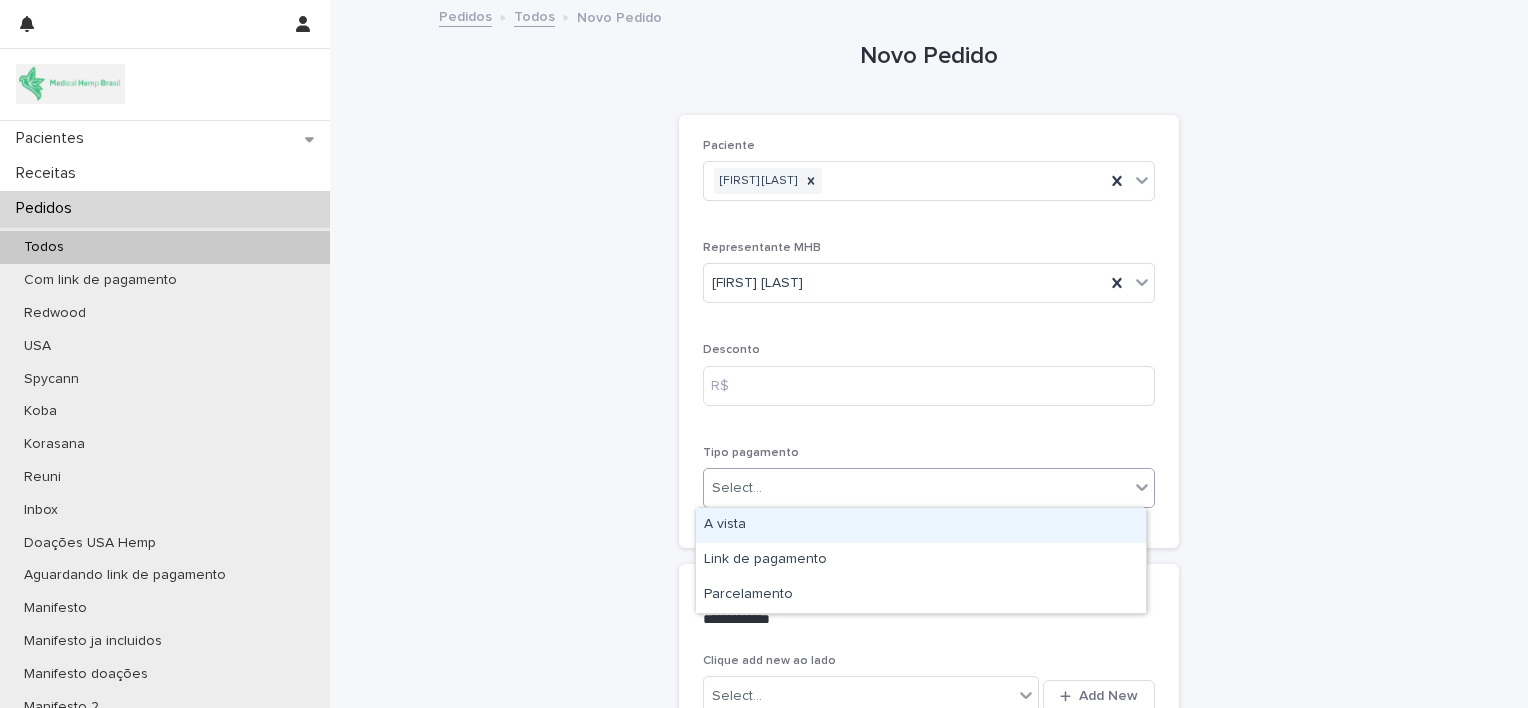 click on "Select..." at bounding box center (916, 488) 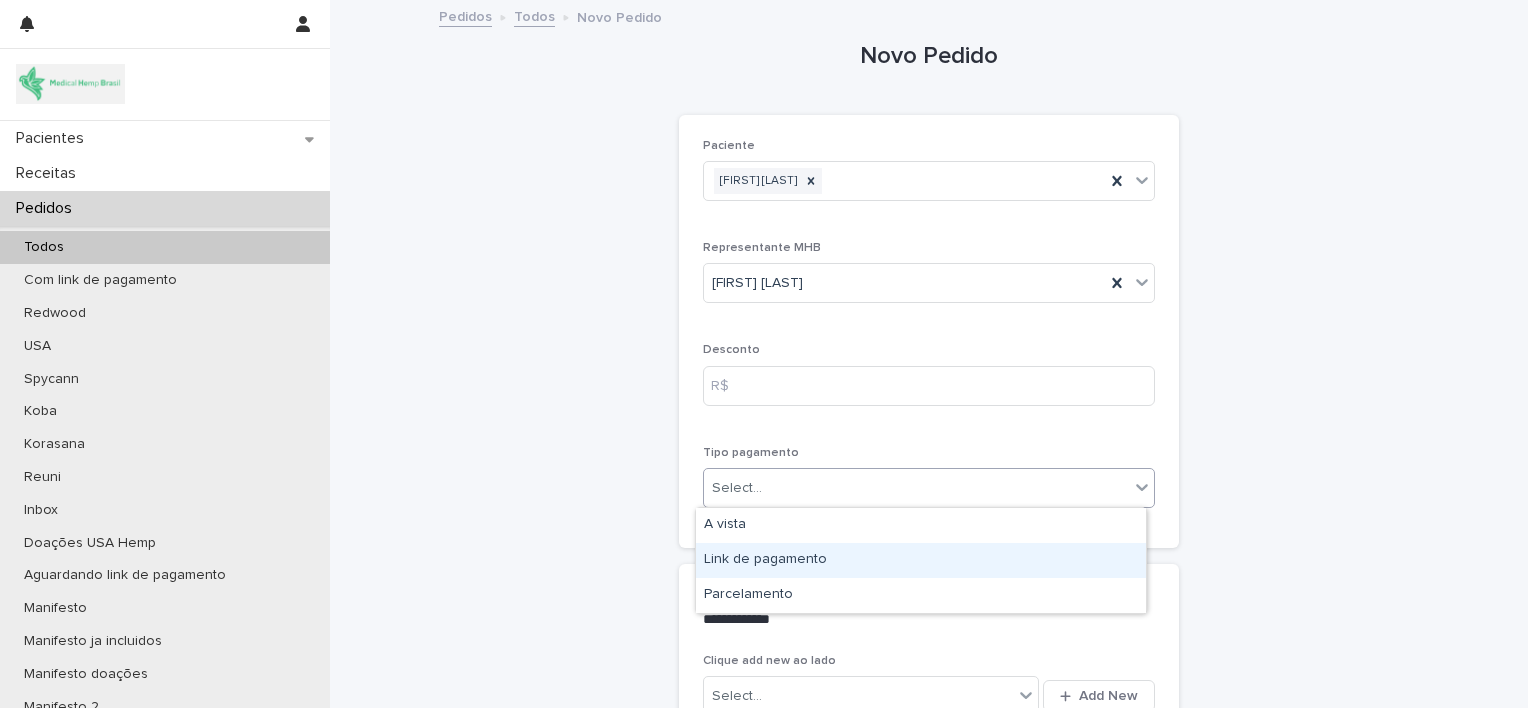 click on "Link de pagamento" at bounding box center (921, 560) 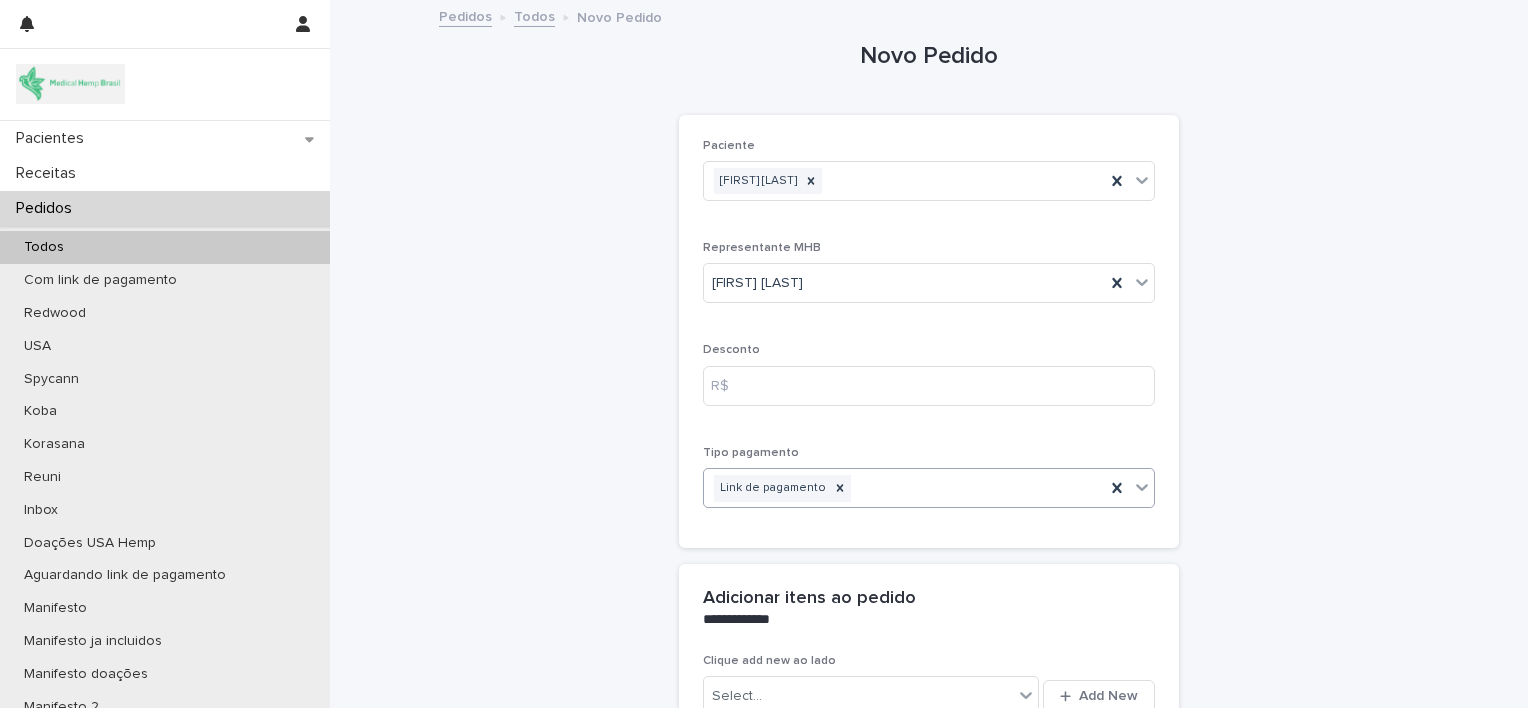 scroll, scrollTop: 255, scrollLeft: 0, axis: vertical 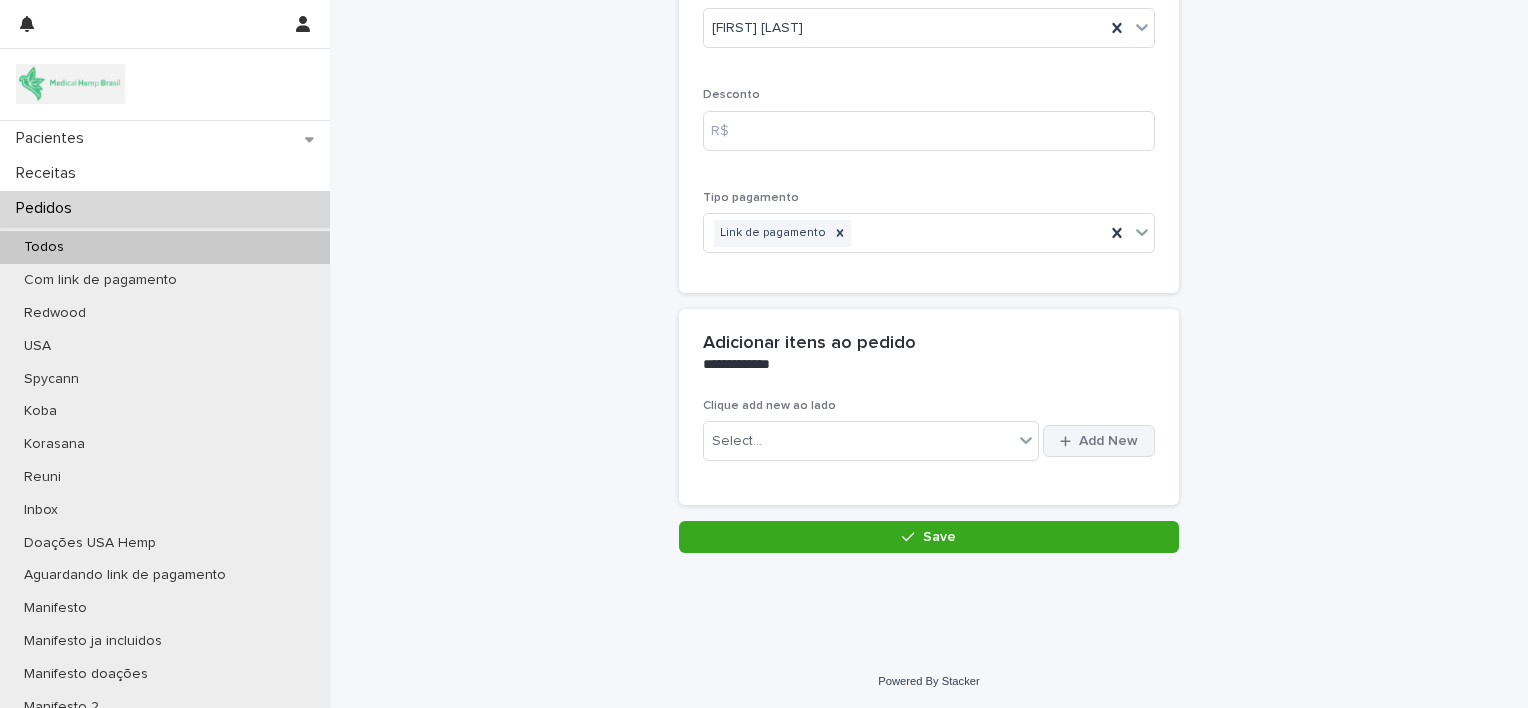 click on "Add New" at bounding box center (1108, 441) 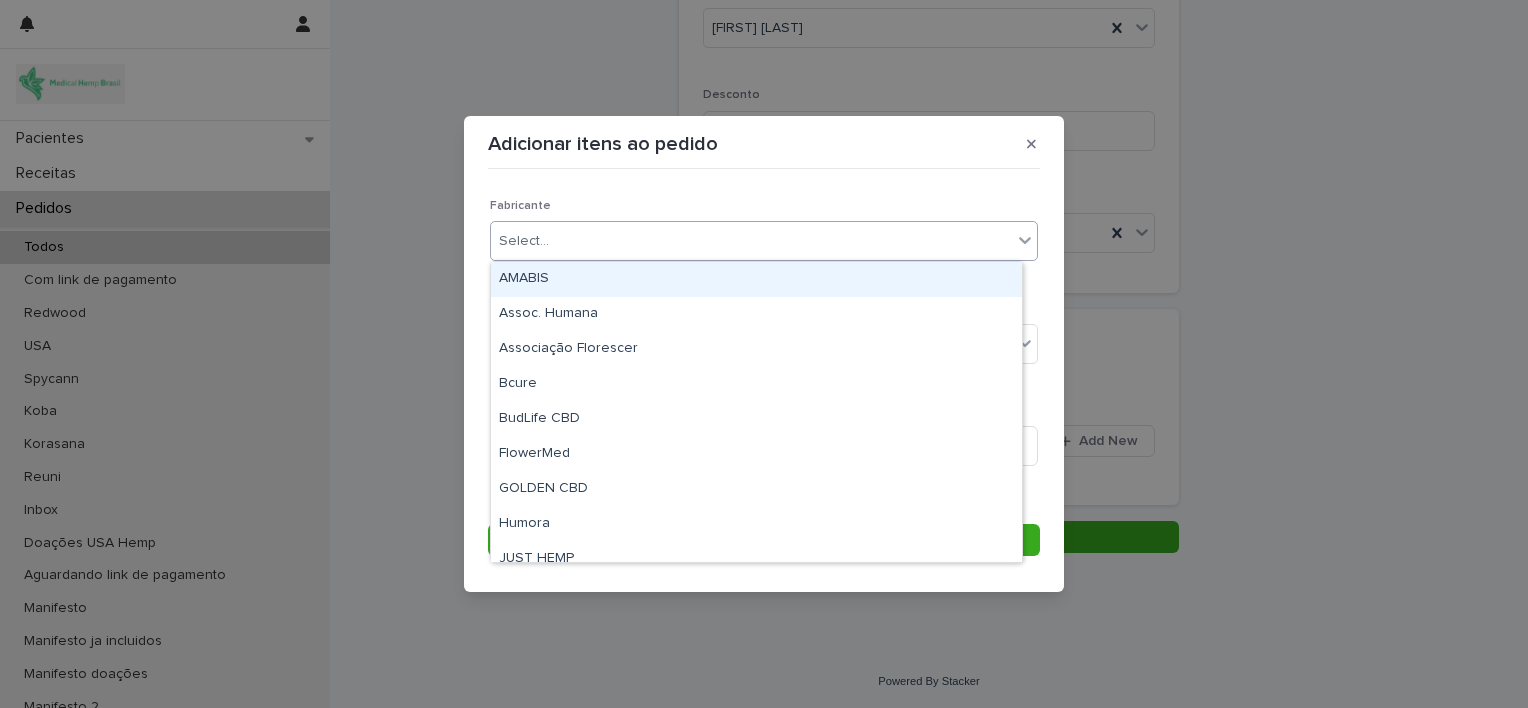 click on "Select..." at bounding box center [751, 241] 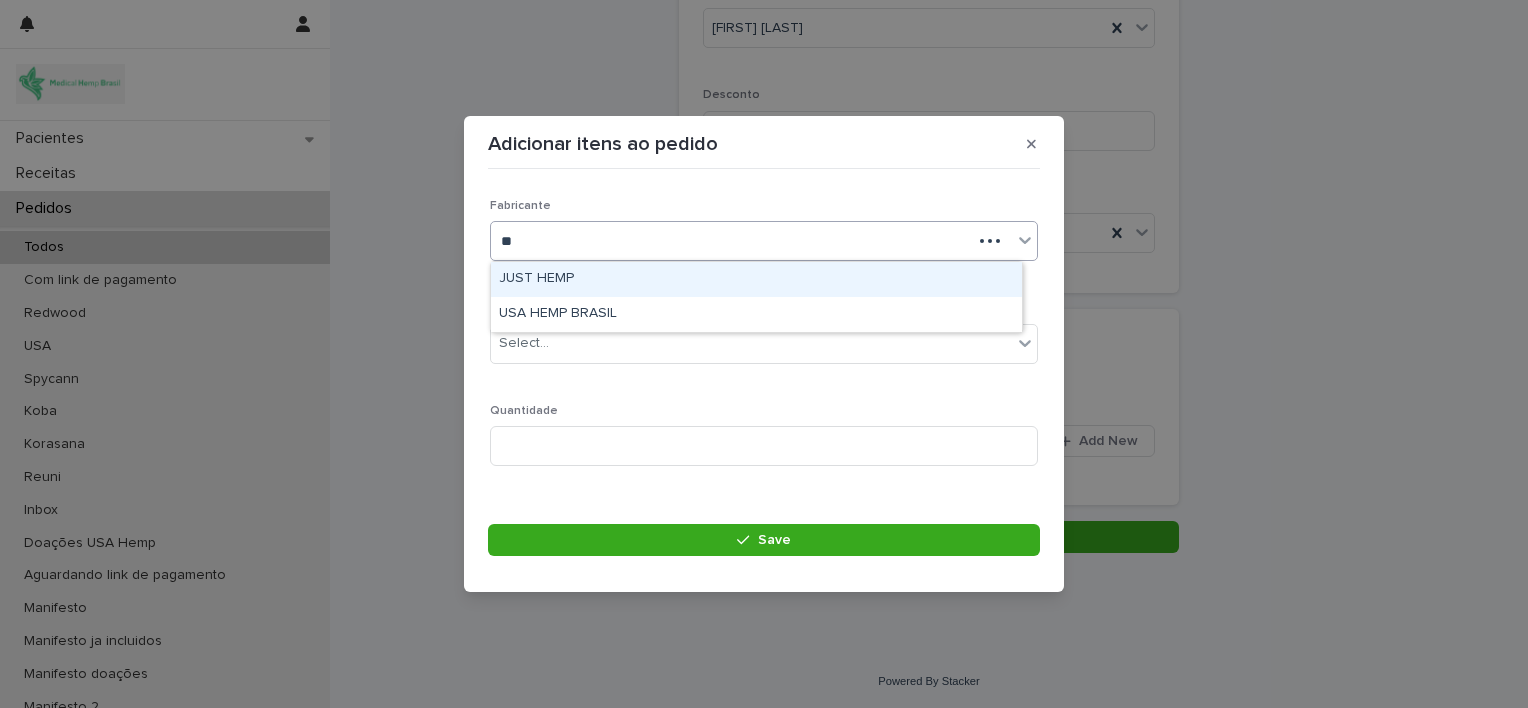 type on "***" 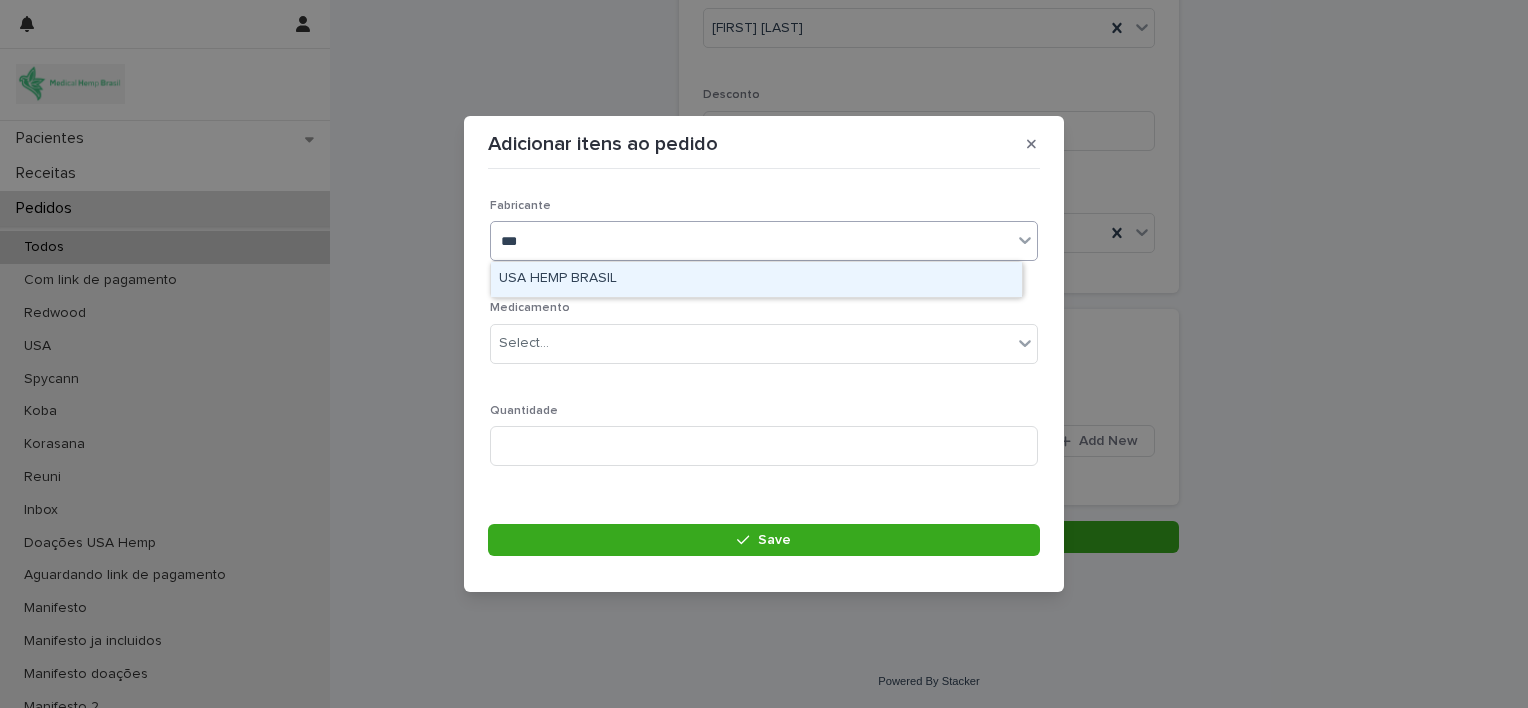 click on "USA HEMP BRASIL" at bounding box center (756, 279) 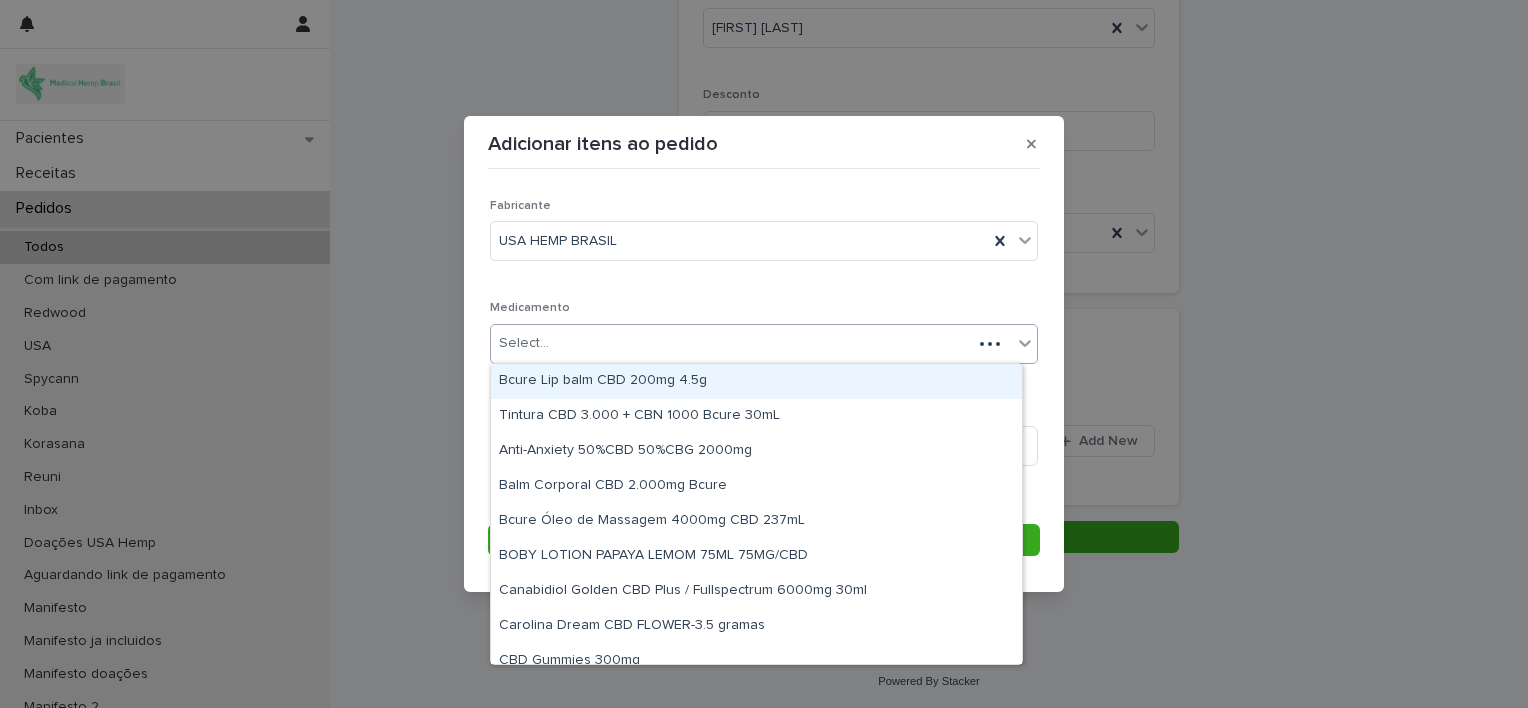 click on "Select..." at bounding box center [731, 343] 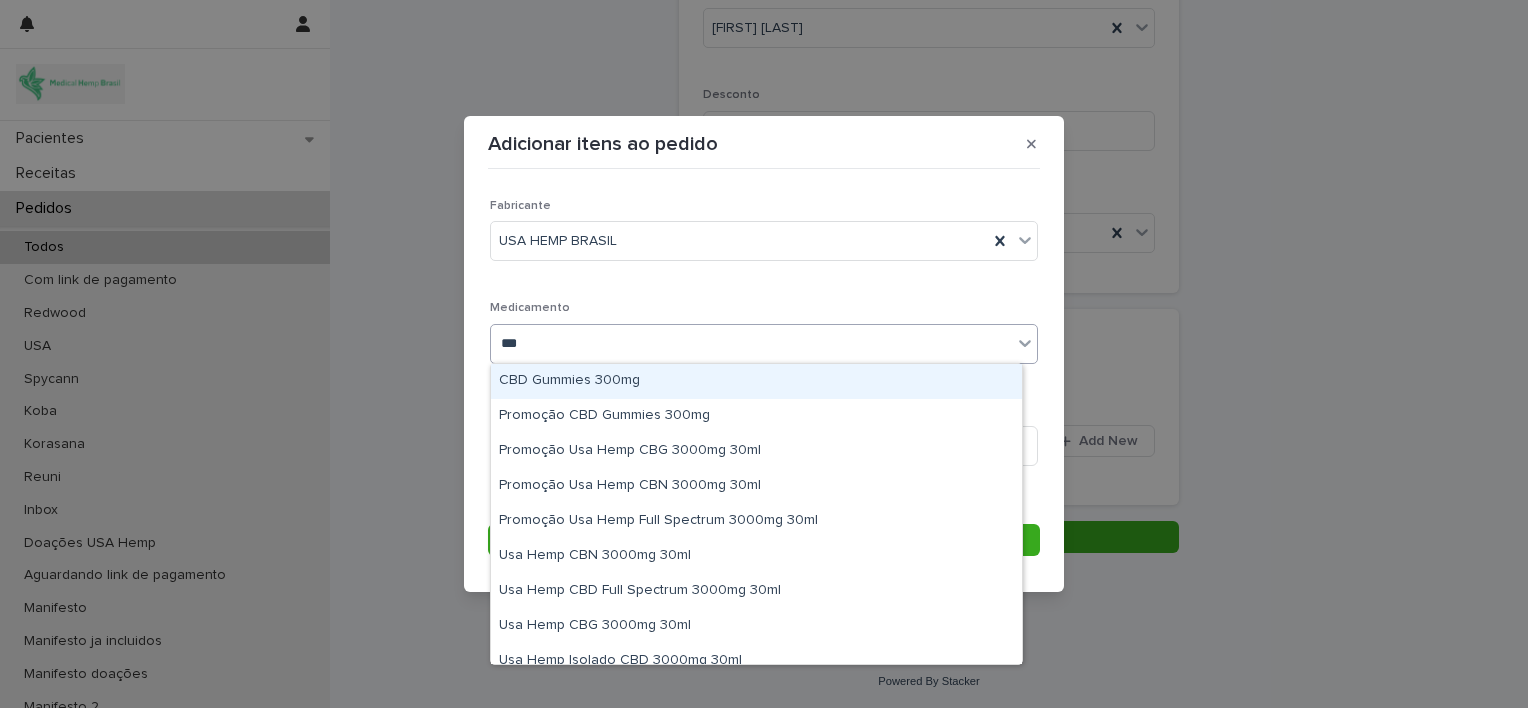 type on "****" 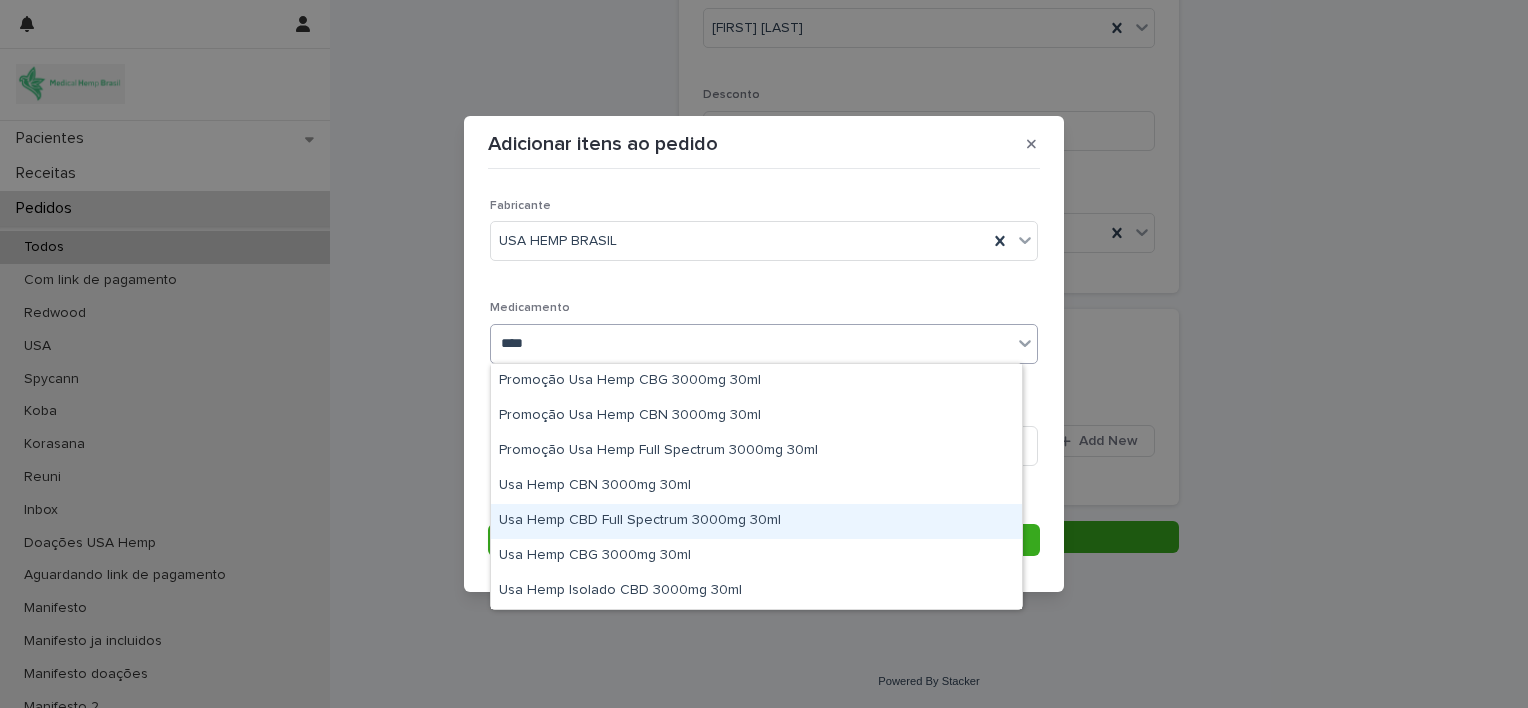 click on "Usa Hemp CBD Full Spectrum 3000mg 30ml" at bounding box center (756, 521) 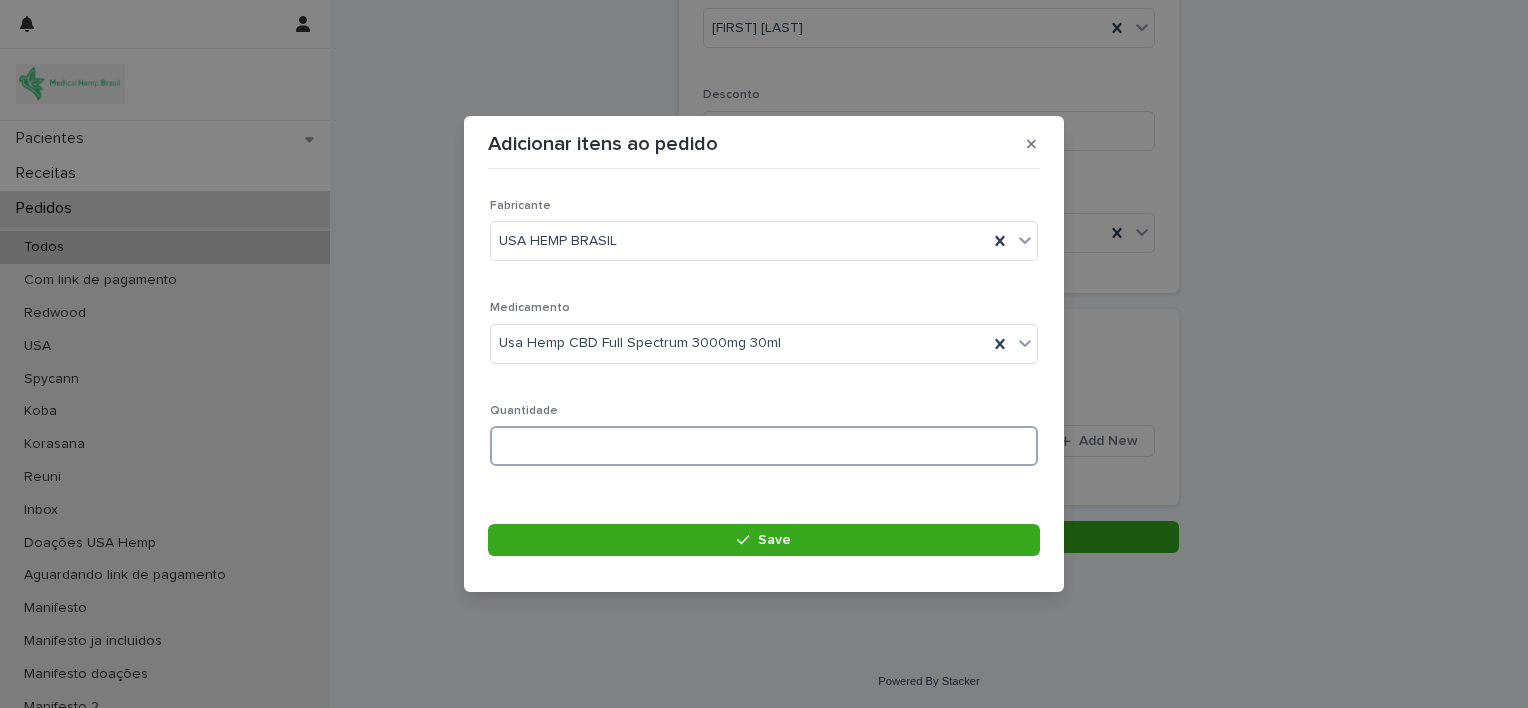 click at bounding box center (764, 446) 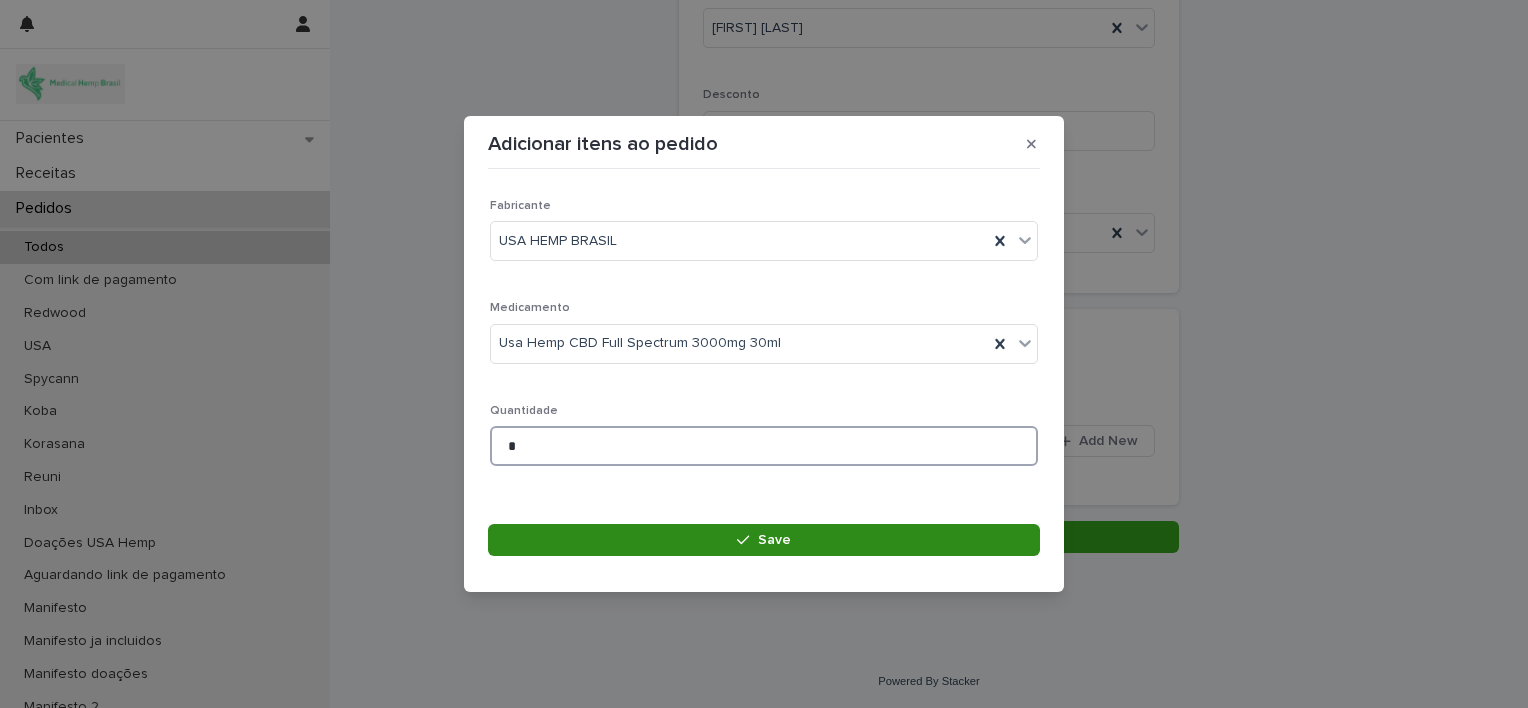 type on "*" 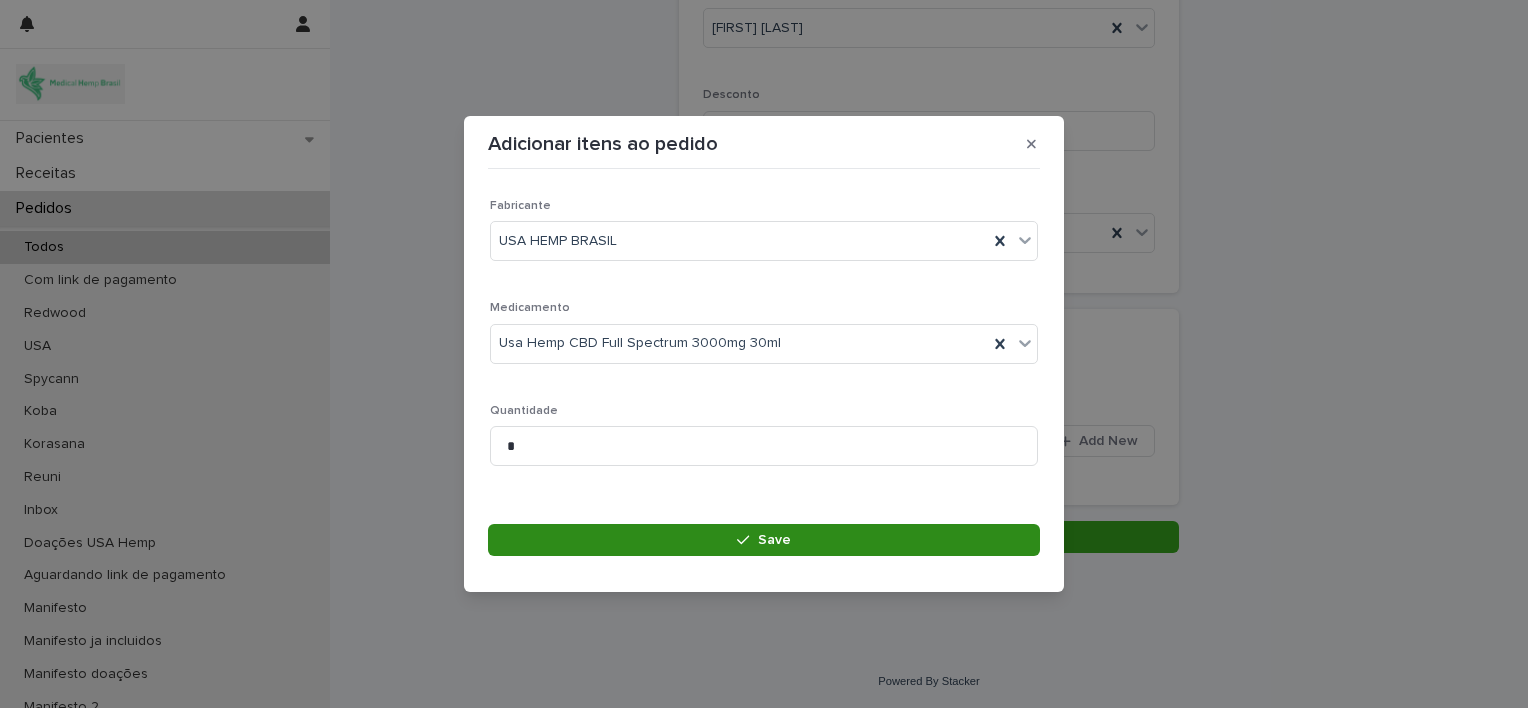 click on "Save" at bounding box center (764, 540) 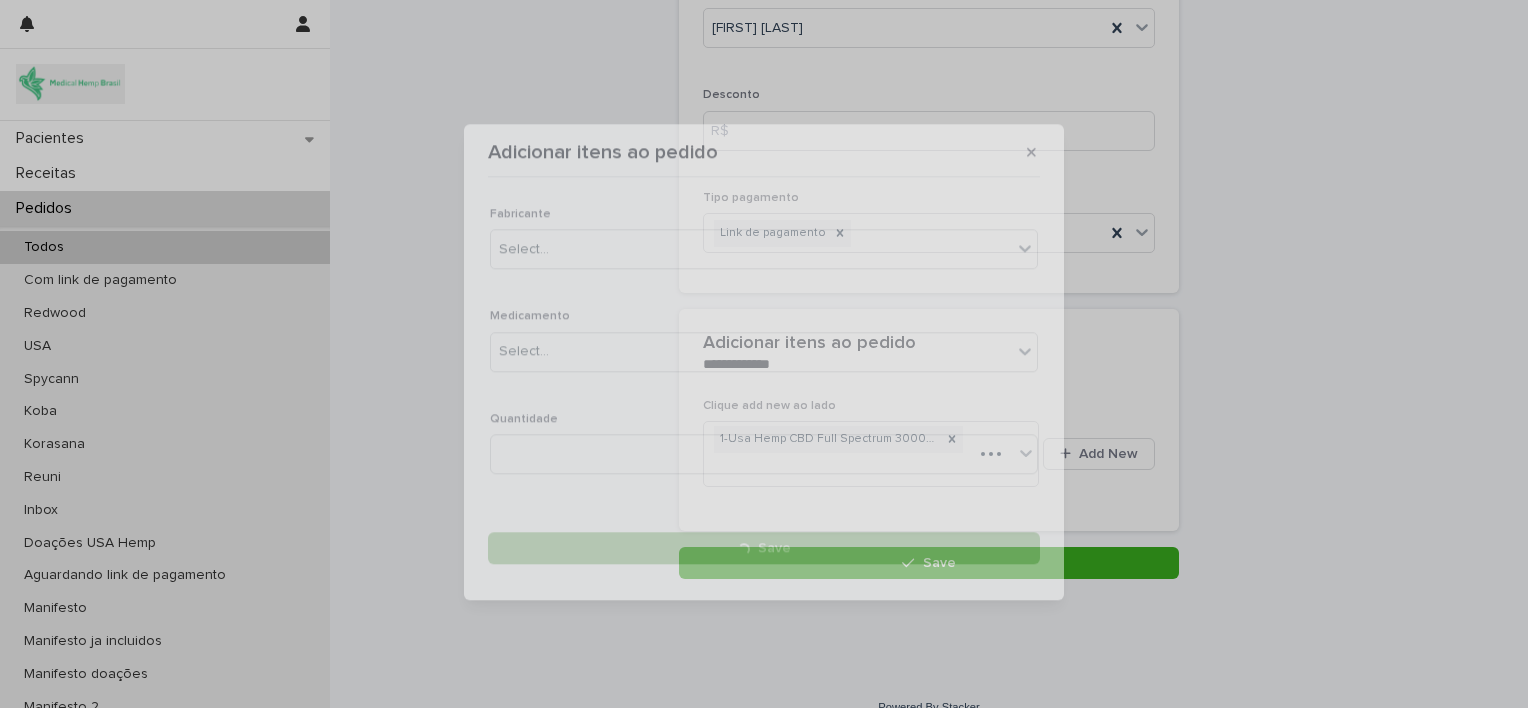 scroll, scrollTop: 268, scrollLeft: 0, axis: vertical 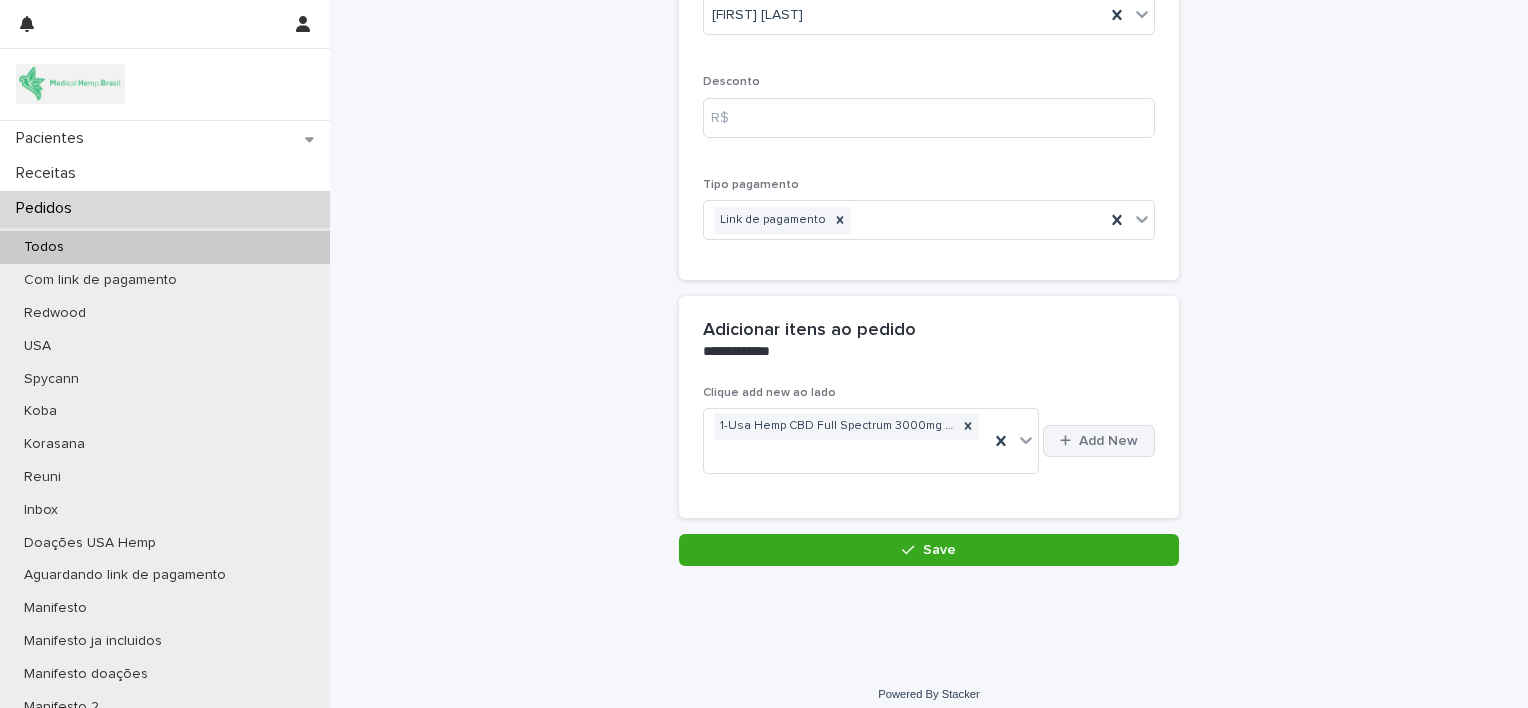 click at bounding box center (1069, 440) 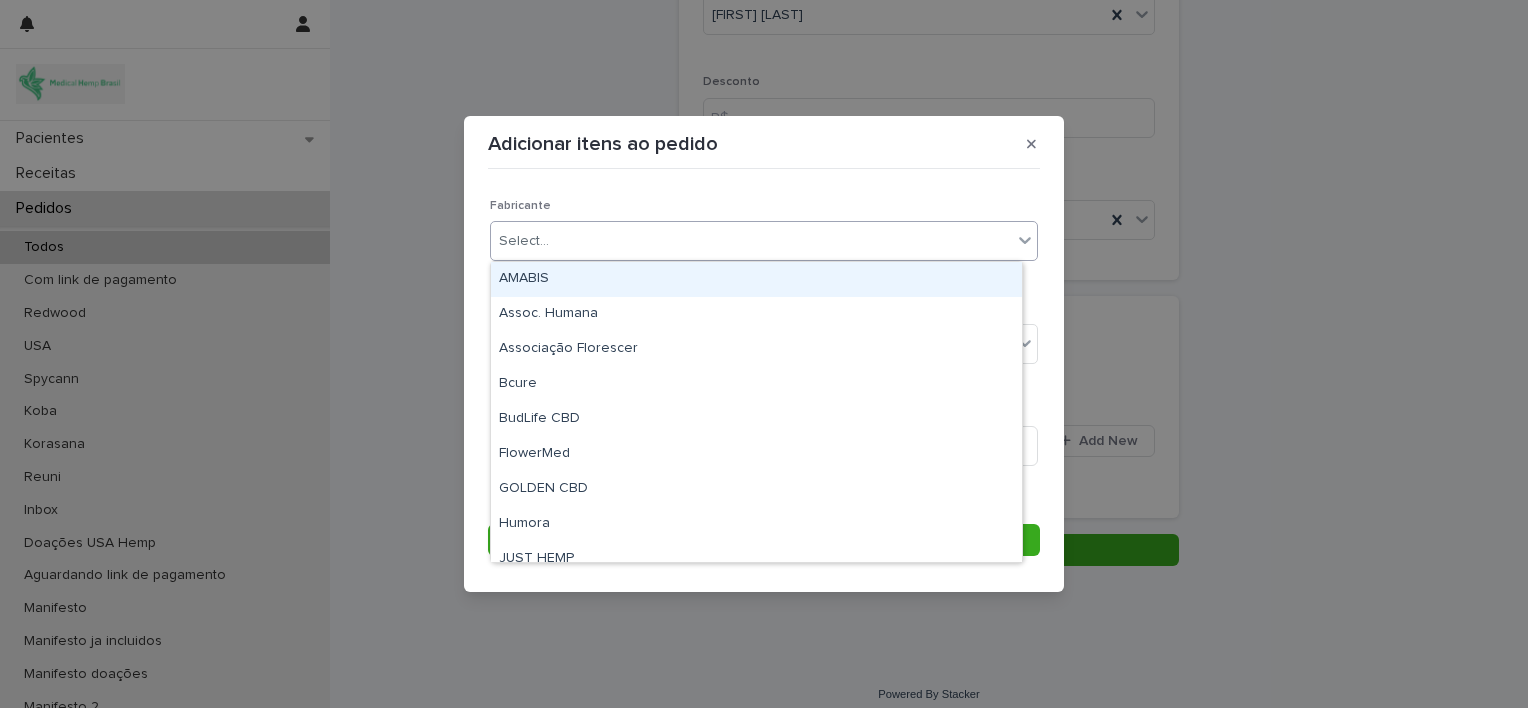click on "Select..." at bounding box center (751, 241) 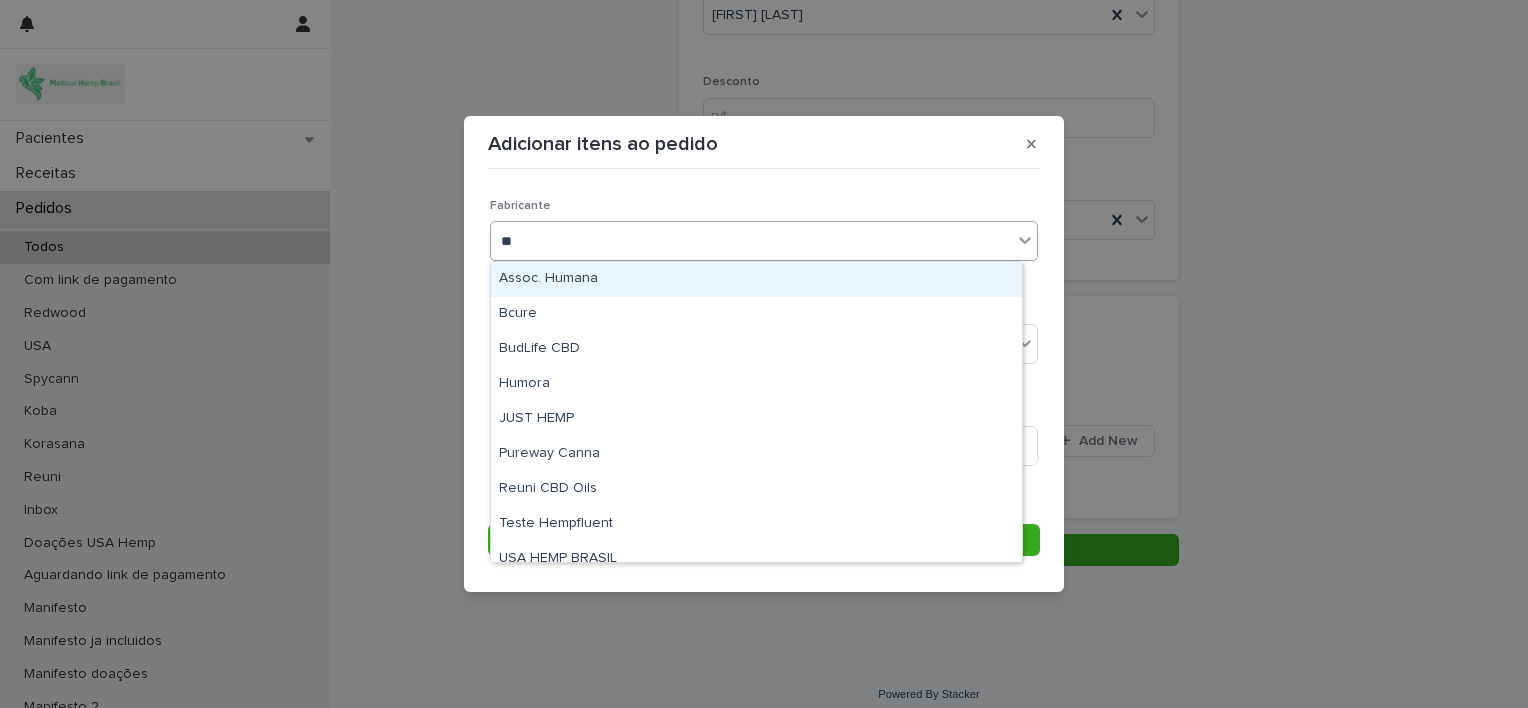 type on "***" 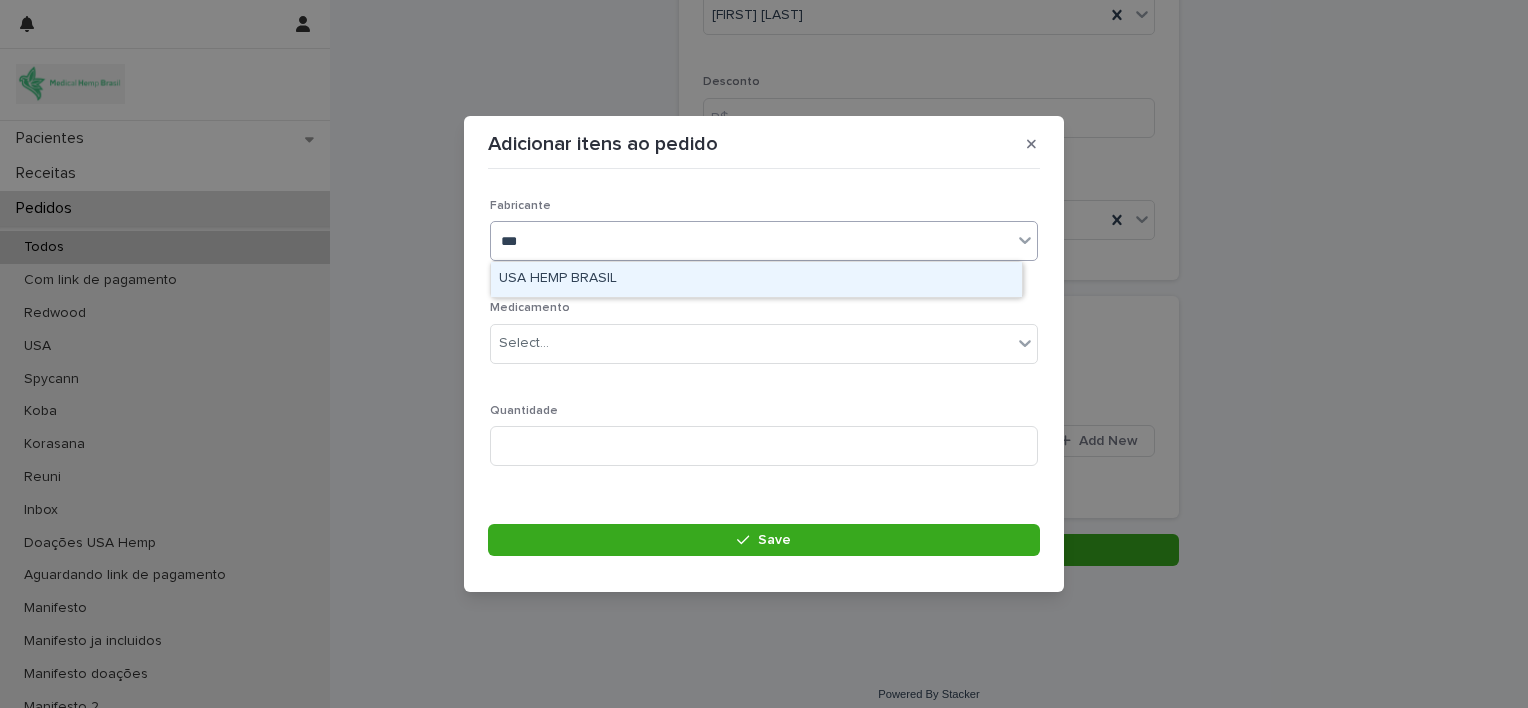 click on "USA HEMP BRASIL" at bounding box center [756, 279] 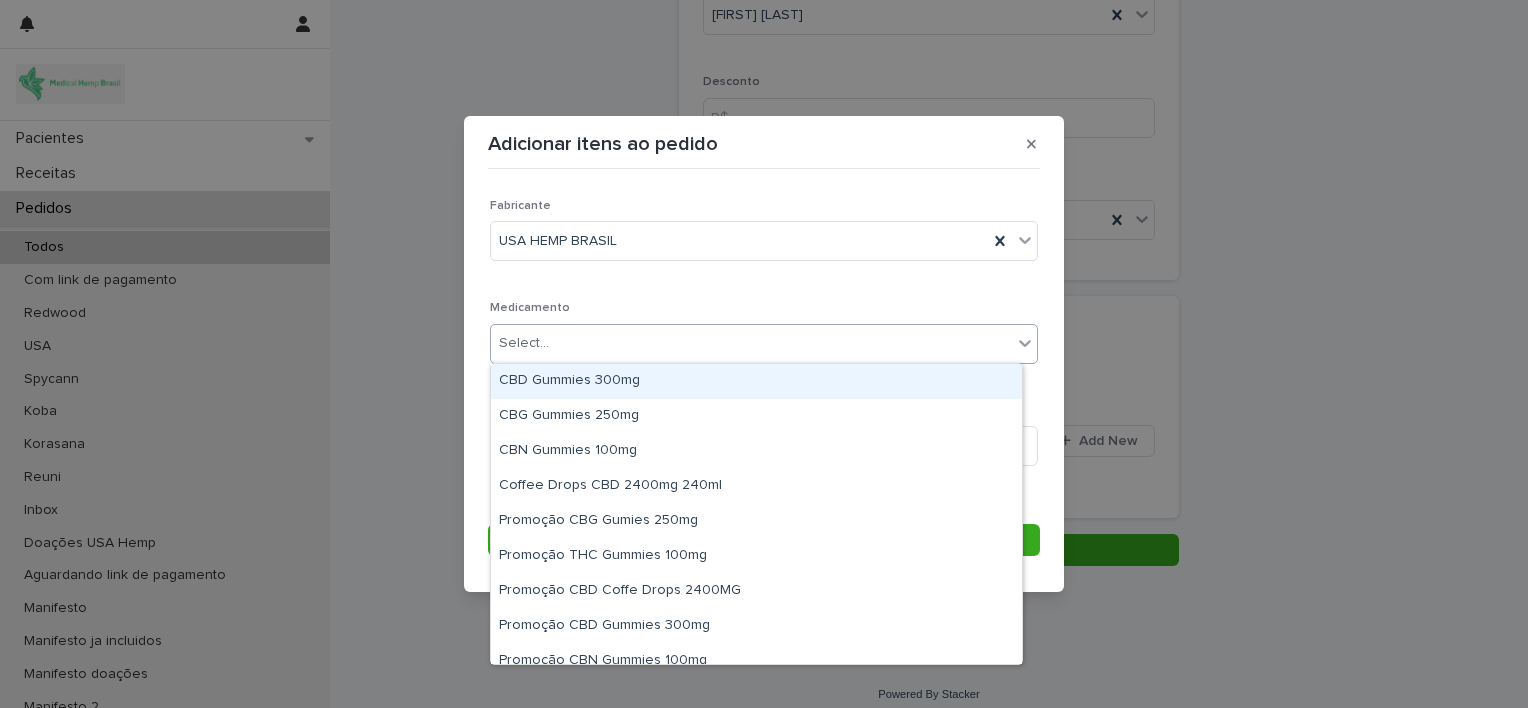click on "Select..." at bounding box center (751, 343) 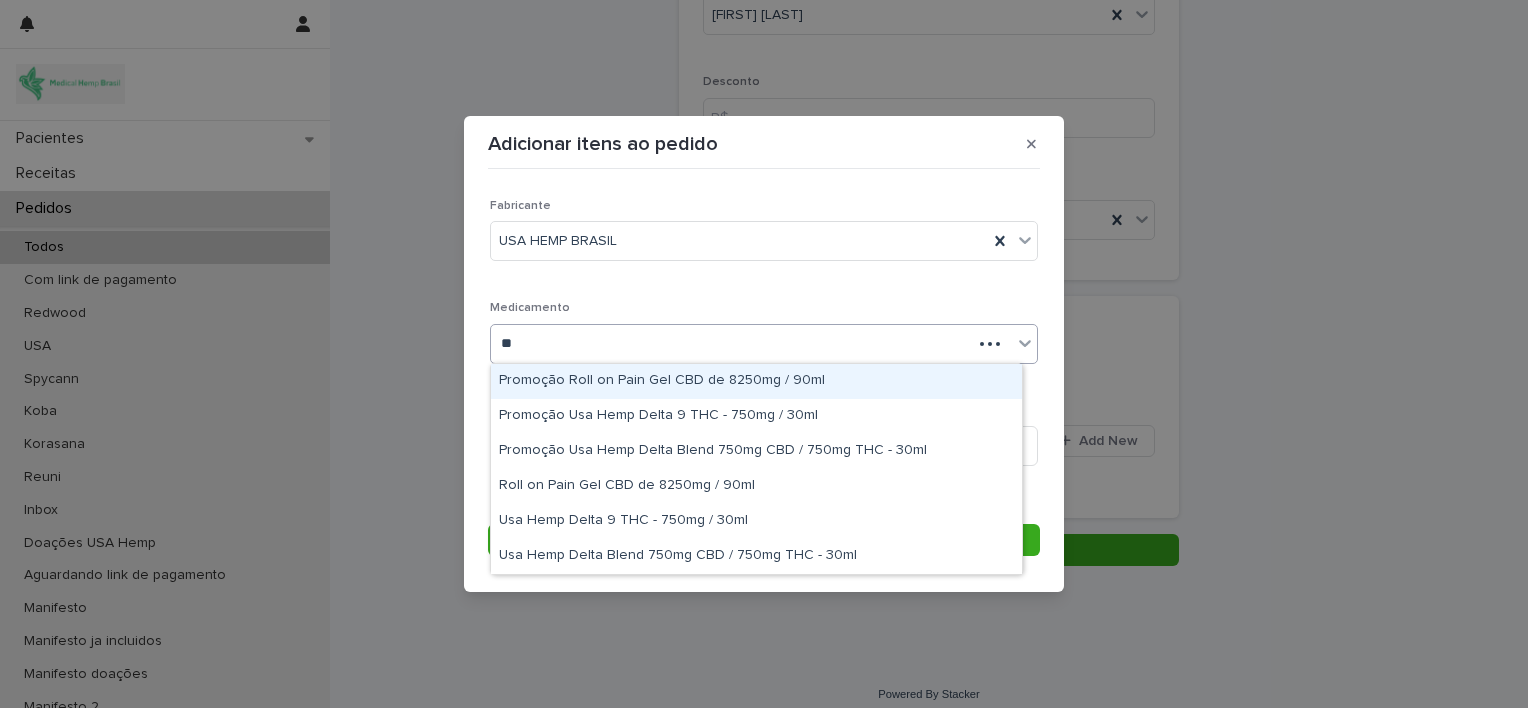 type on "***" 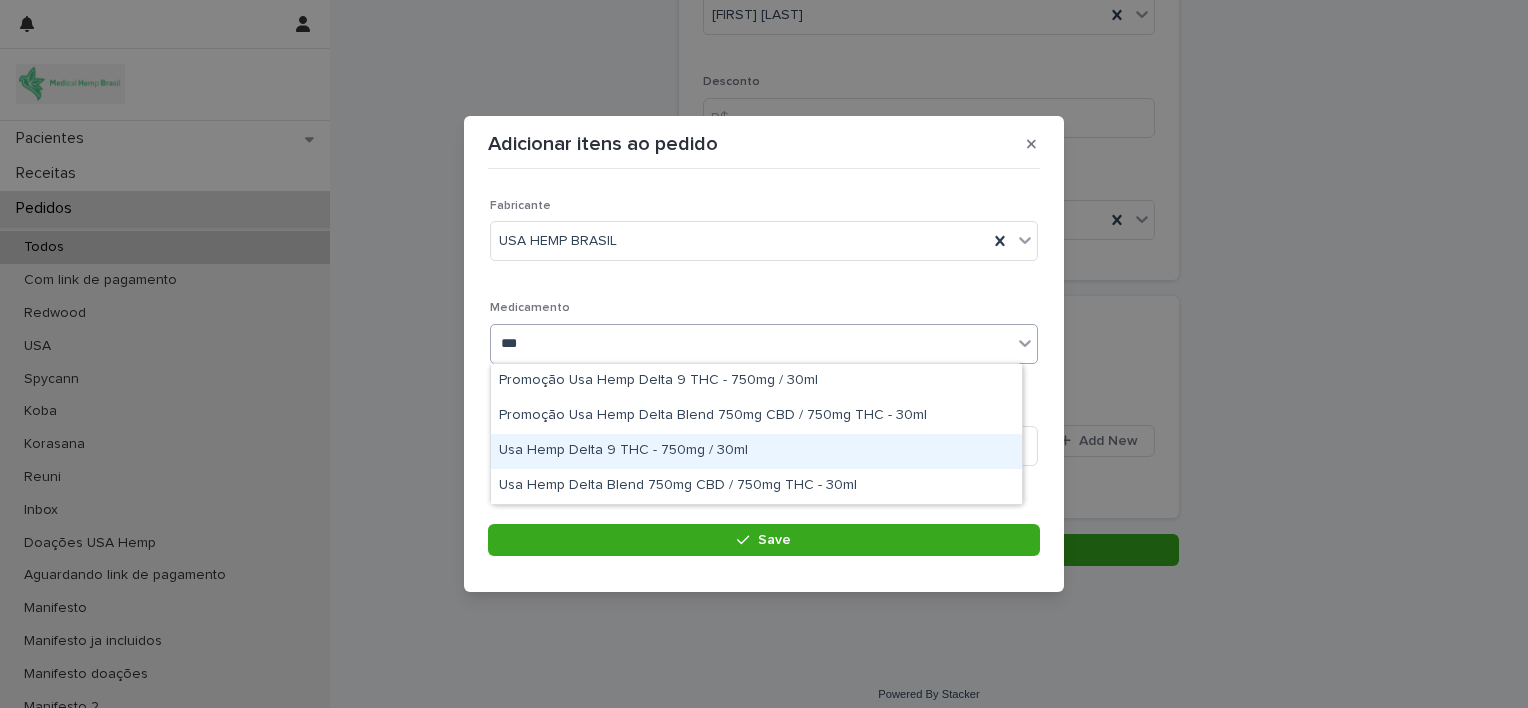 click on "Usa Hemp Delta 9 THC - 750mg / 30ml" at bounding box center (756, 451) 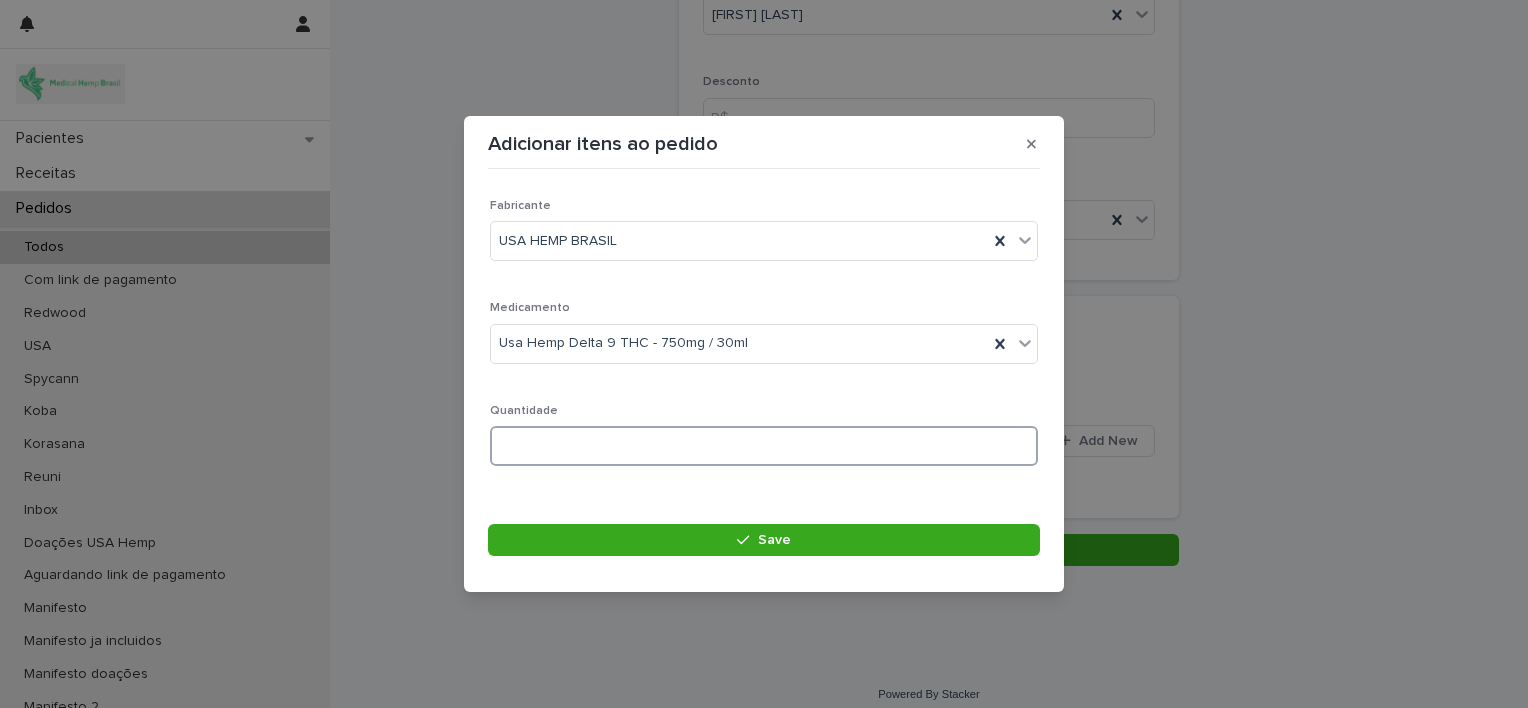 click at bounding box center (764, 446) 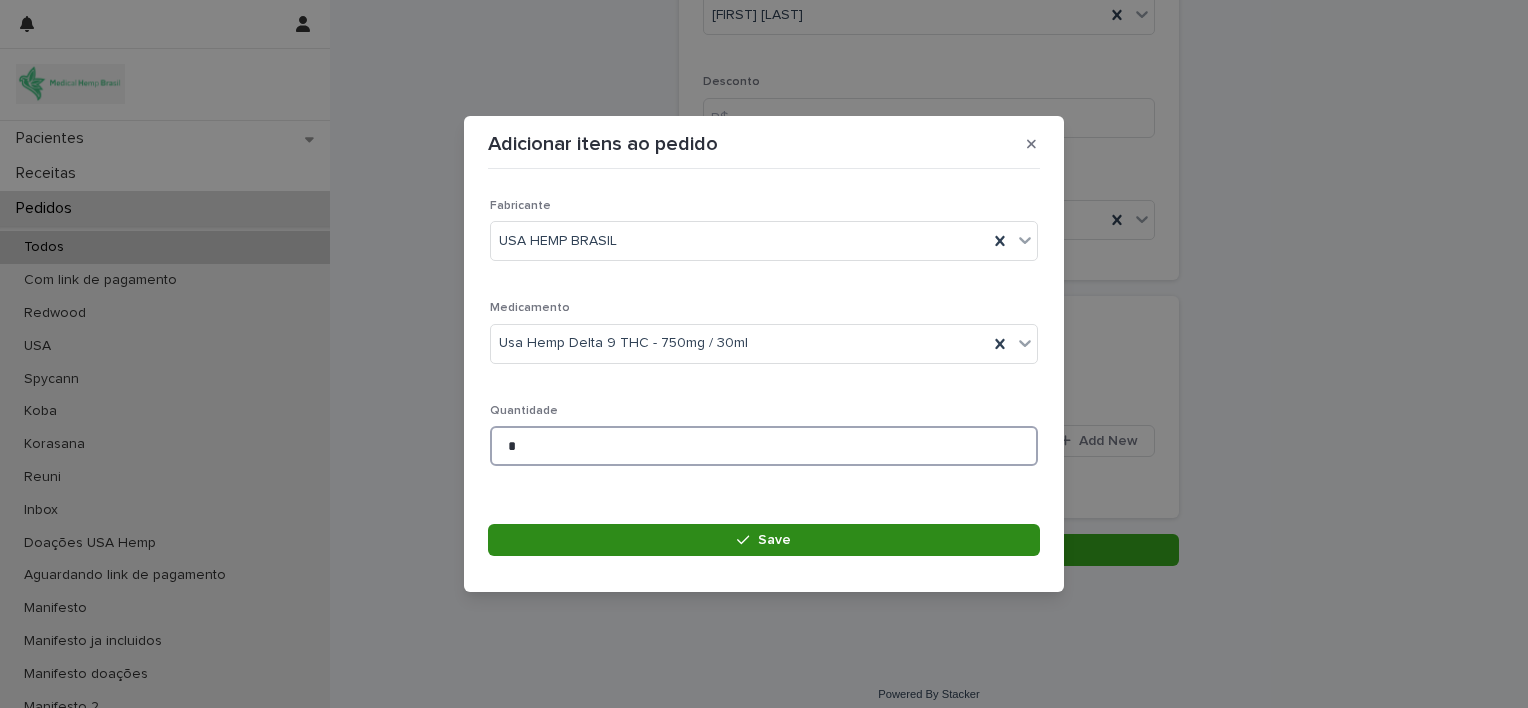 type on "*" 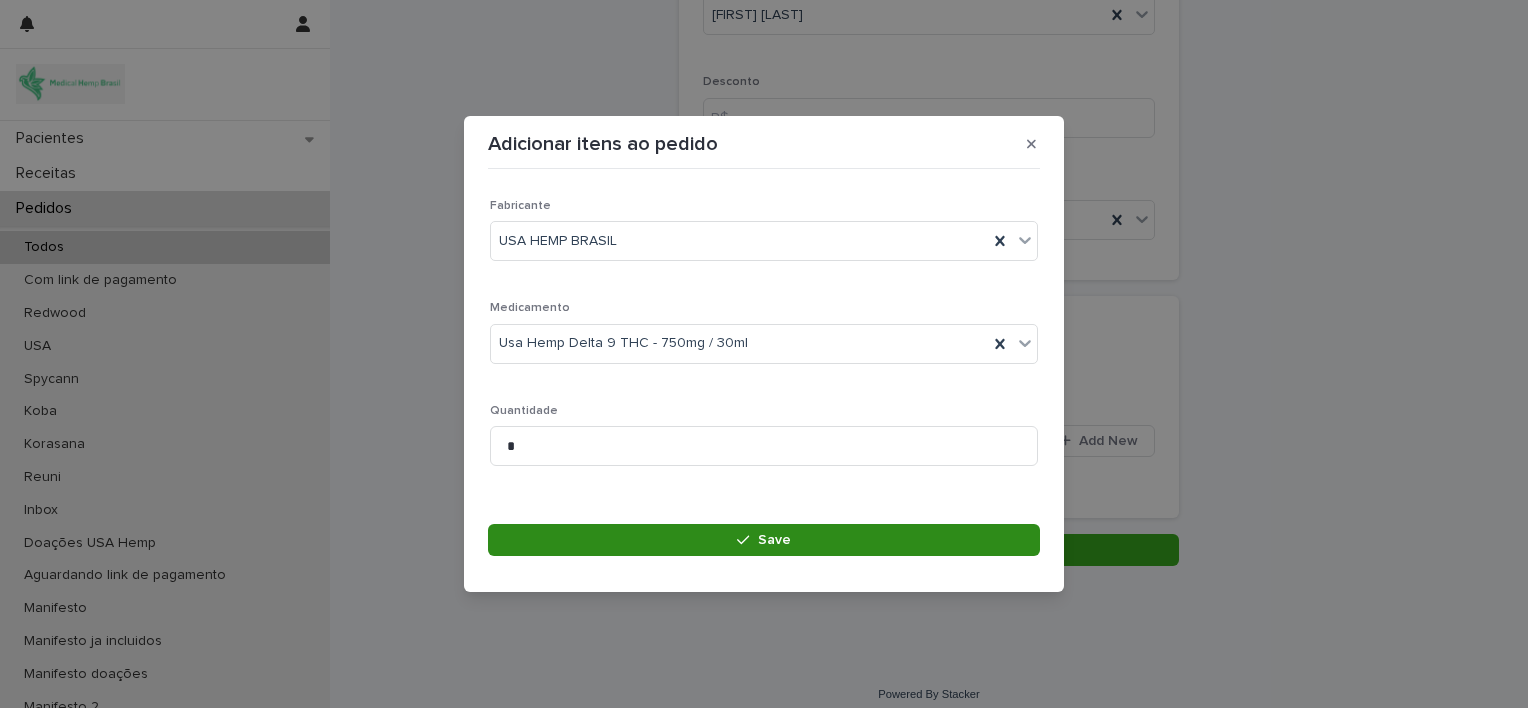 click 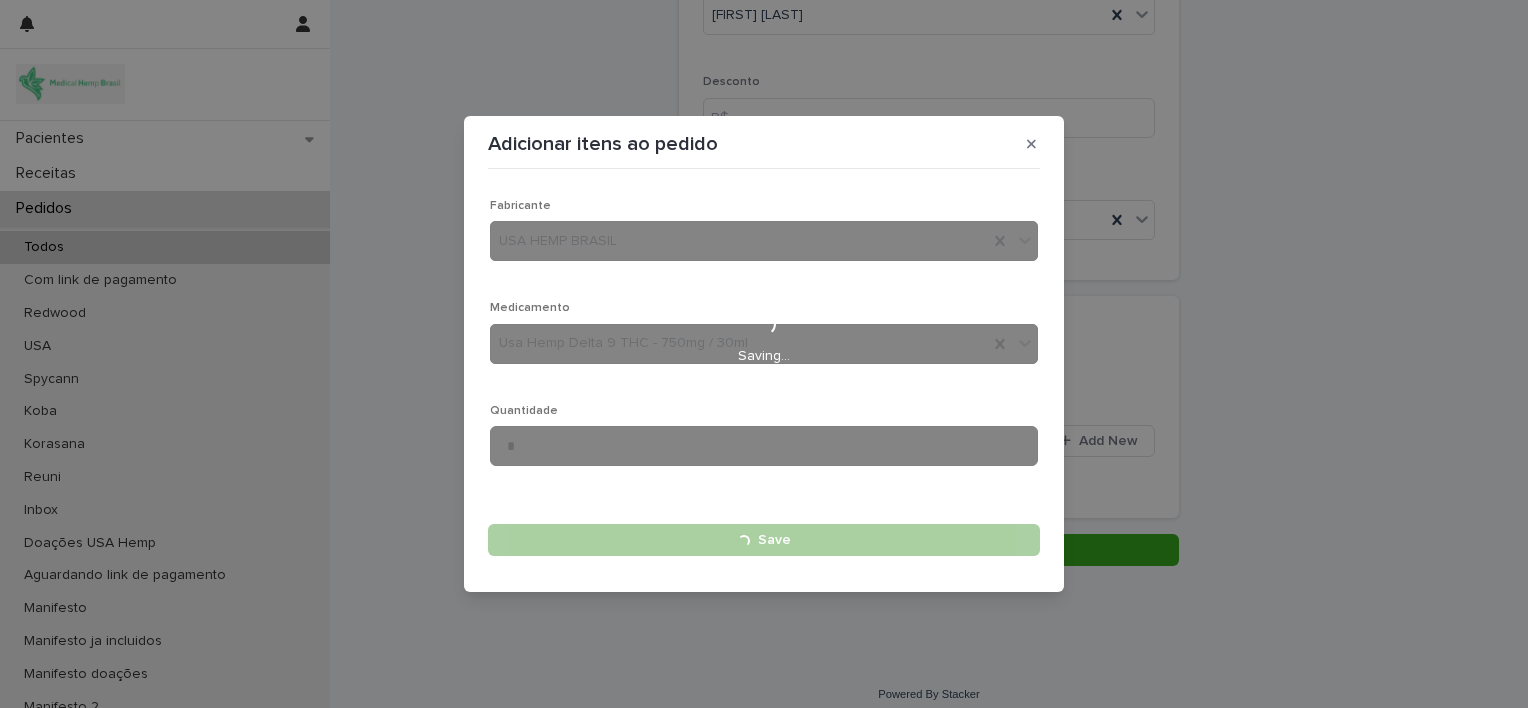 type 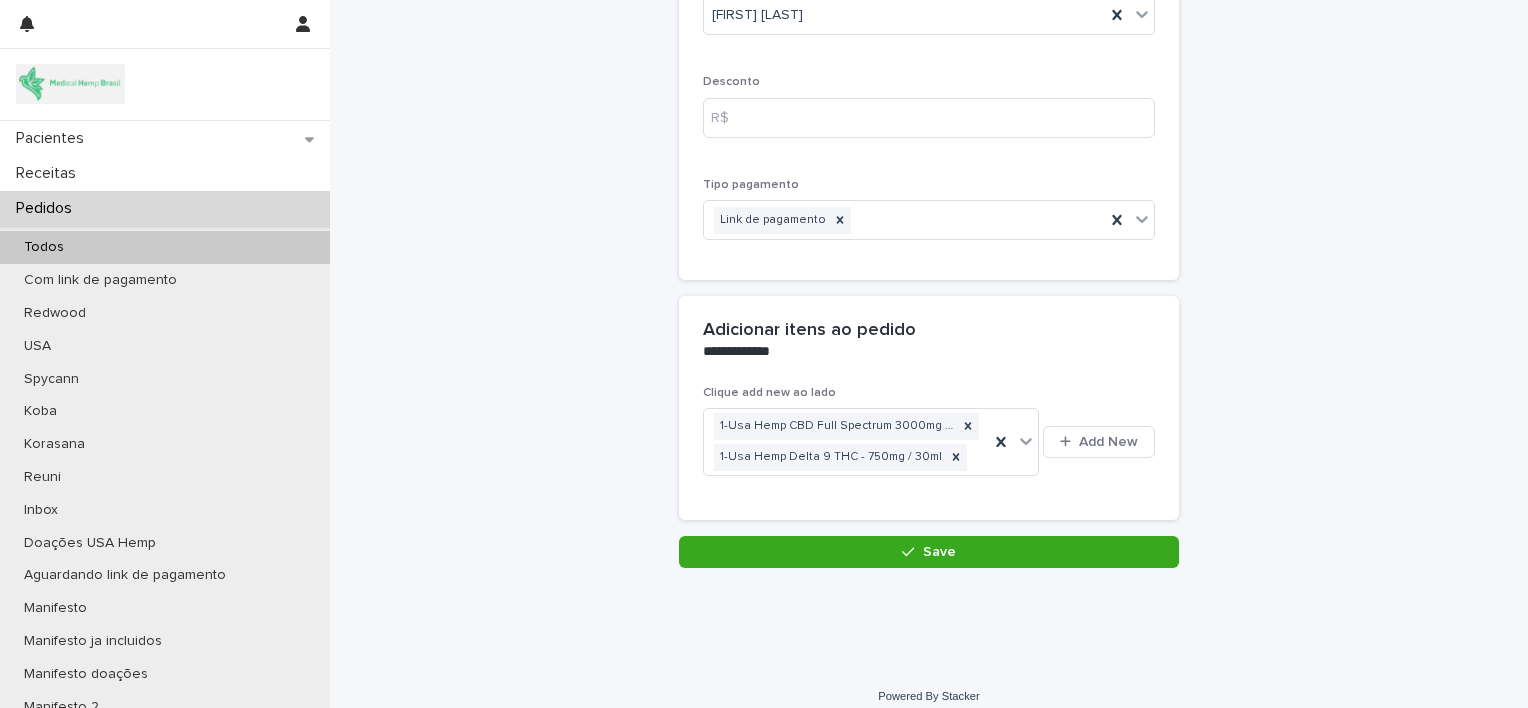 scroll, scrollTop: 269, scrollLeft: 0, axis: vertical 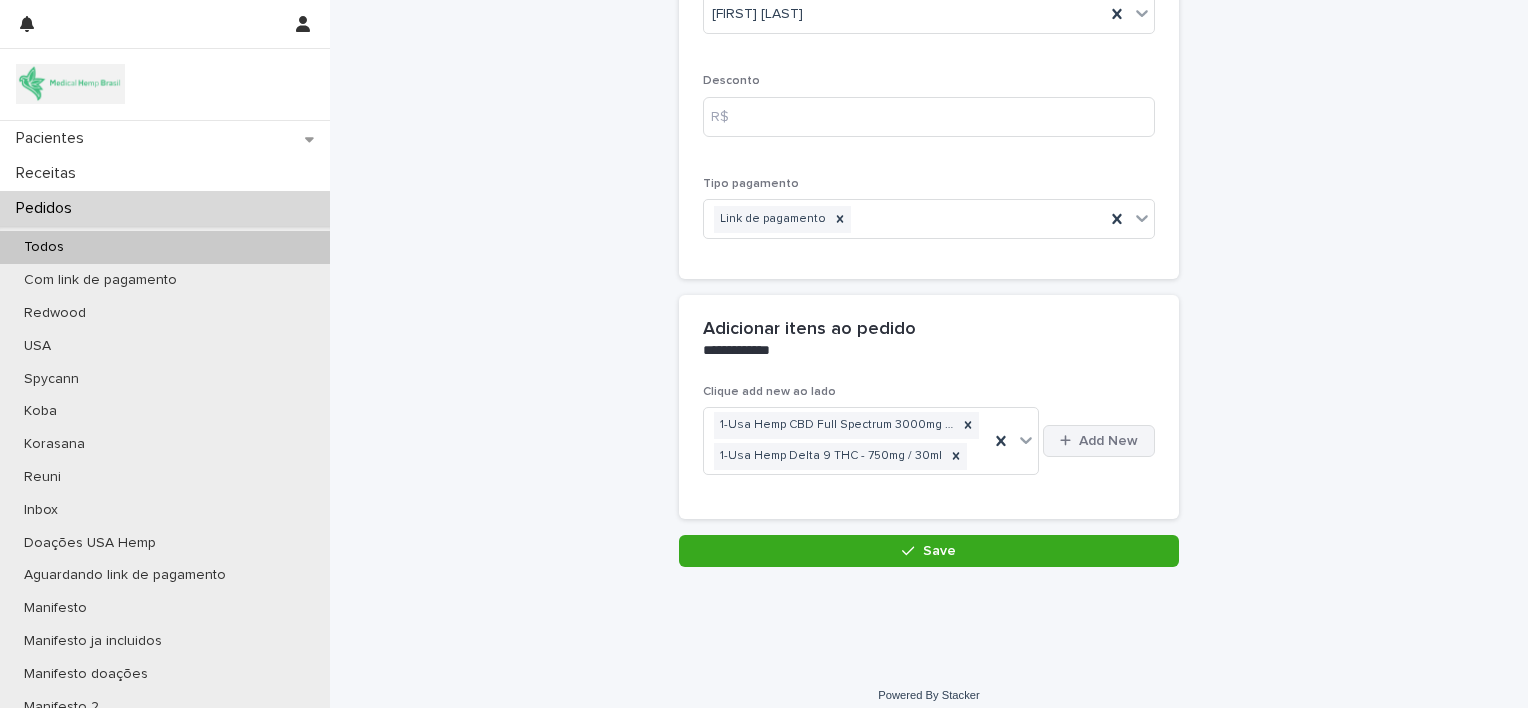 click on "Add New" at bounding box center (1108, 441) 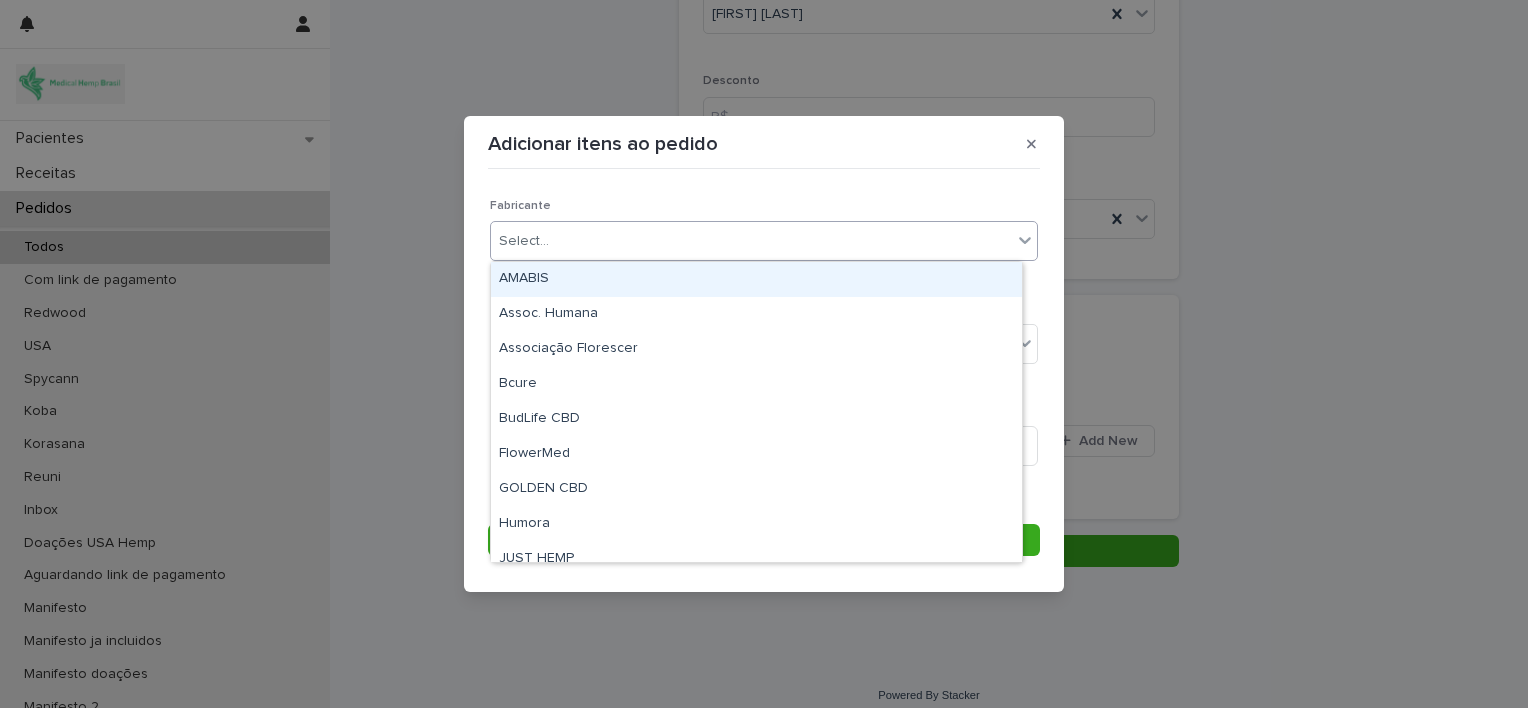 click on "Select..." at bounding box center [751, 241] 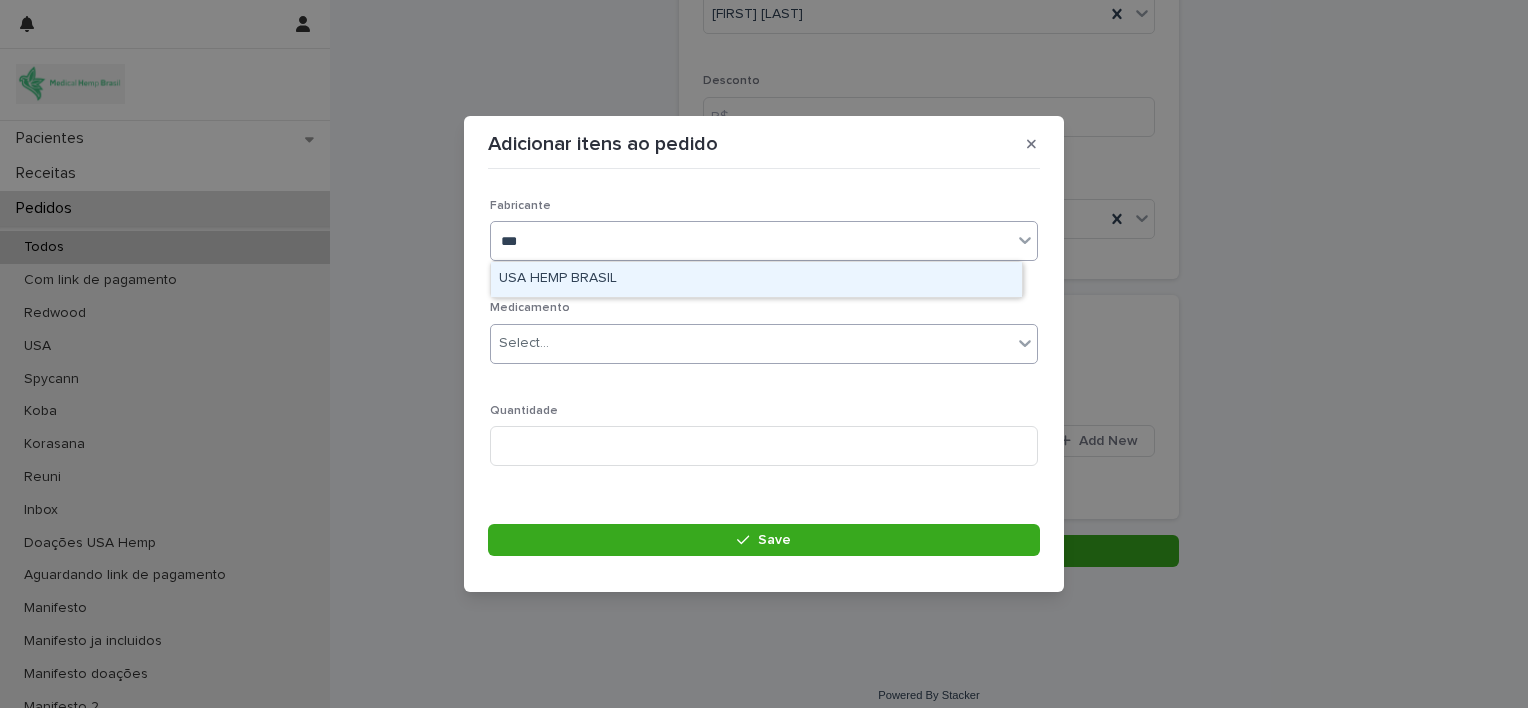 type on "***" 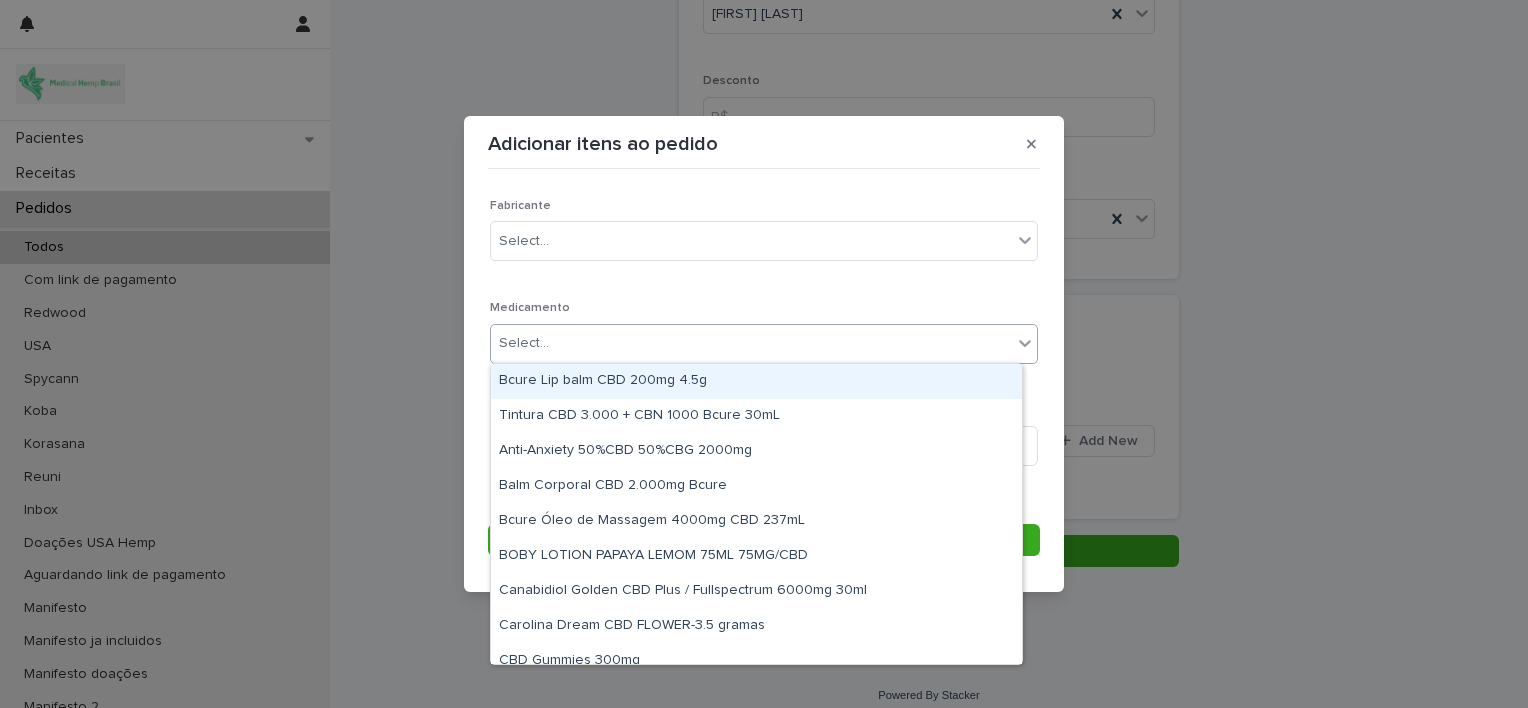click on "Select..." at bounding box center [751, 343] 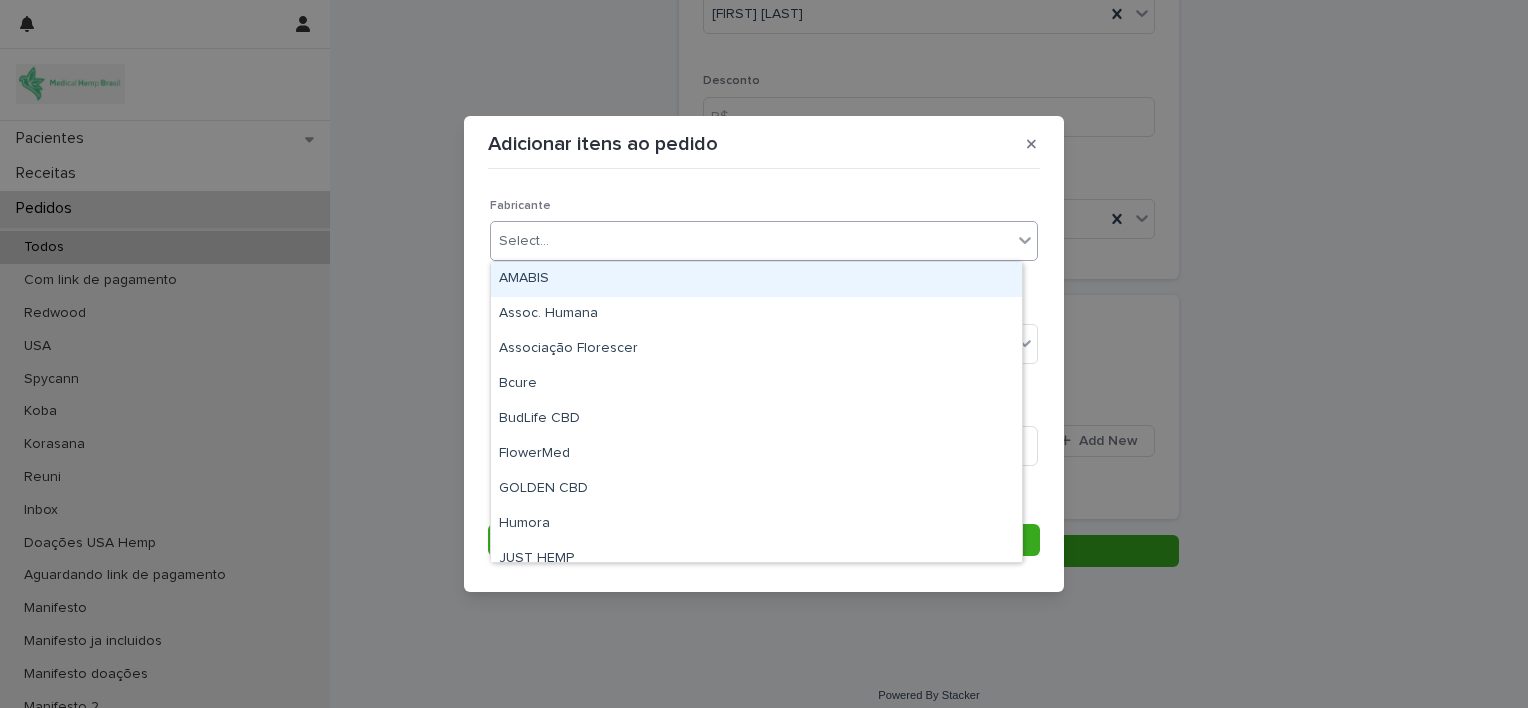 click on "Select..." at bounding box center [751, 241] 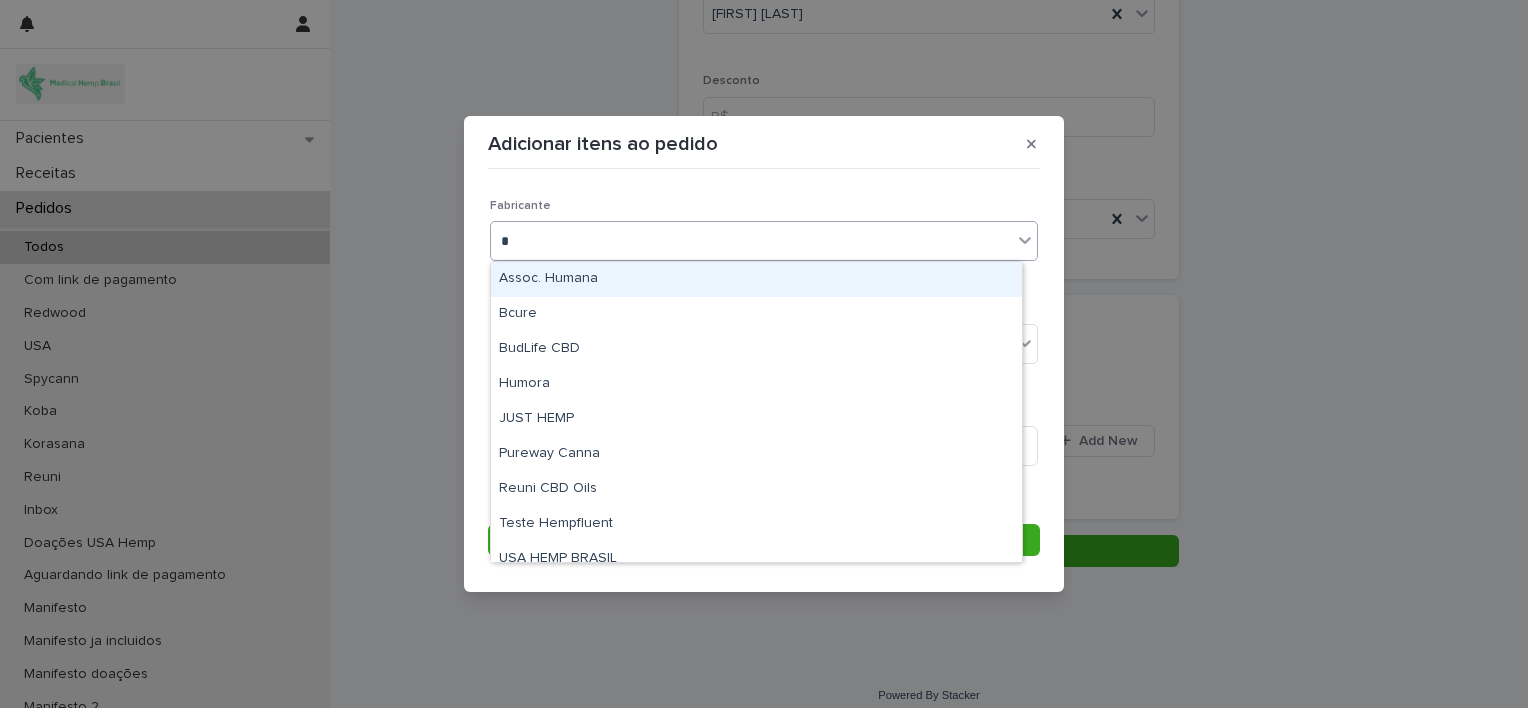 type on "**" 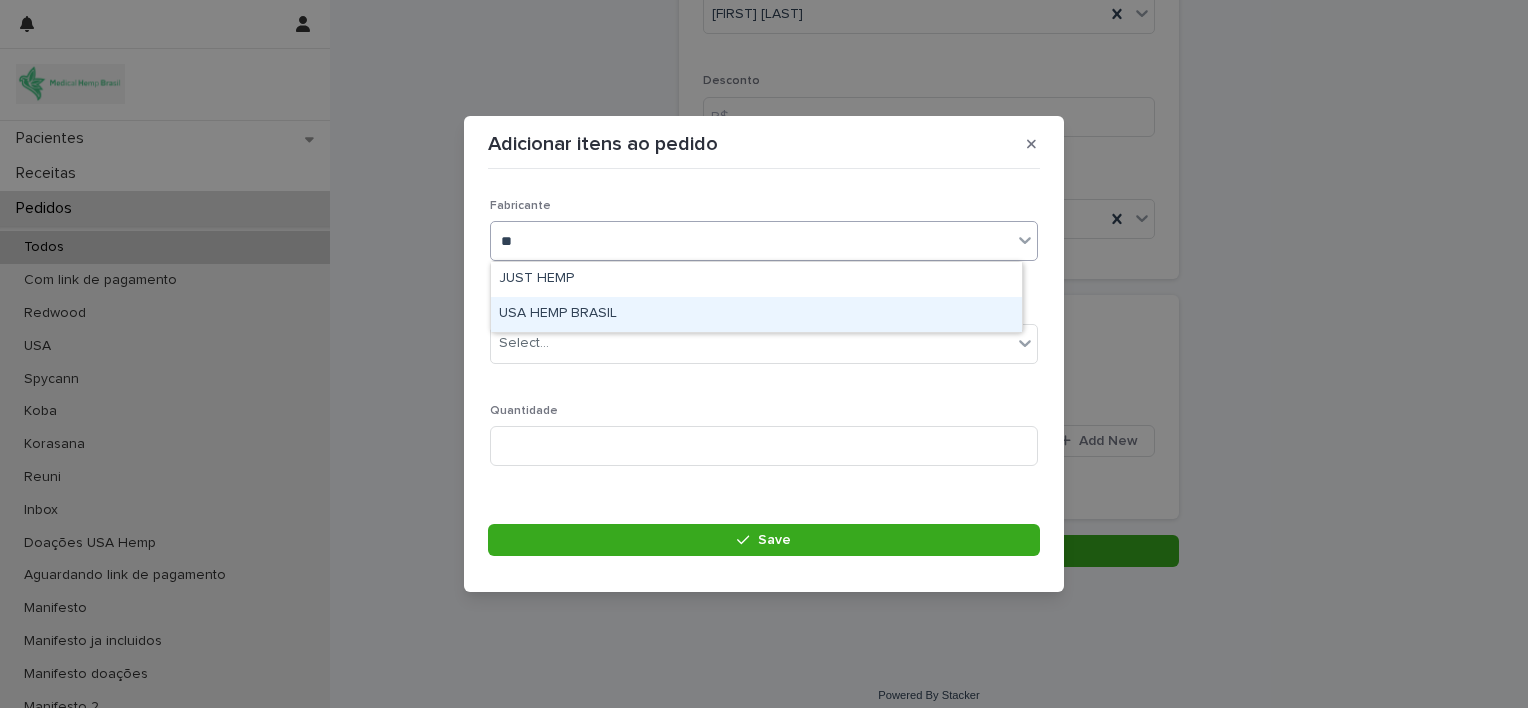 click on "USA HEMP BRASIL" at bounding box center (756, 314) 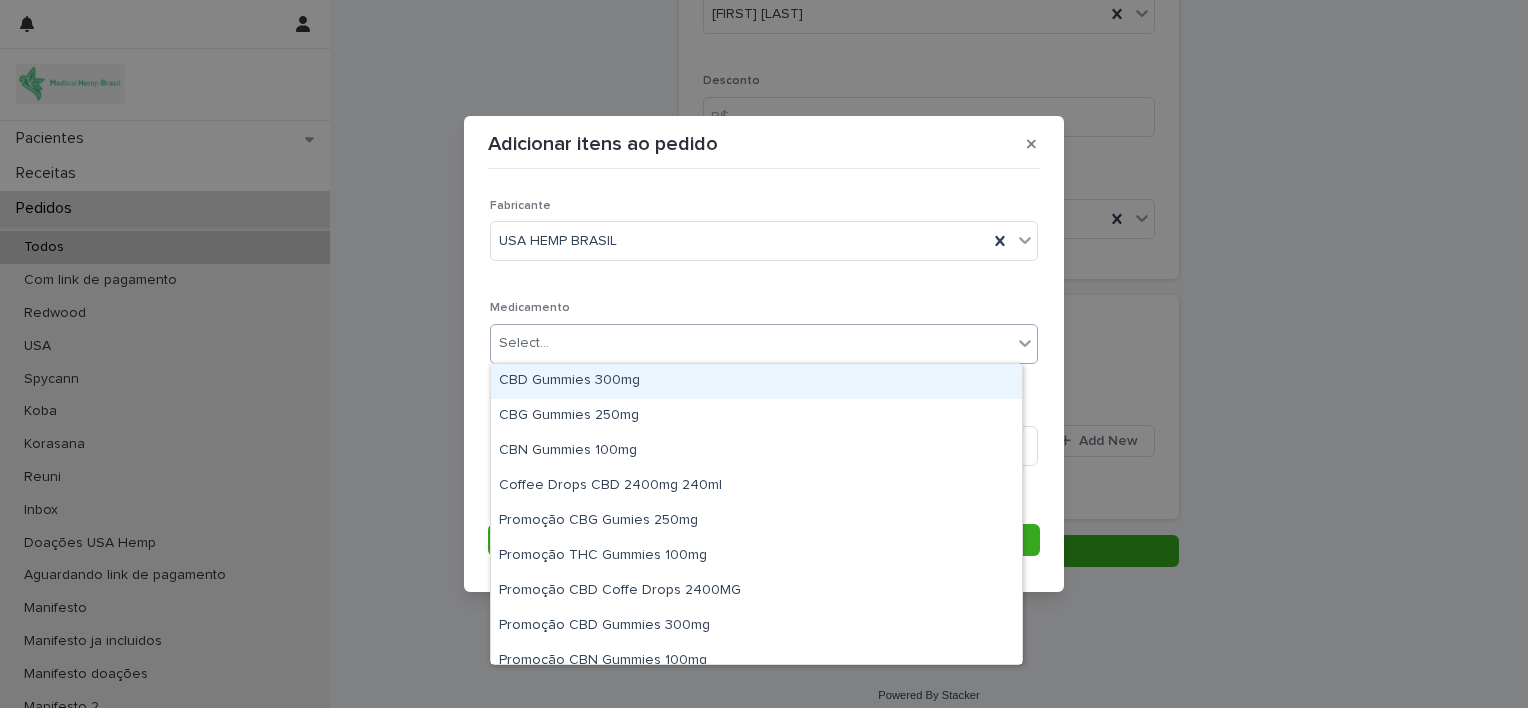 click on "Select..." at bounding box center [751, 343] 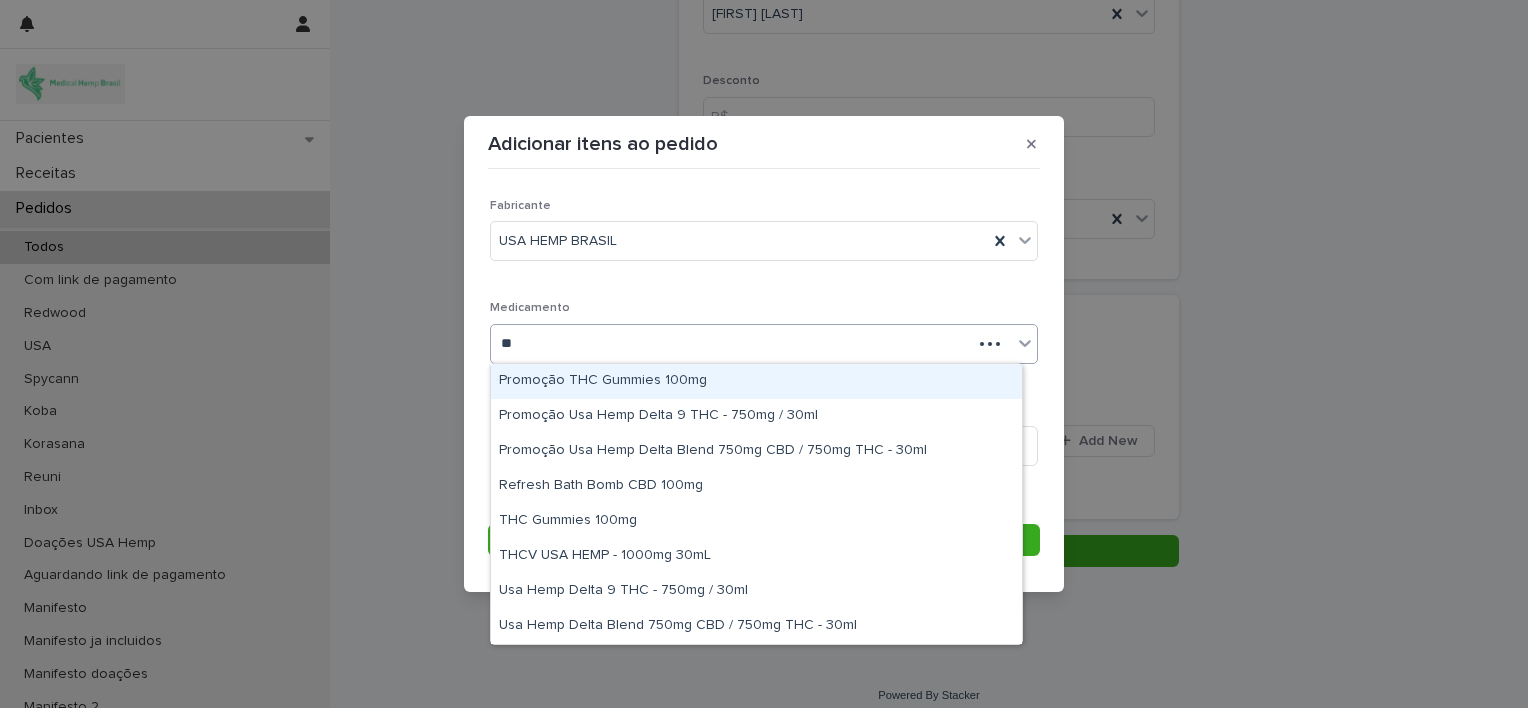 type on "***" 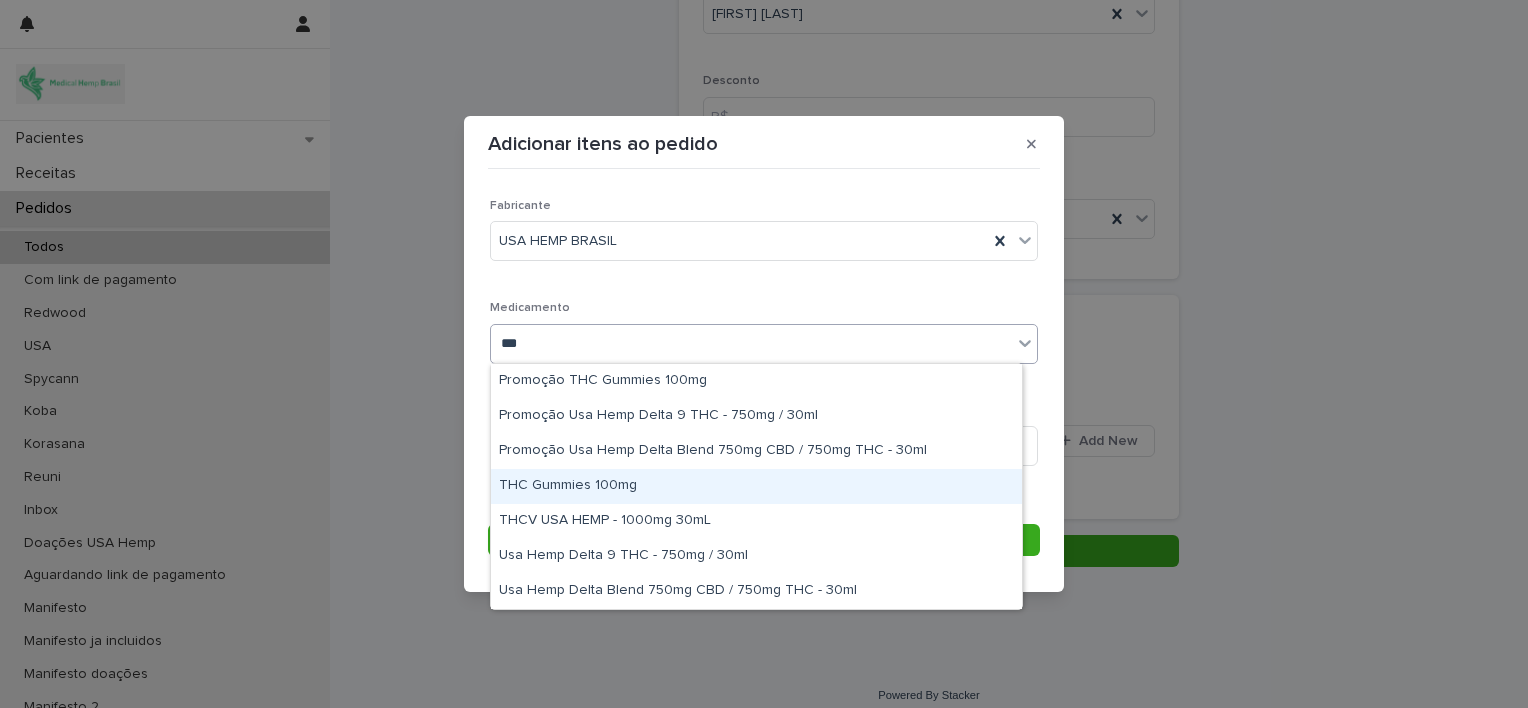 click on "THC Gummies 100mg" at bounding box center [756, 486] 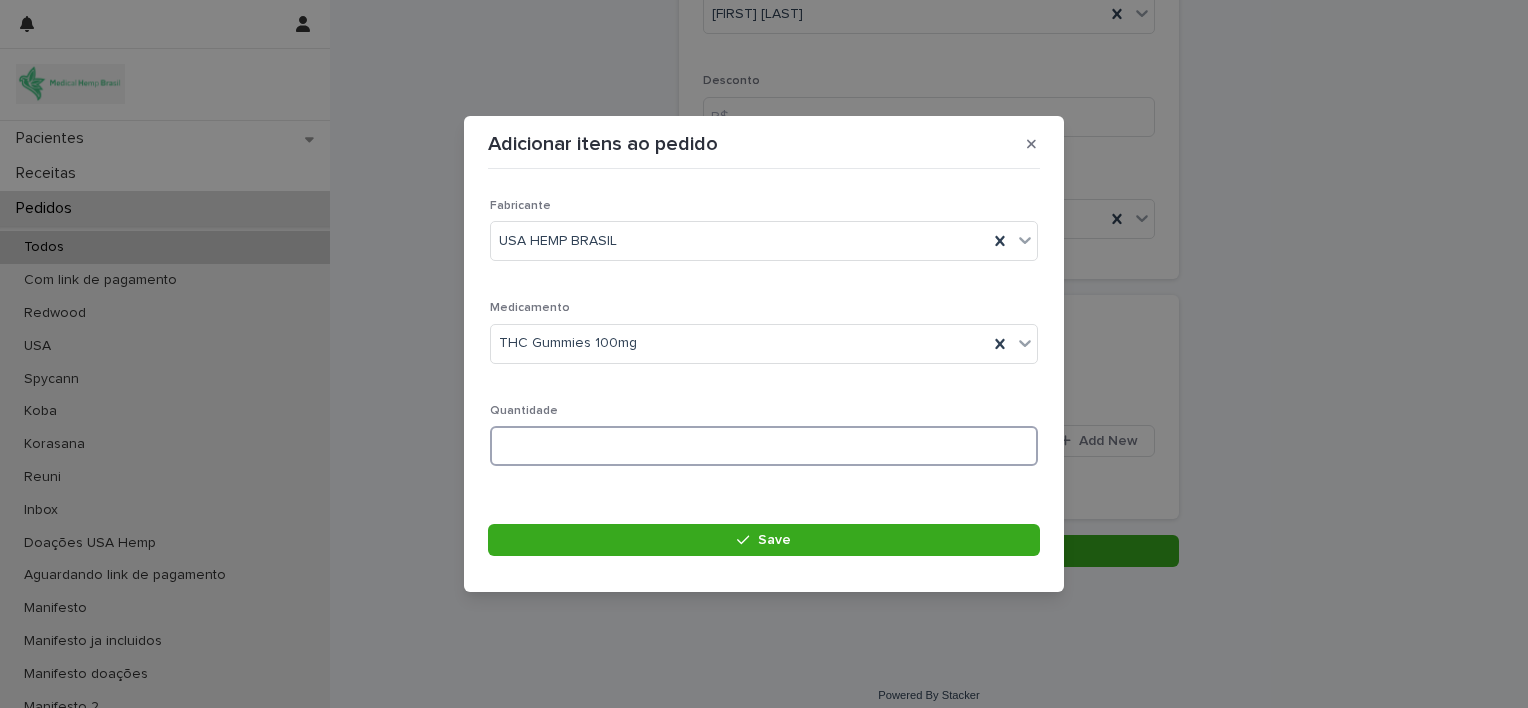 click at bounding box center [764, 446] 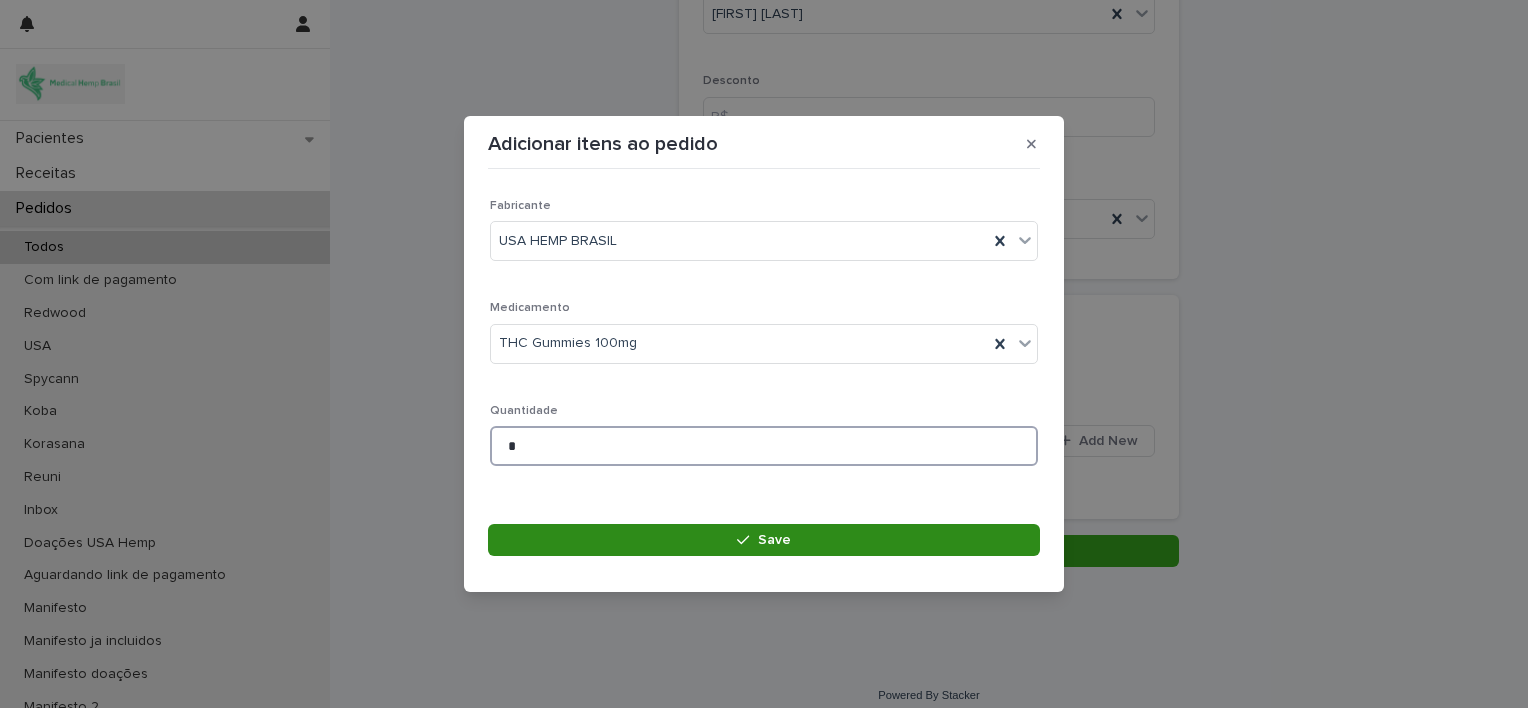 type on "*" 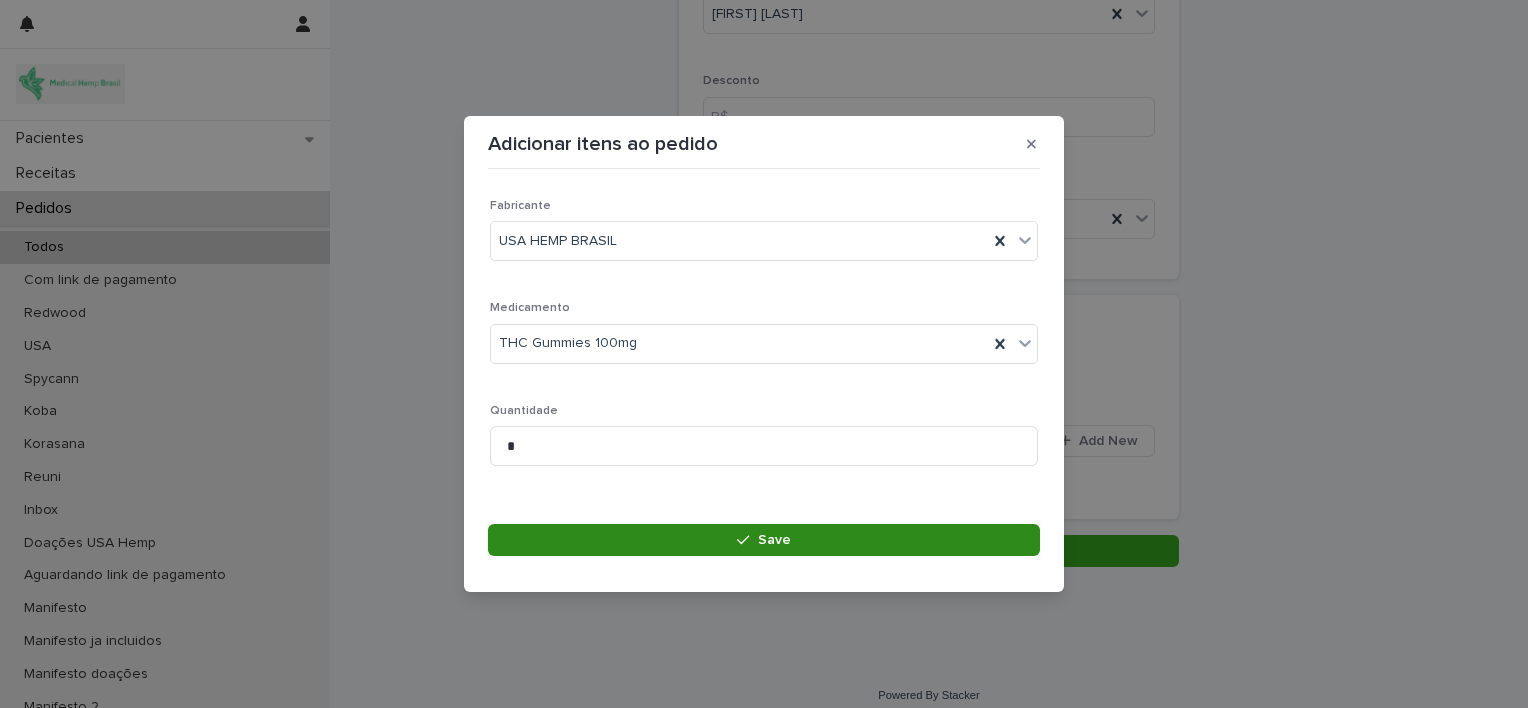 click on "Save" at bounding box center [764, 540] 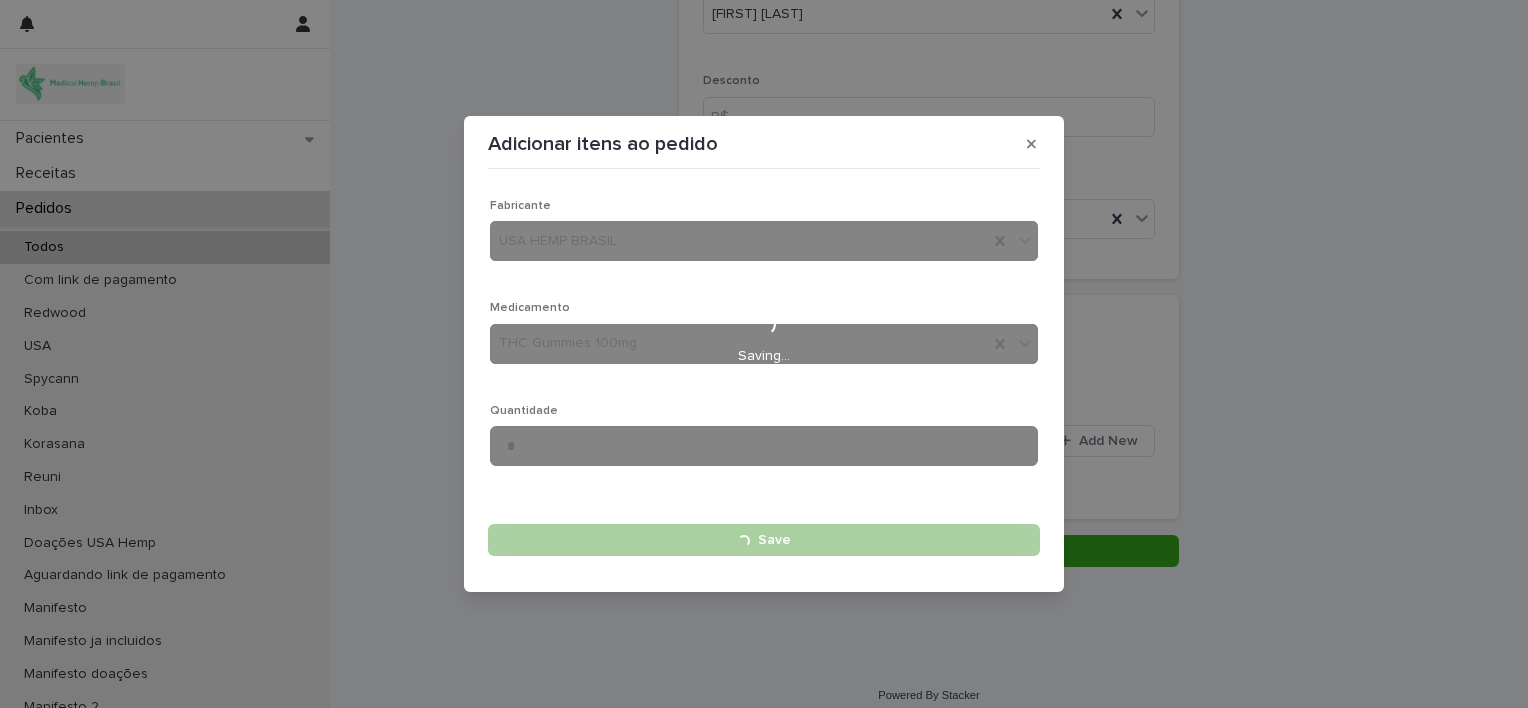 type 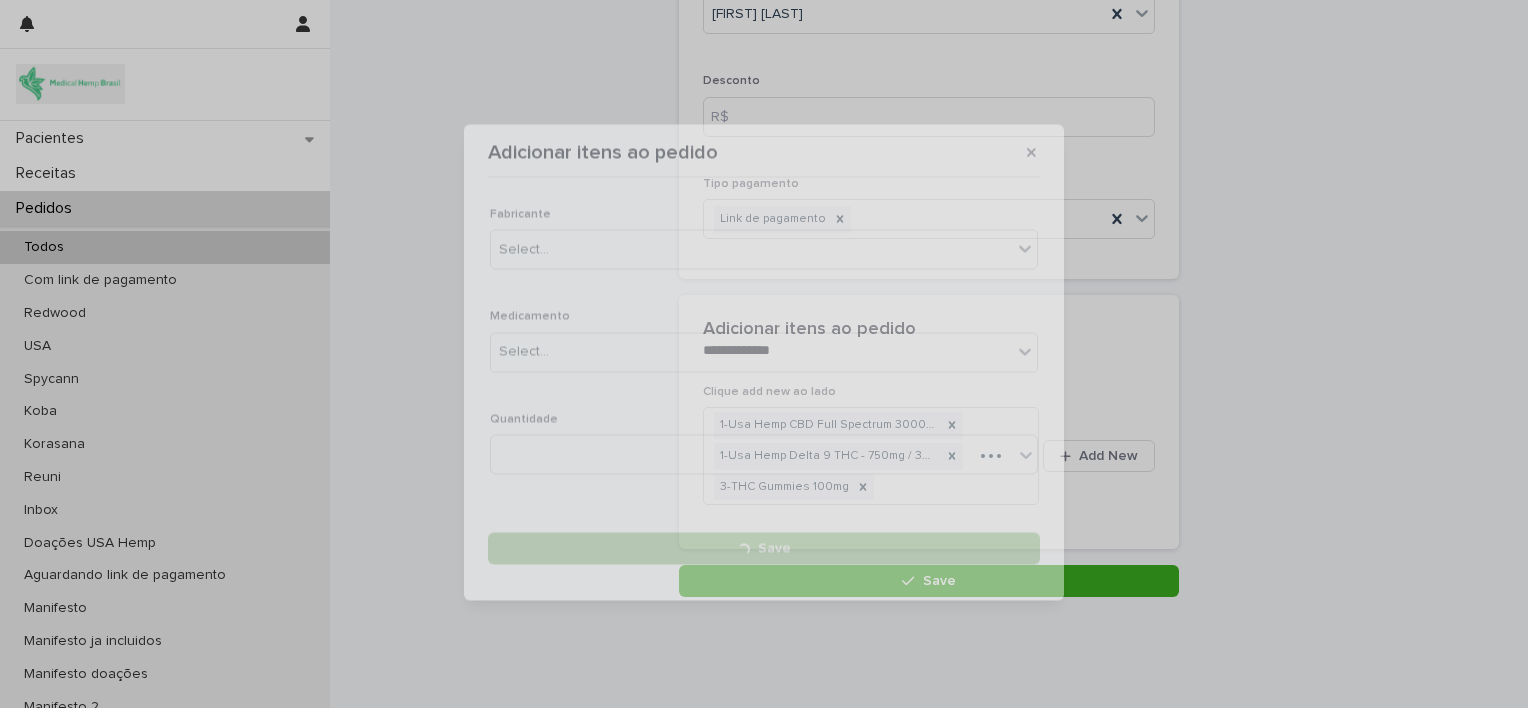 scroll, scrollTop: 284, scrollLeft: 0, axis: vertical 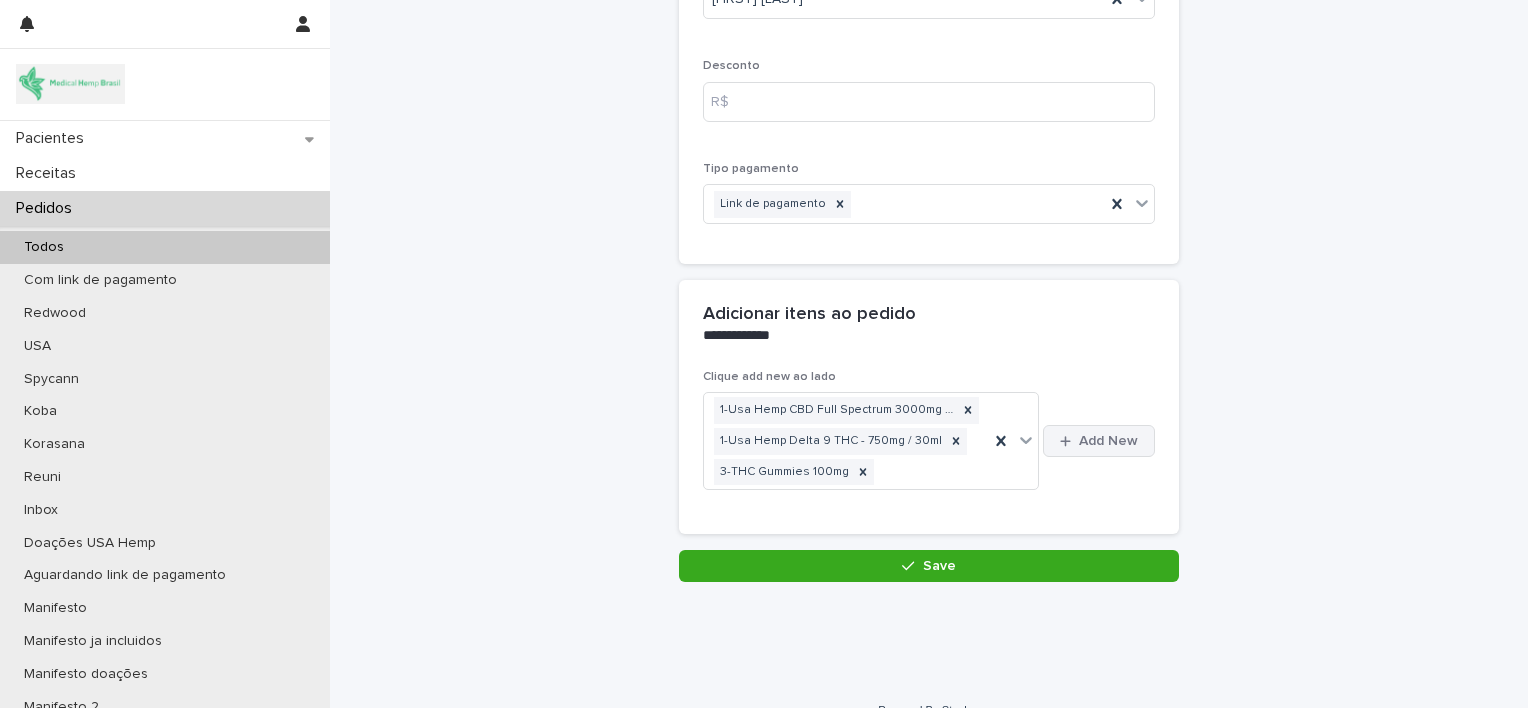 click on "Add New" at bounding box center (1108, 441) 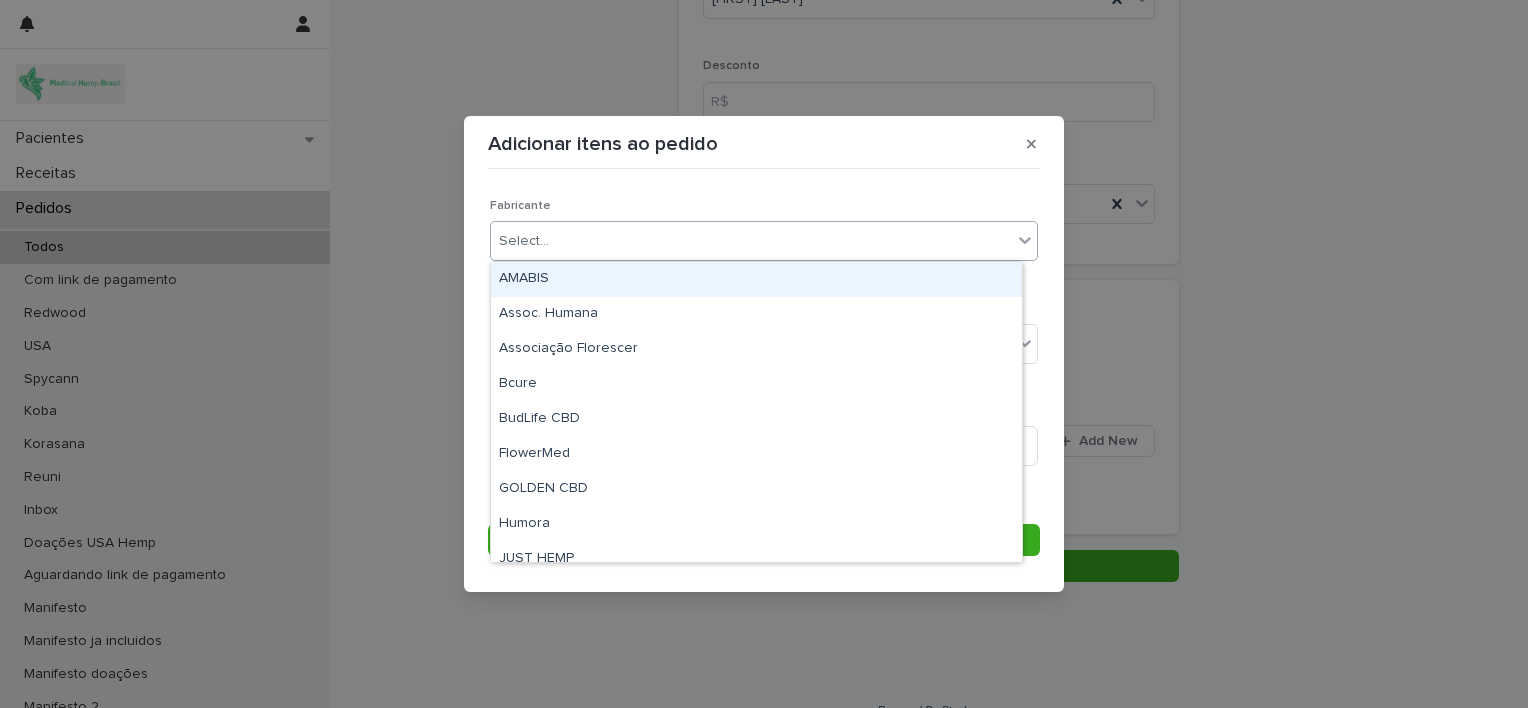 click on "Select..." at bounding box center [751, 241] 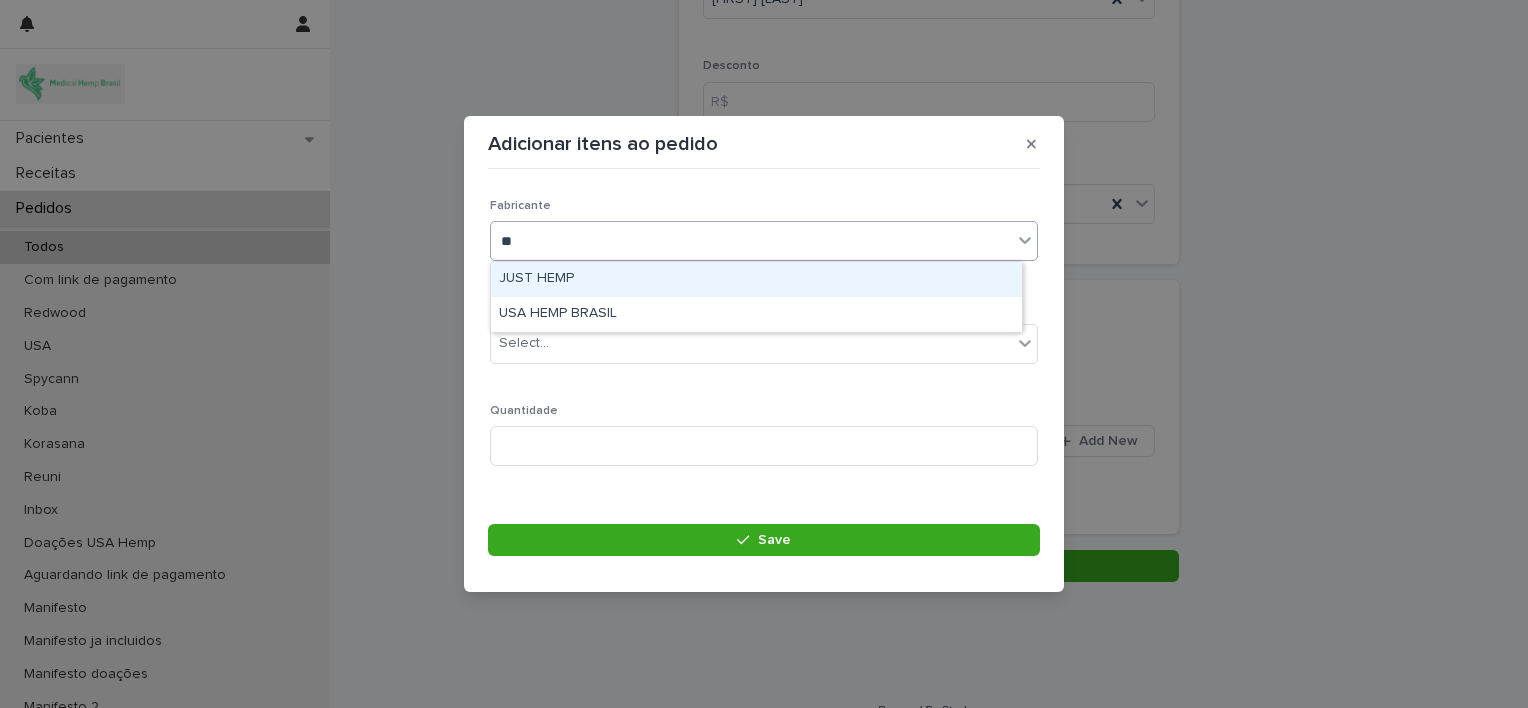type on "***" 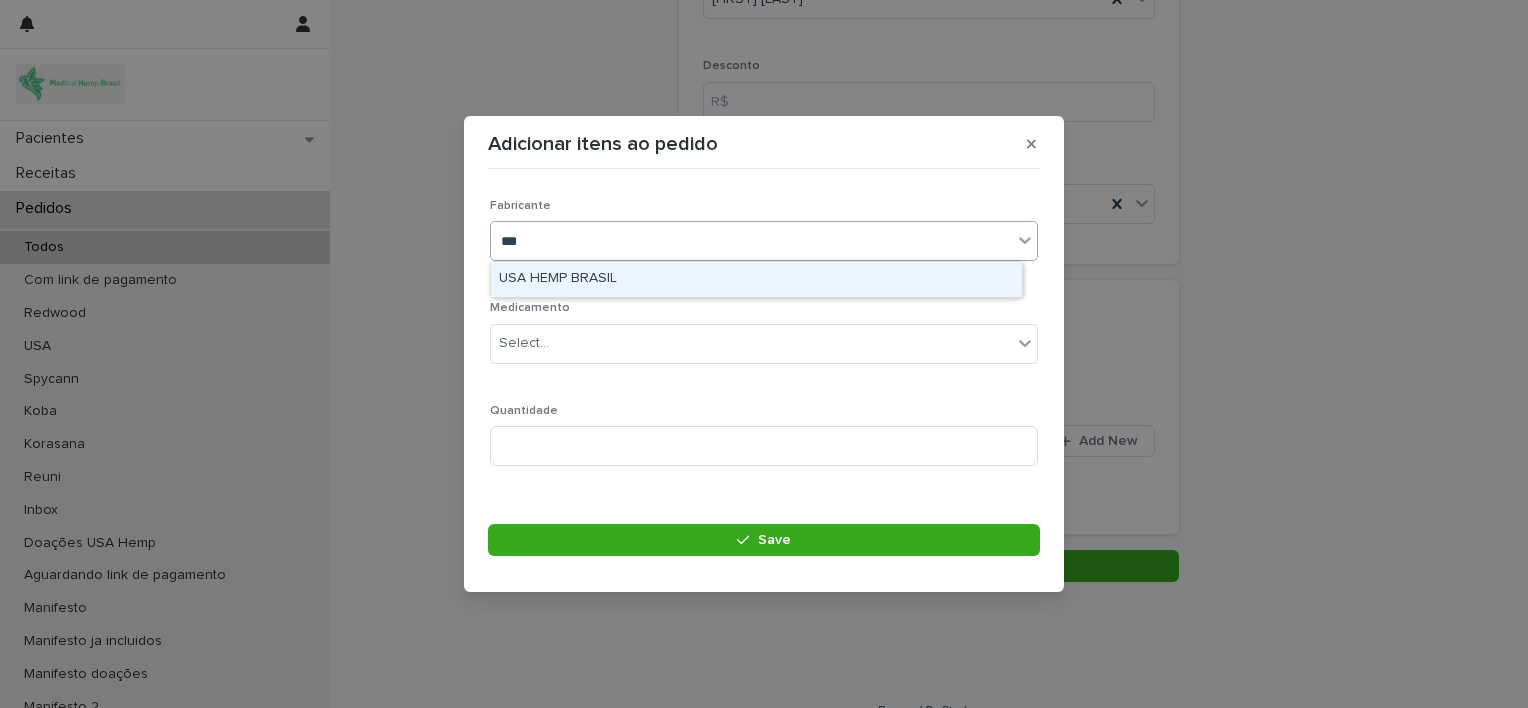 click on "USA HEMP BRASIL" at bounding box center [756, 279] 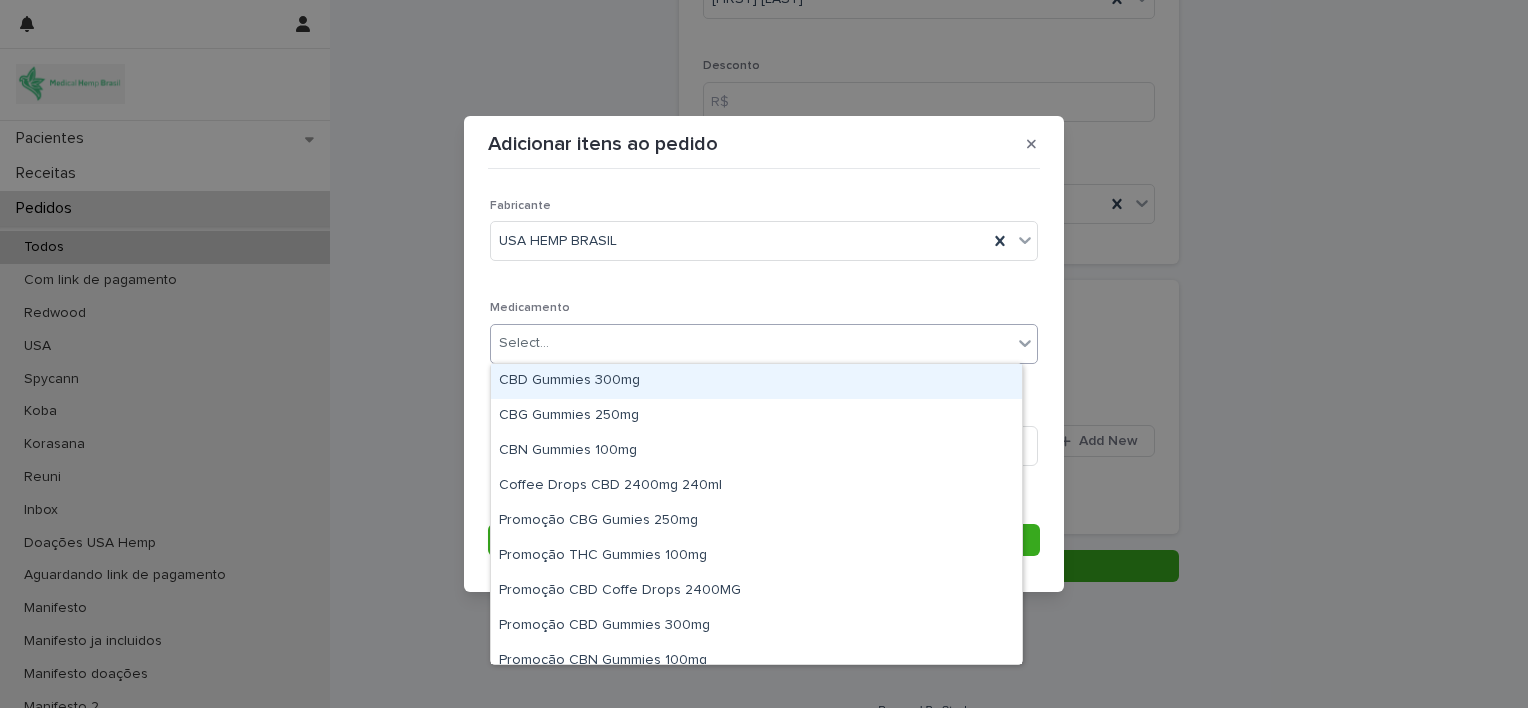 click on "Select..." at bounding box center [751, 343] 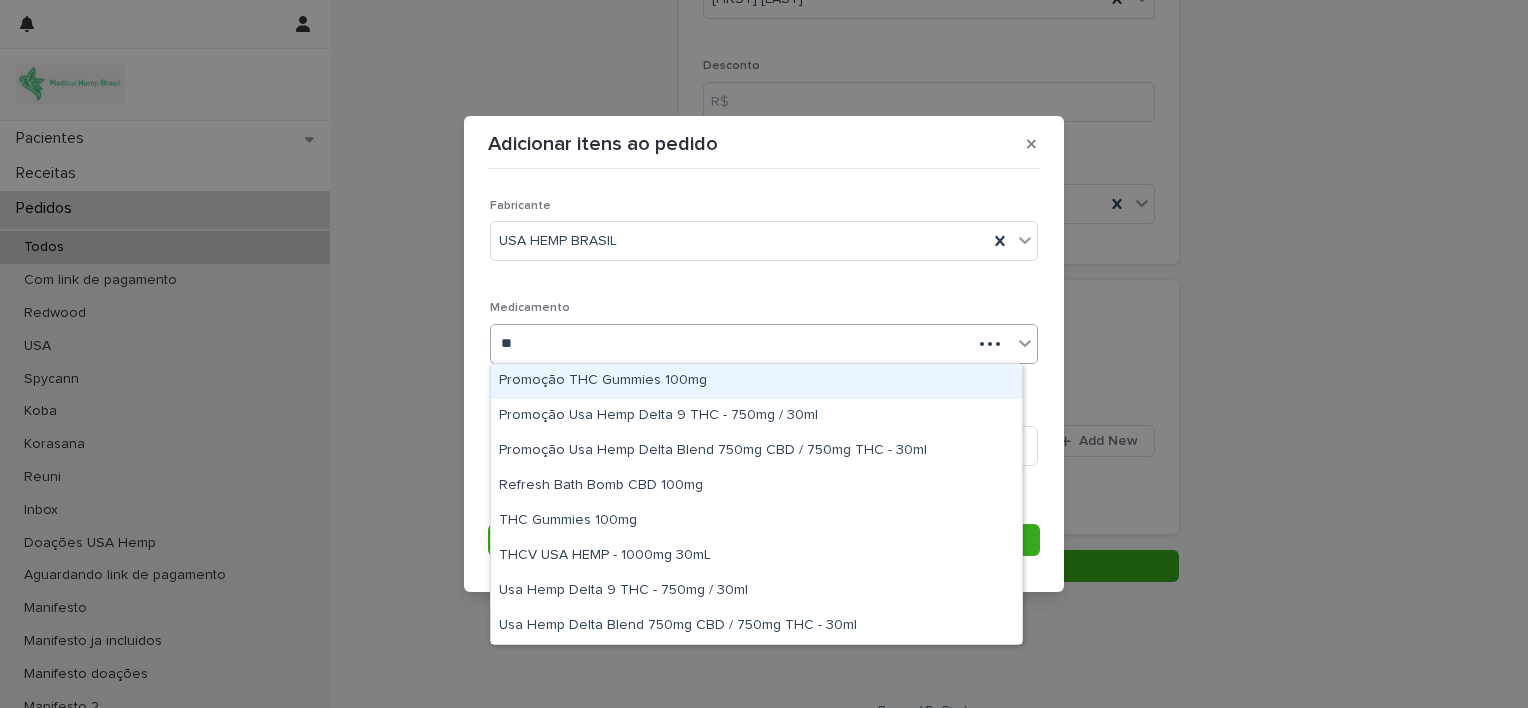 type on "***" 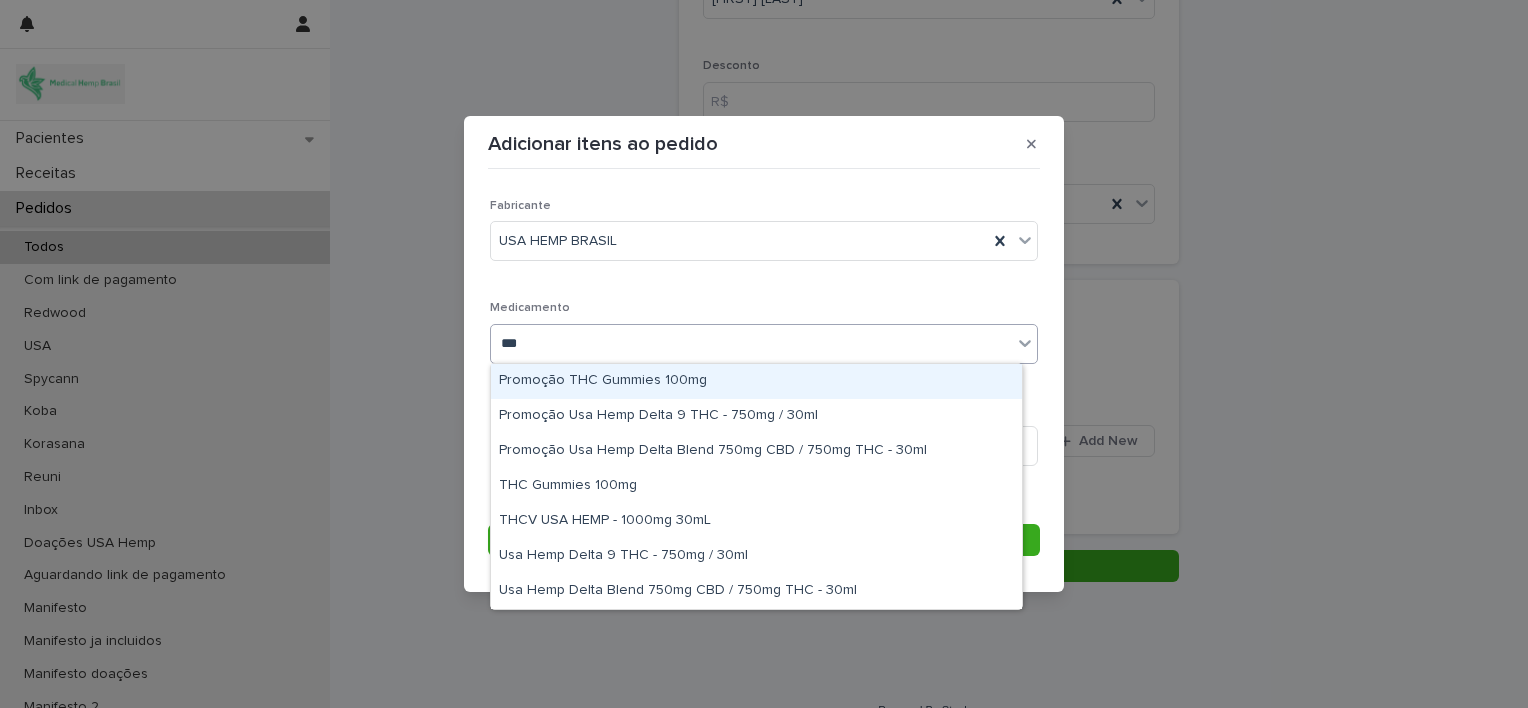 click on "Promoção  THC Gummies 100mg" at bounding box center (756, 381) 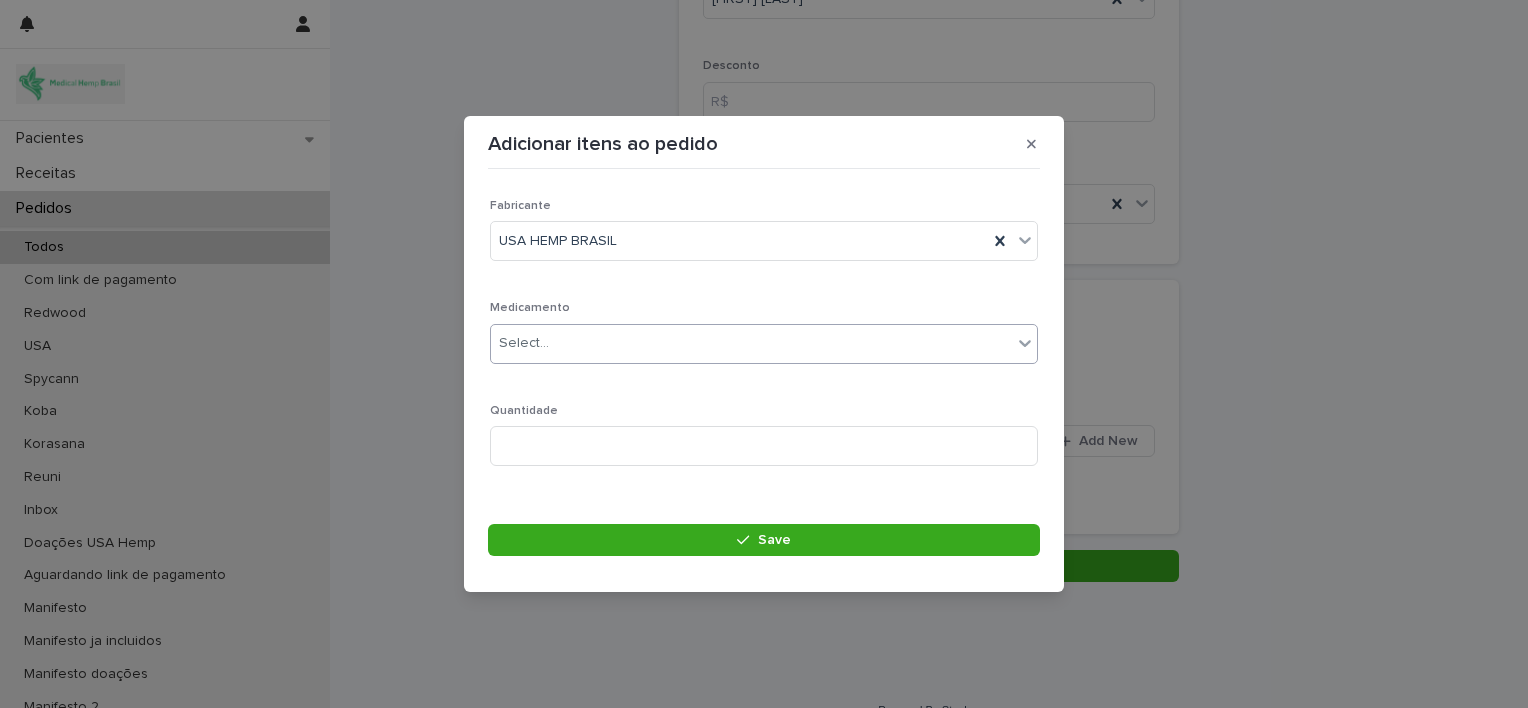 type 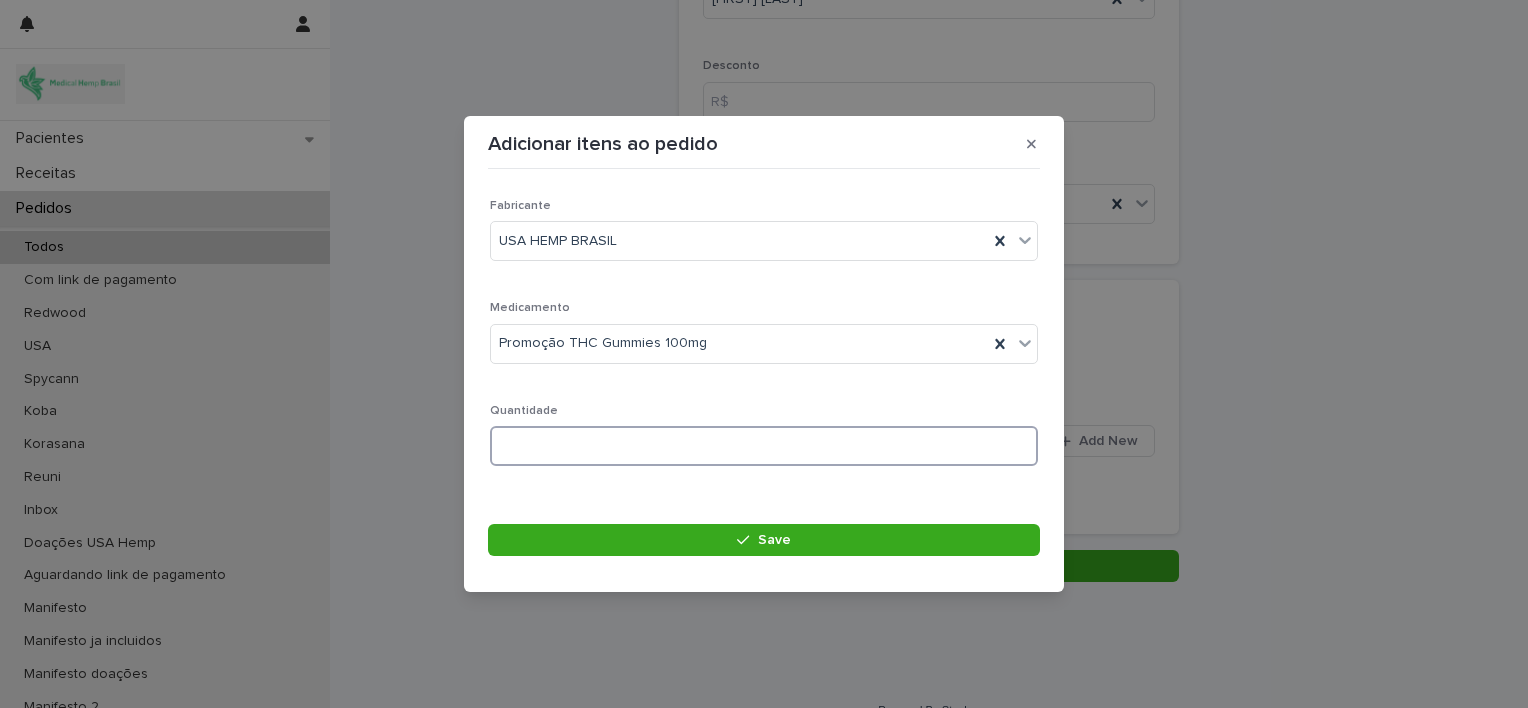 click at bounding box center (764, 446) 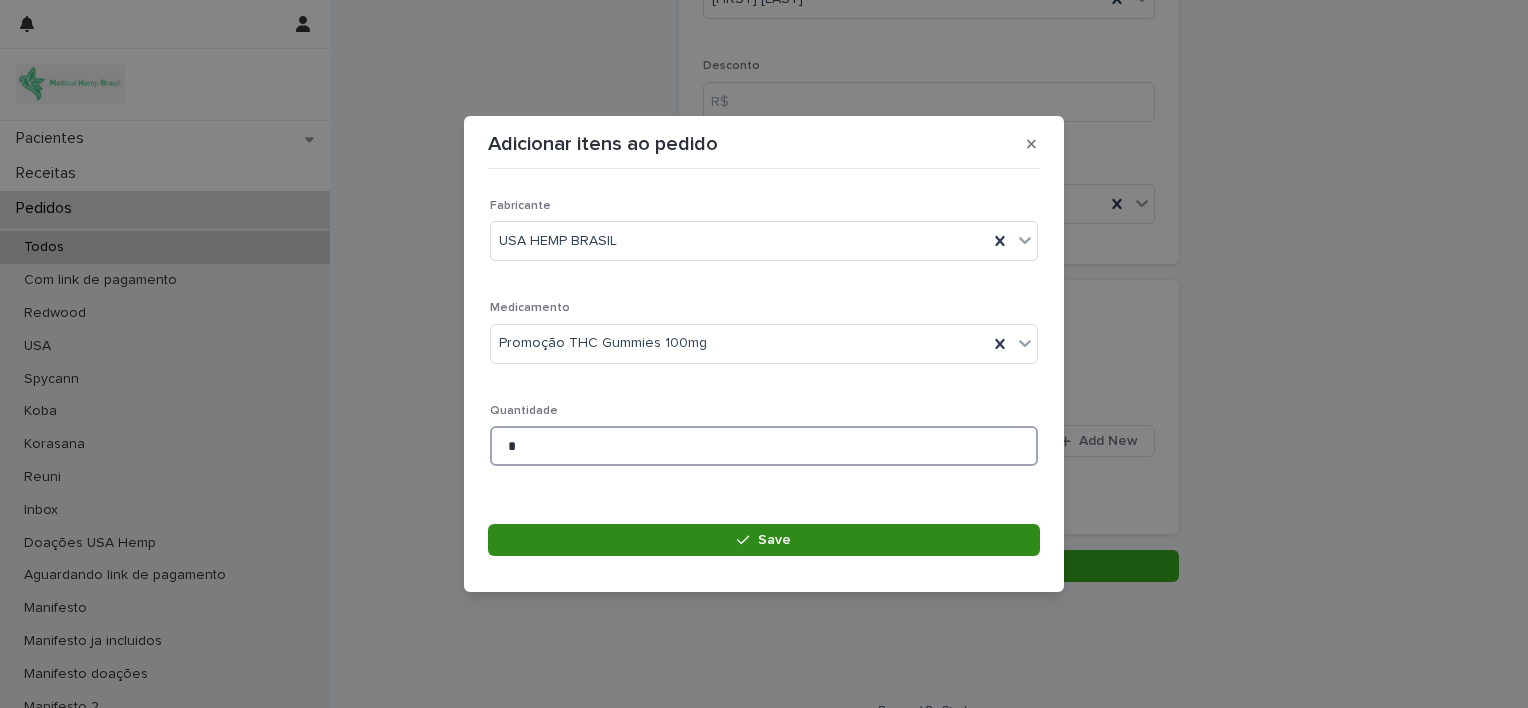 type on "*" 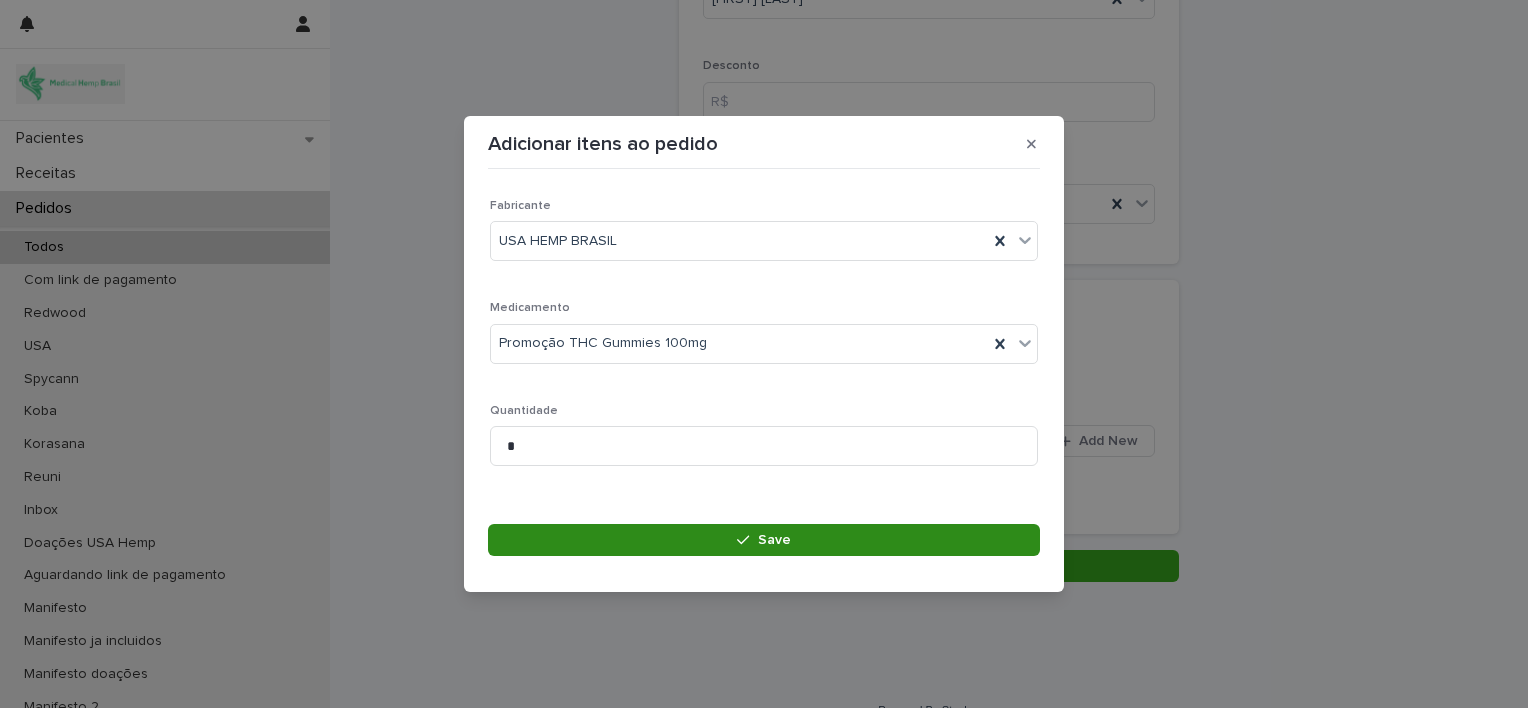 click on "Save" at bounding box center (764, 540) 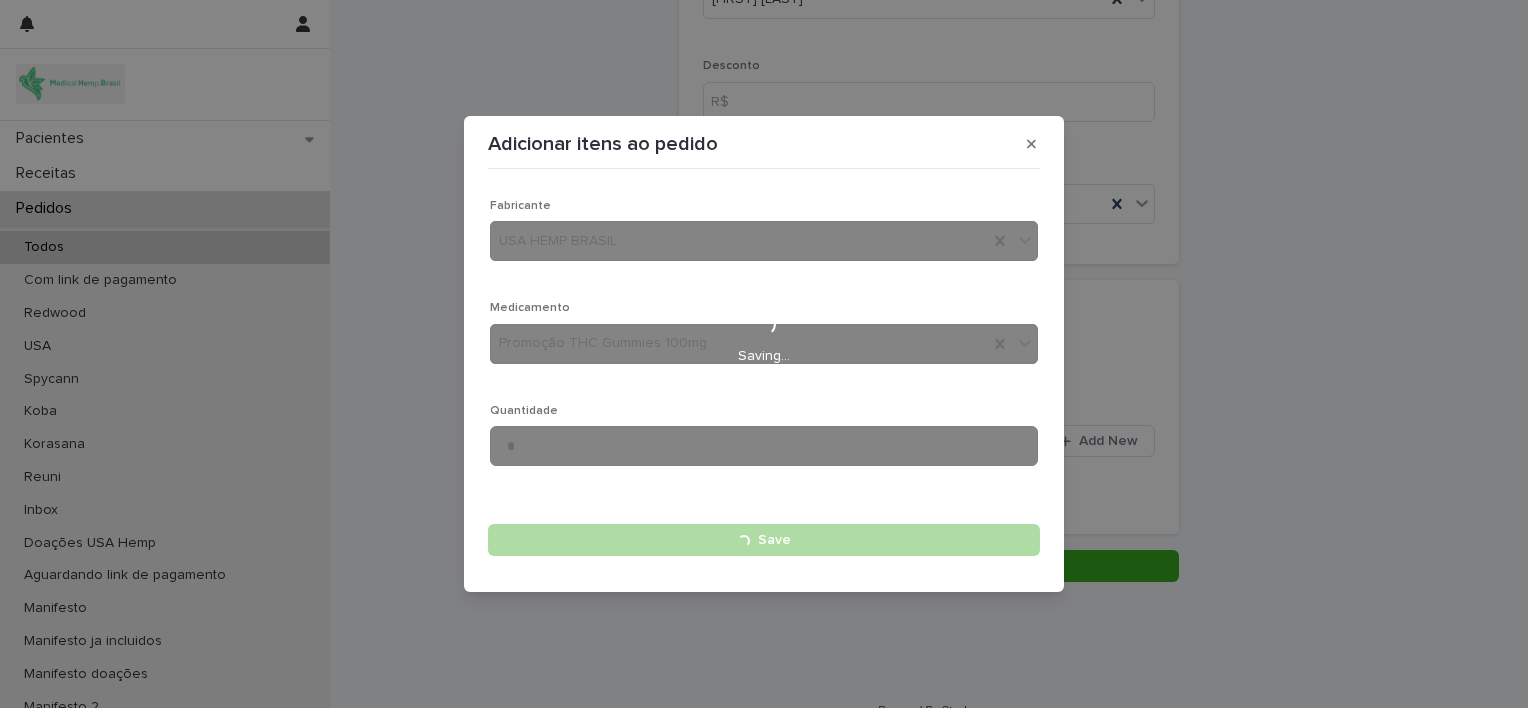 type 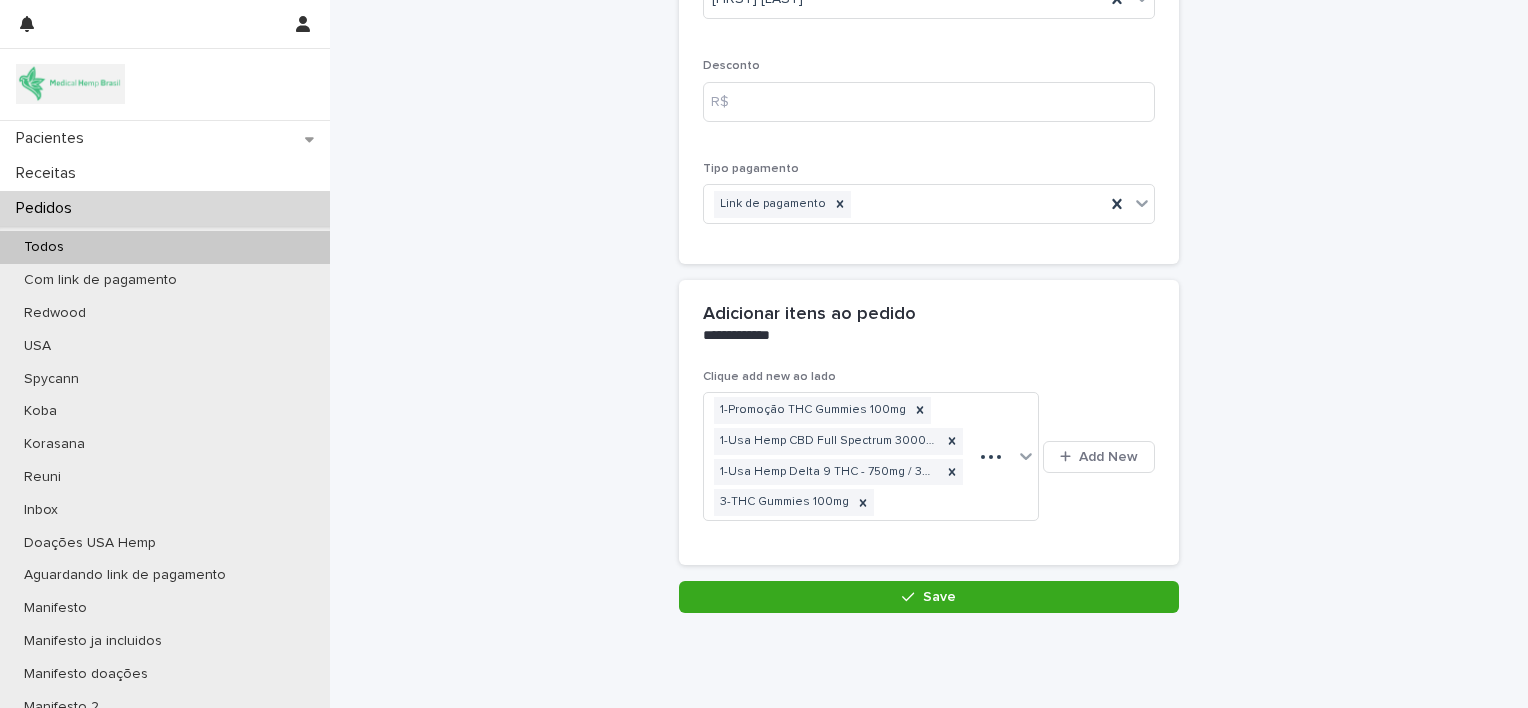scroll, scrollTop: 300, scrollLeft: 0, axis: vertical 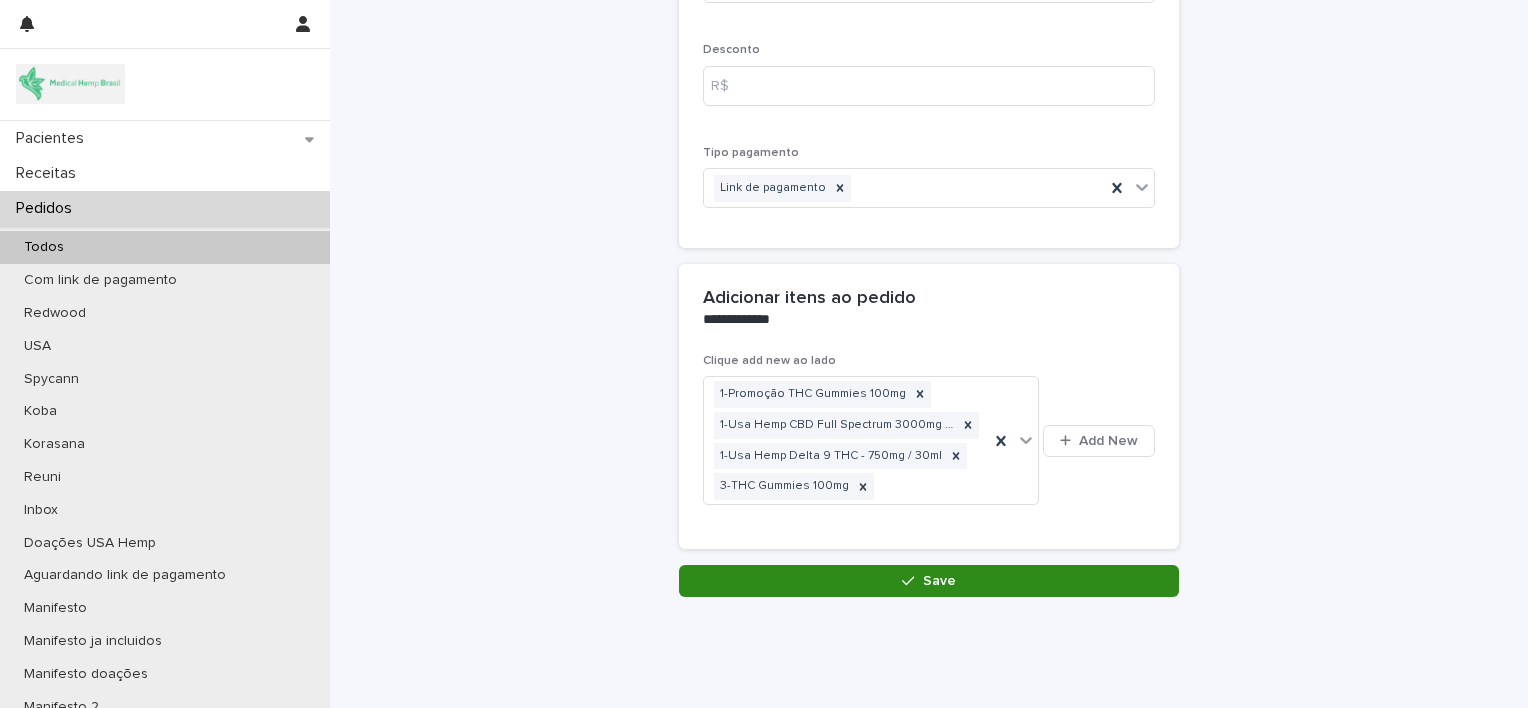 click at bounding box center [912, 581] 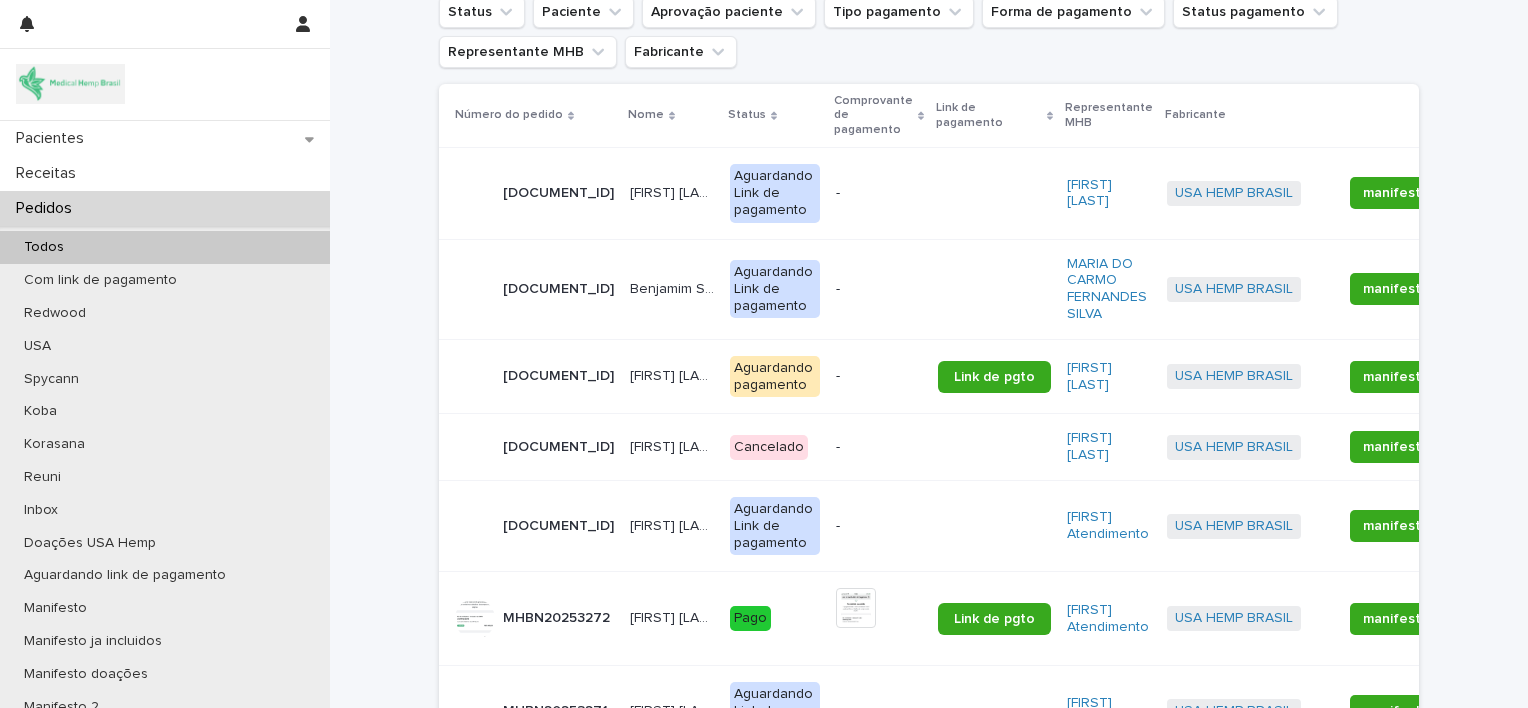scroll, scrollTop: 0, scrollLeft: 0, axis: both 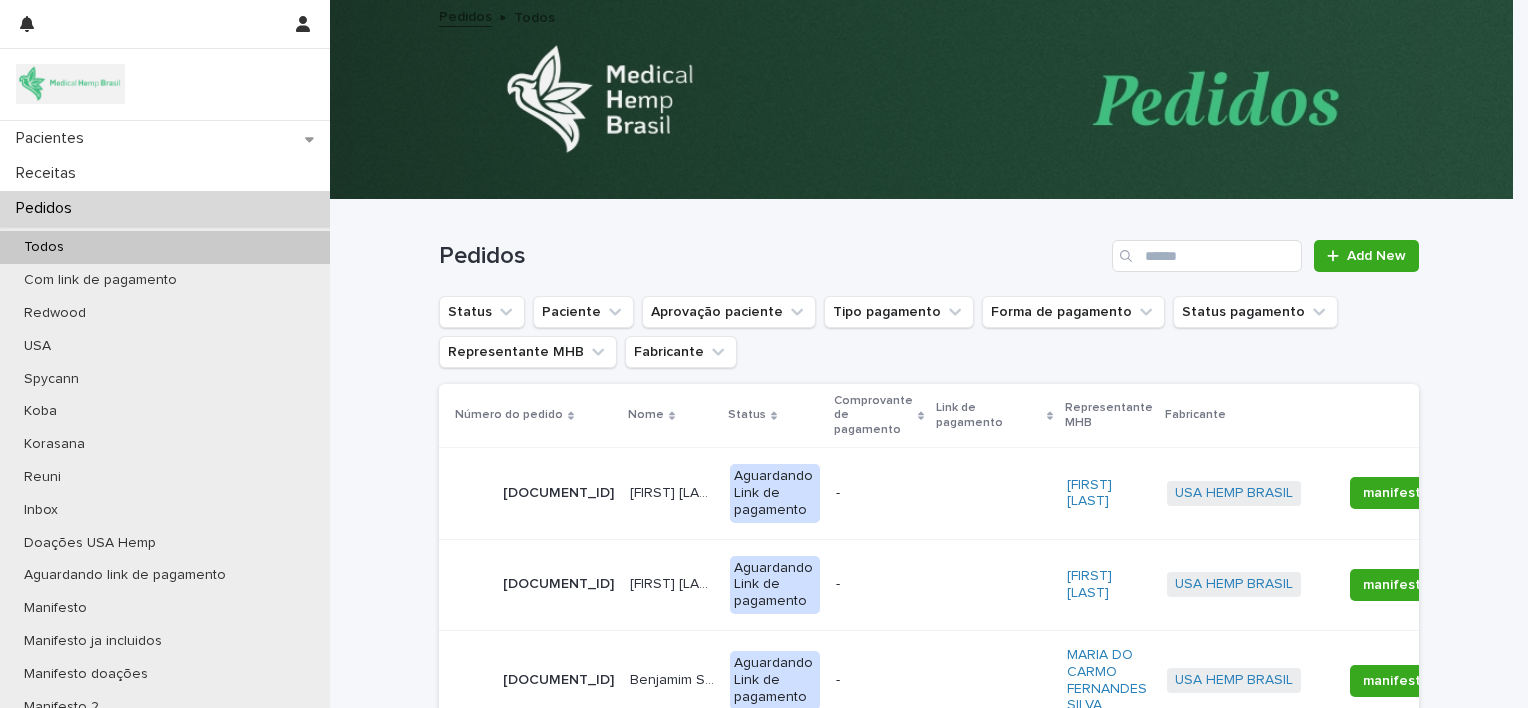 click on "[FIRST] [LAST]" at bounding box center (674, 491) 